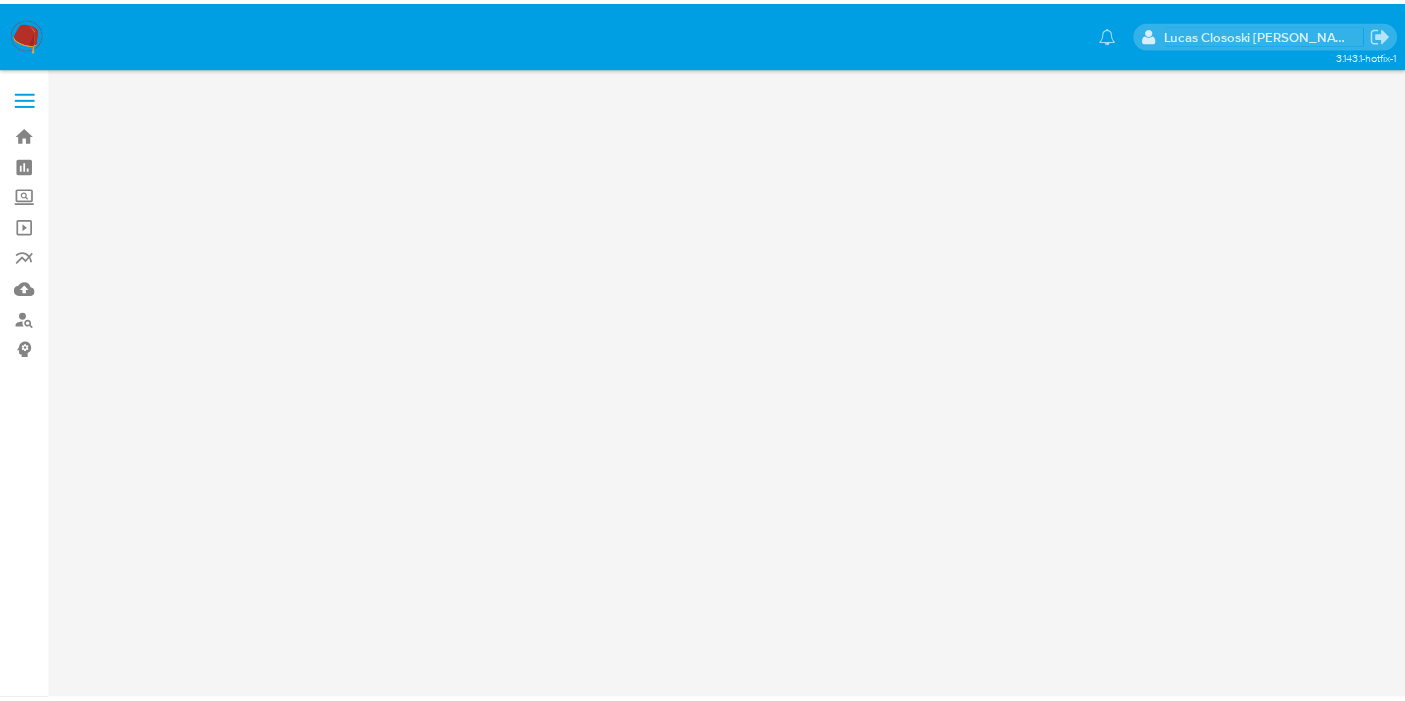 scroll, scrollTop: 0, scrollLeft: 0, axis: both 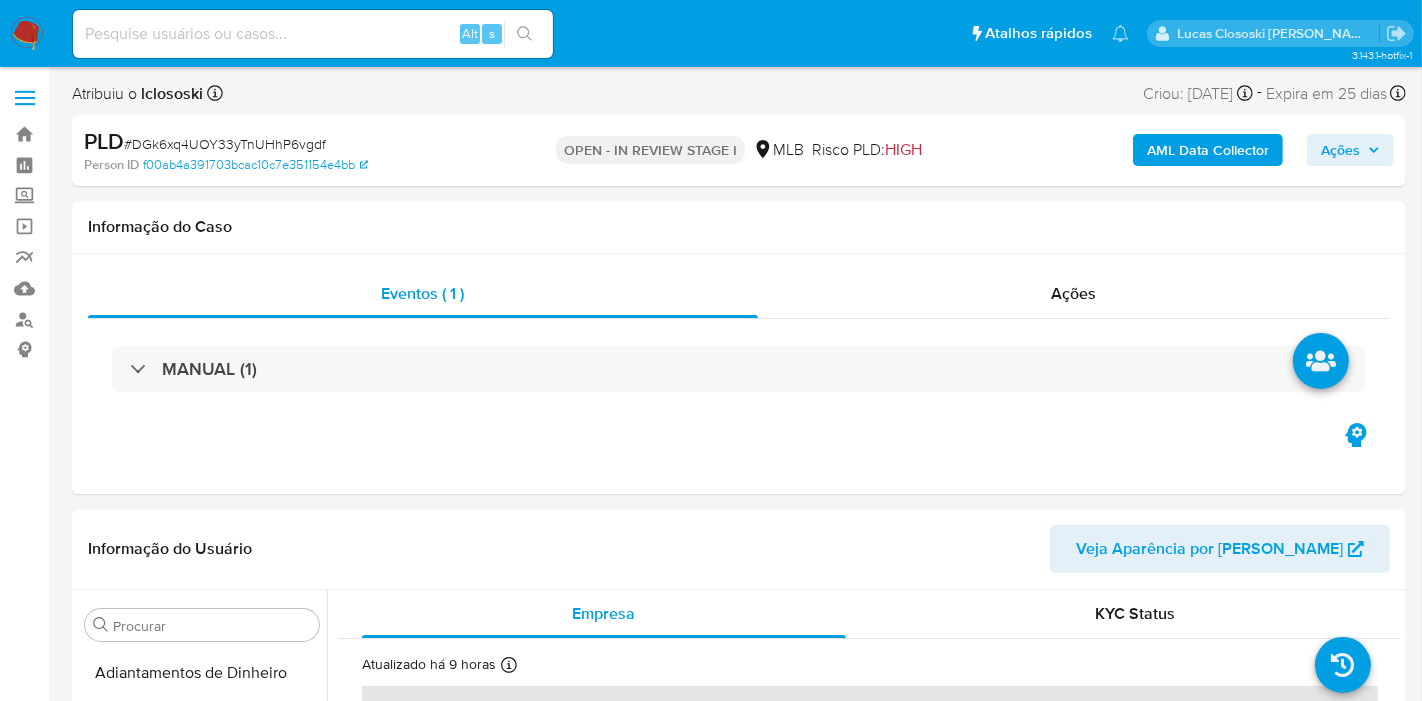 select on "10" 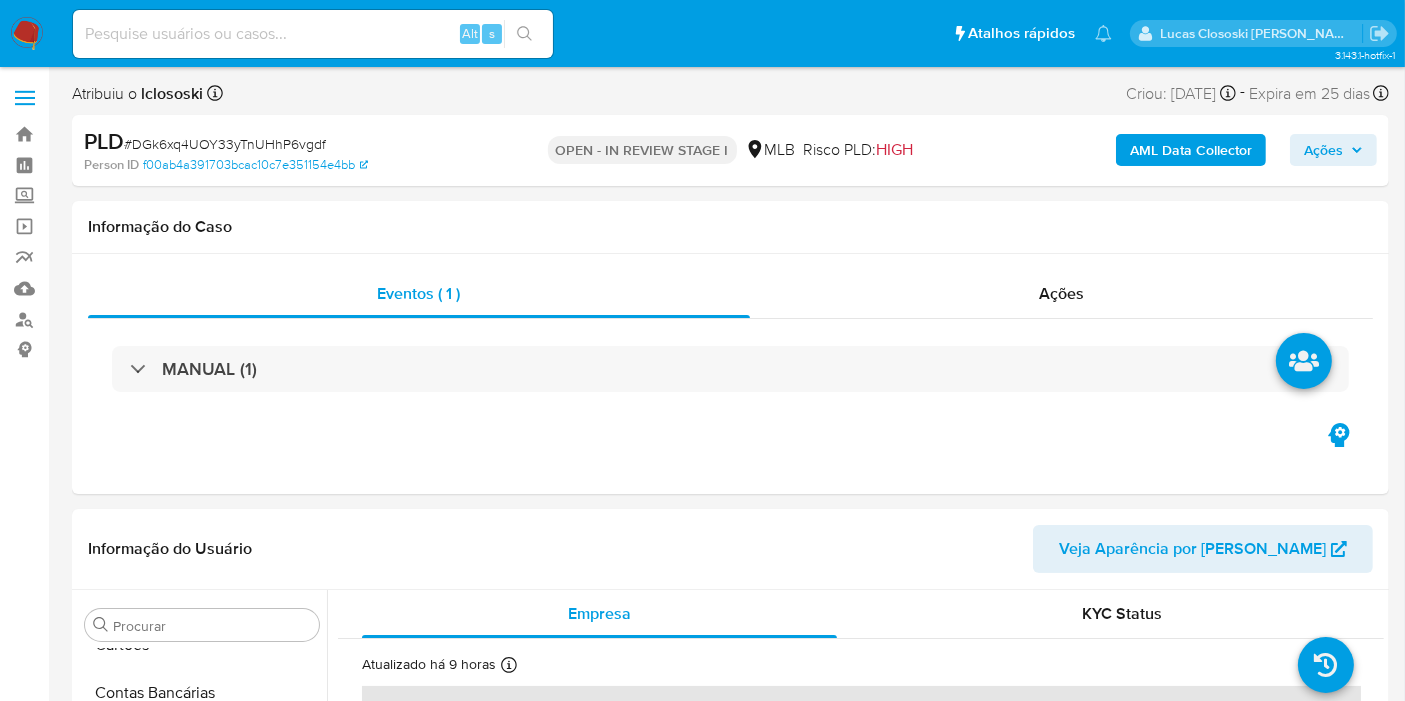 scroll, scrollTop: 665, scrollLeft: 0, axis: vertical 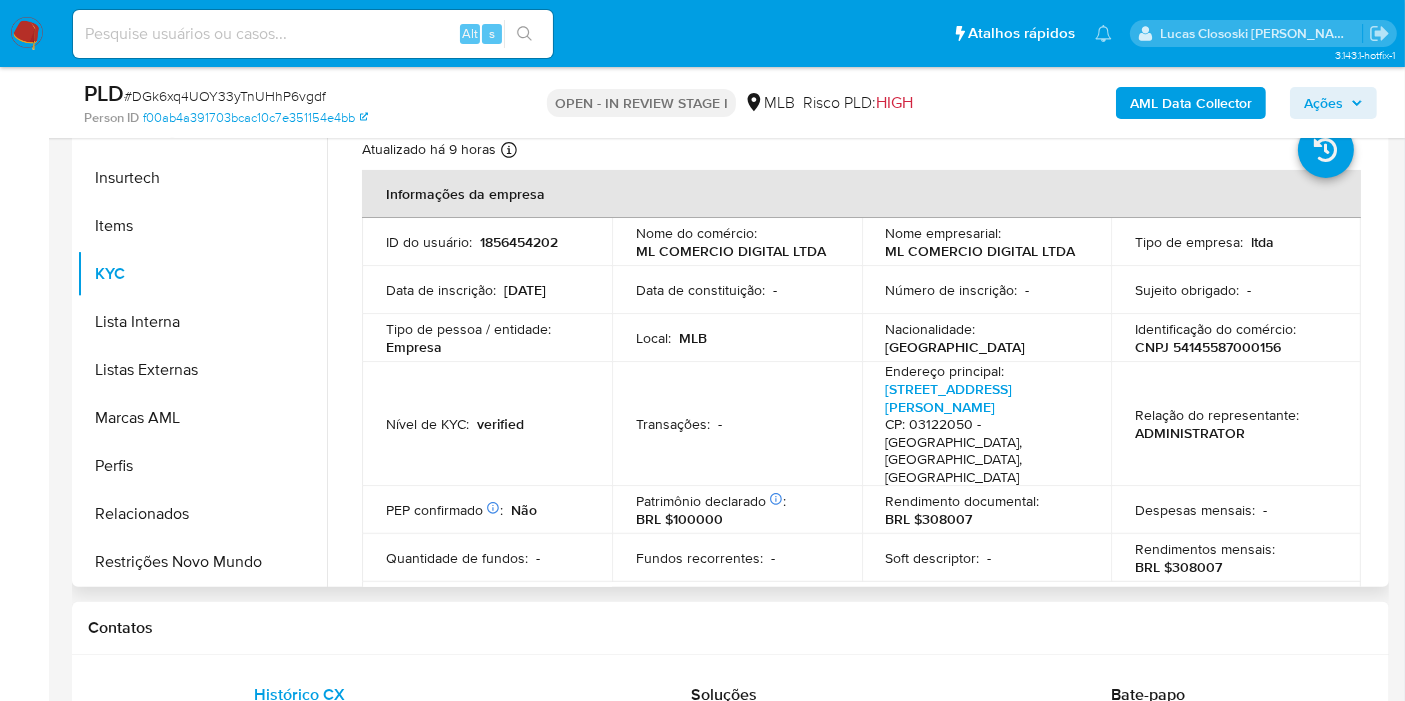 click on "CNPJ 54145587000156" at bounding box center [1208, 347] 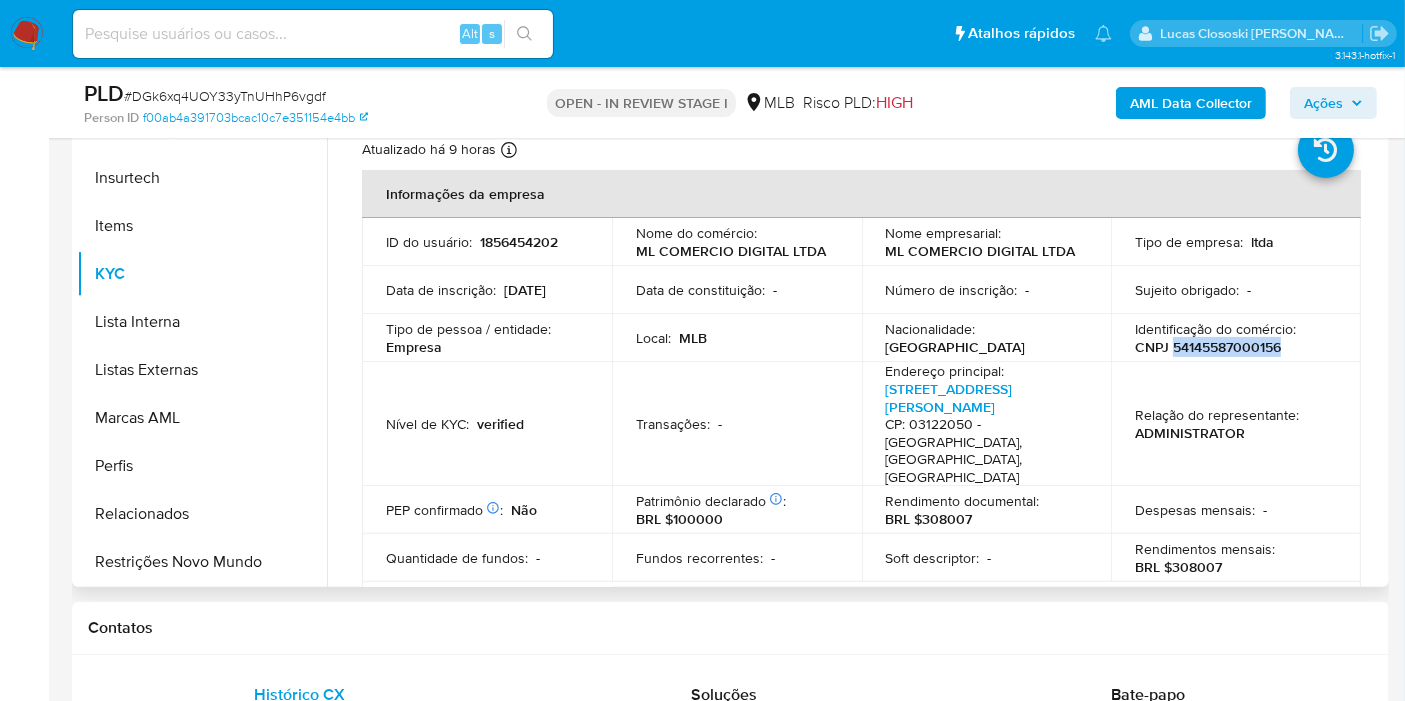 click on "CNPJ 54145587000156" at bounding box center [1208, 347] 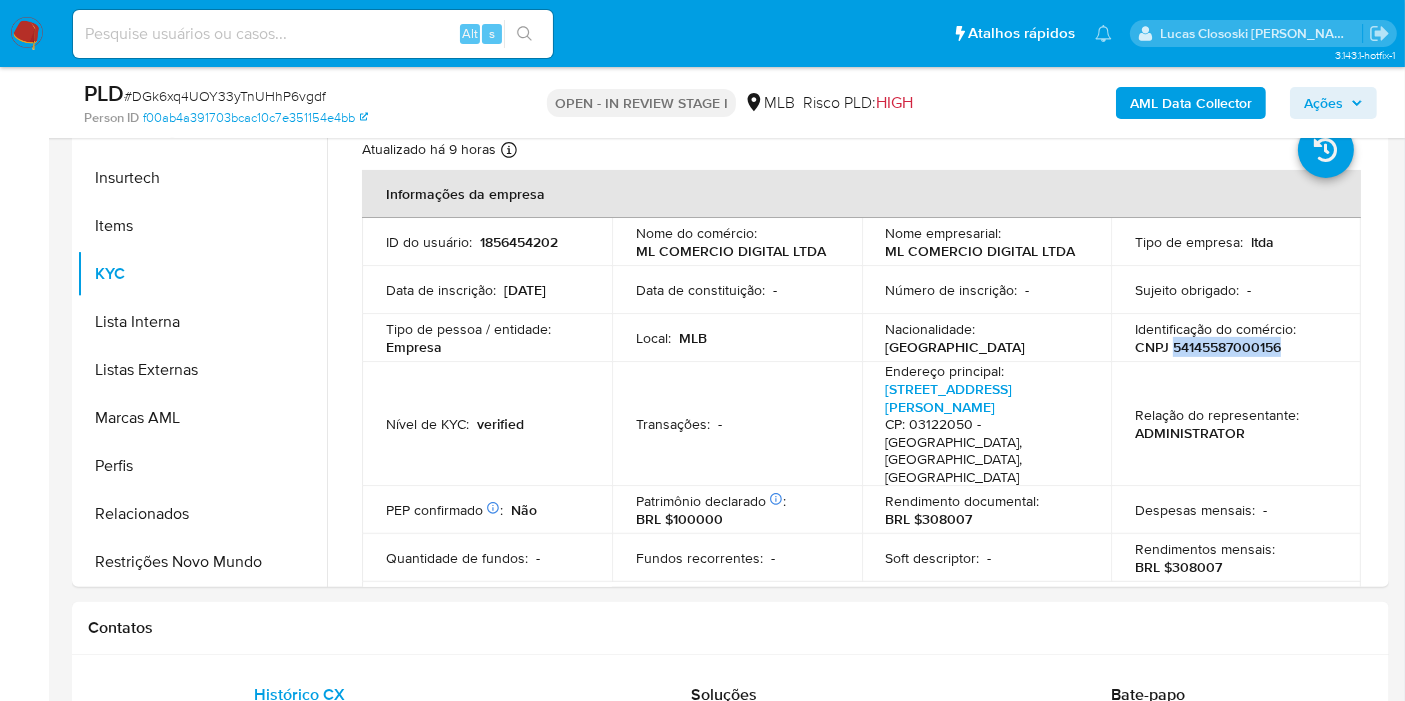 copy on "54145587000156" 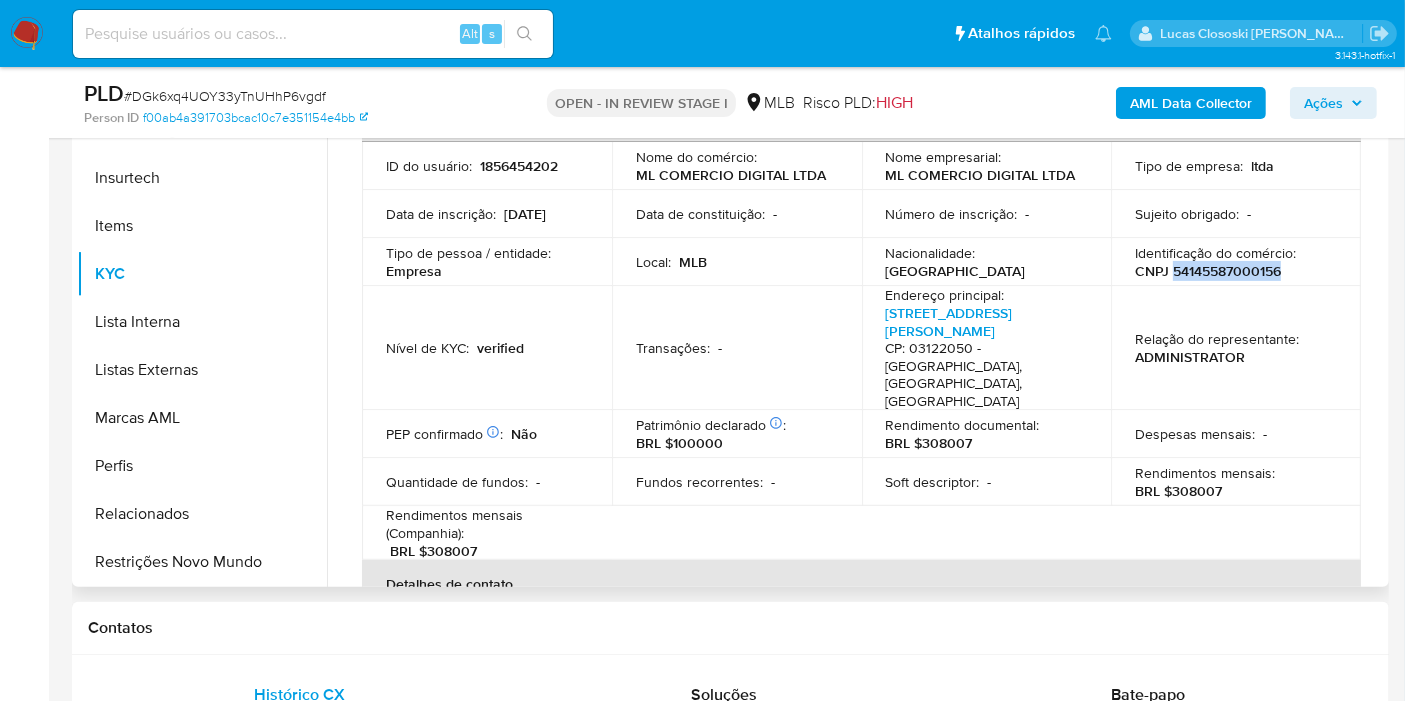 scroll, scrollTop: 111, scrollLeft: 0, axis: vertical 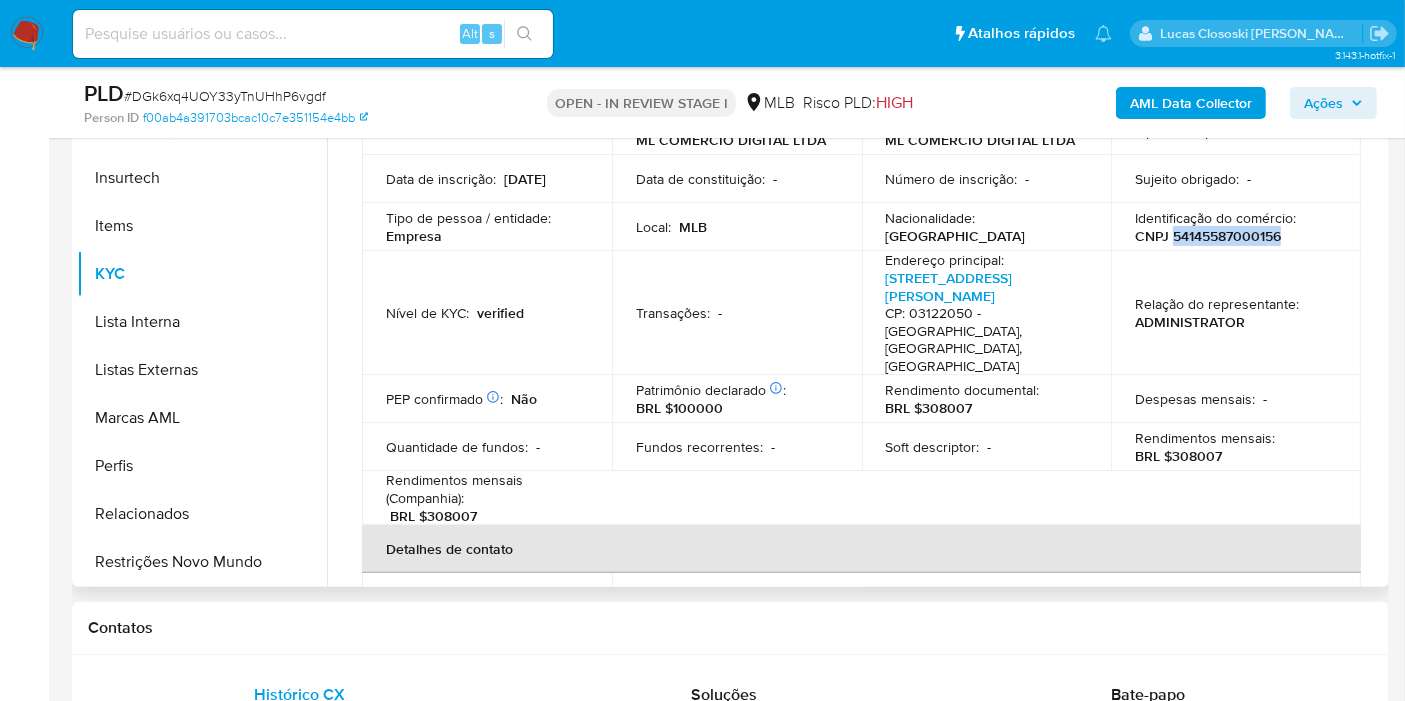 copy on "54145587000156" 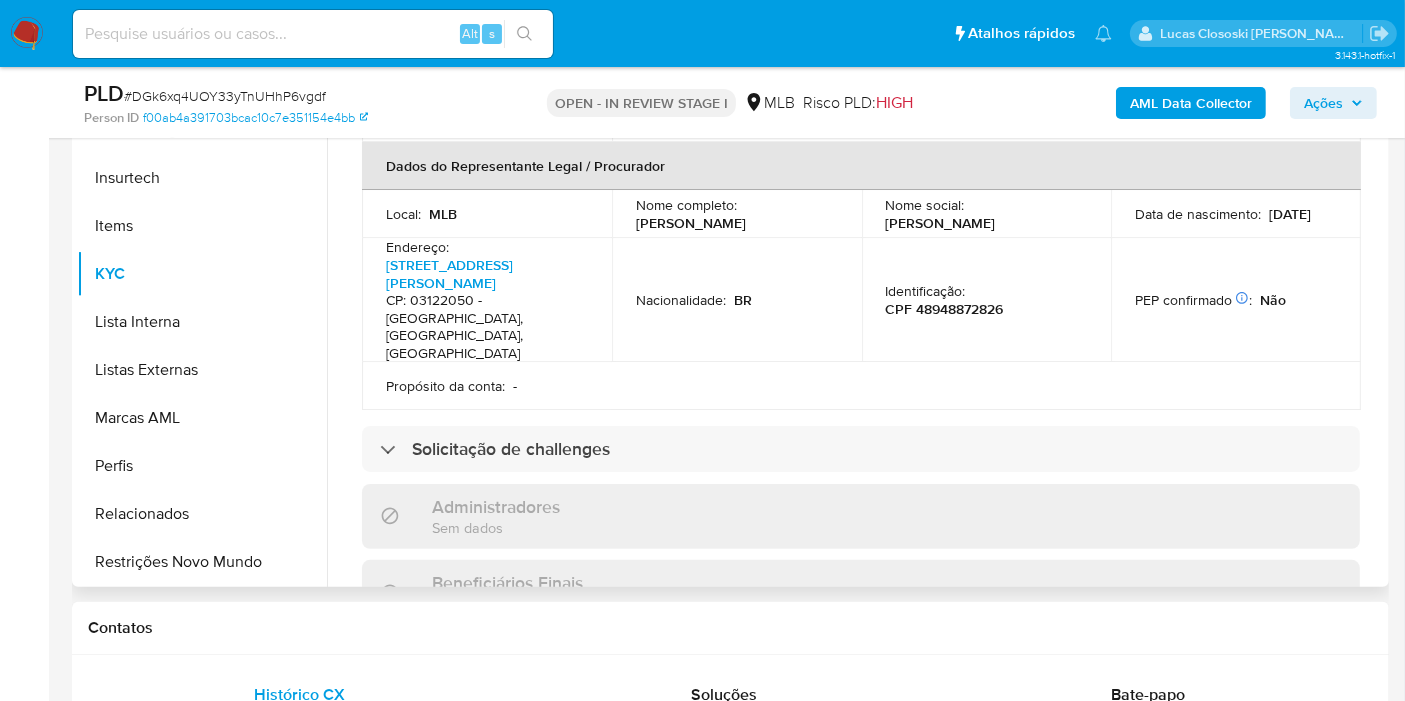 scroll, scrollTop: 555, scrollLeft: 0, axis: vertical 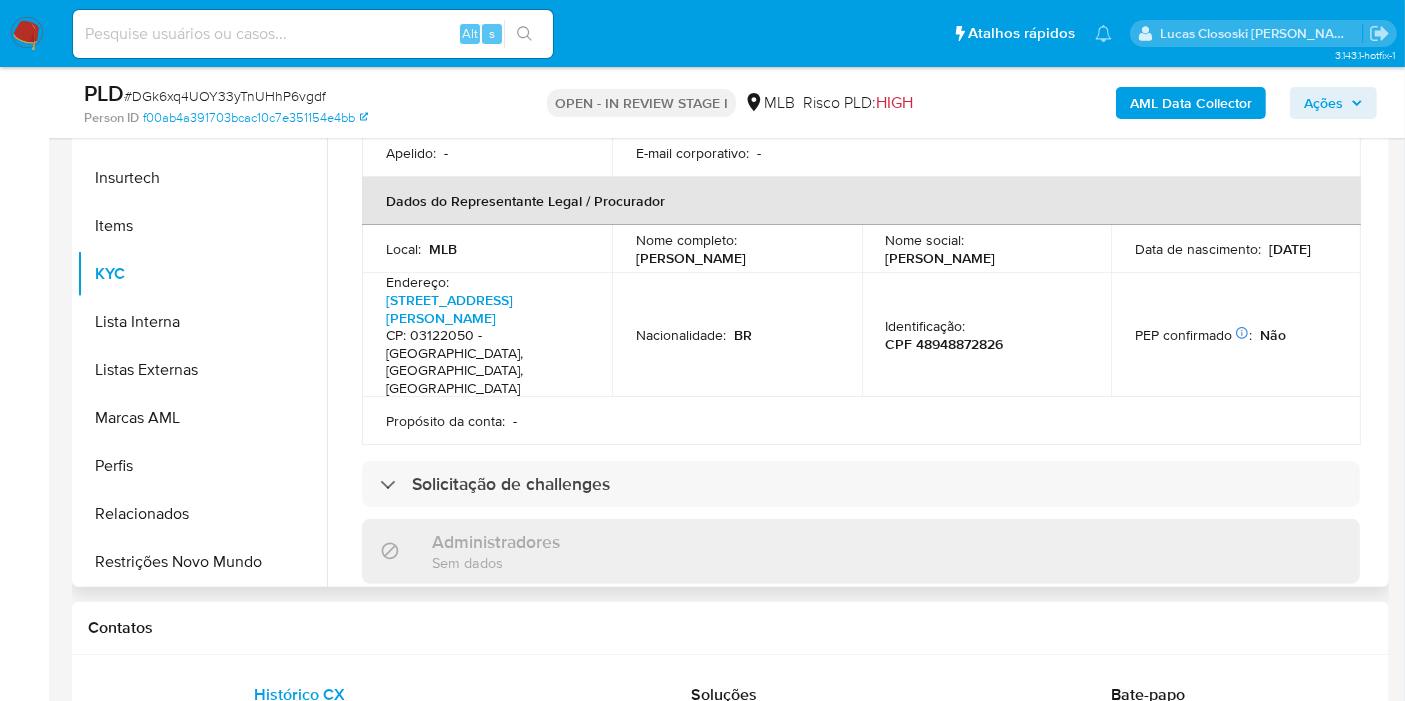 click on "CPF 48948872826" at bounding box center (945, 344) 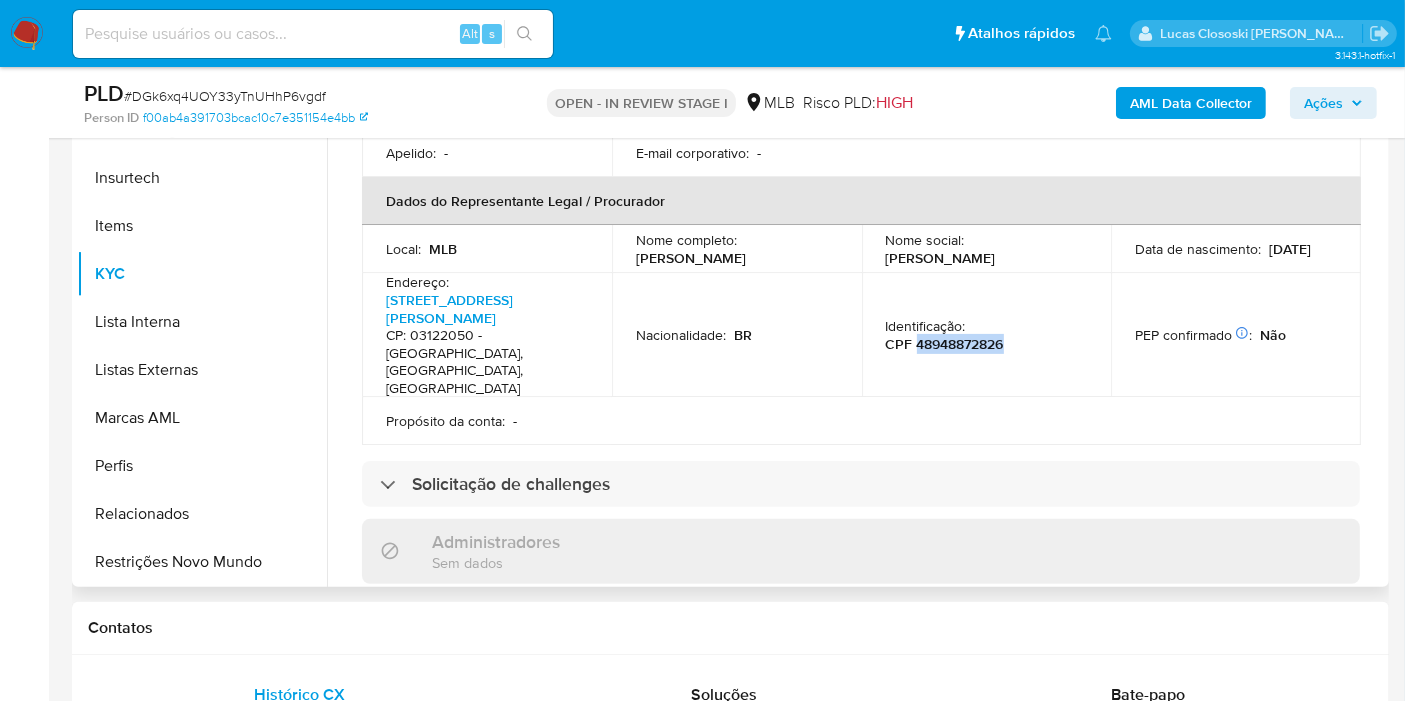 click on "CPF 48948872826" at bounding box center (945, 344) 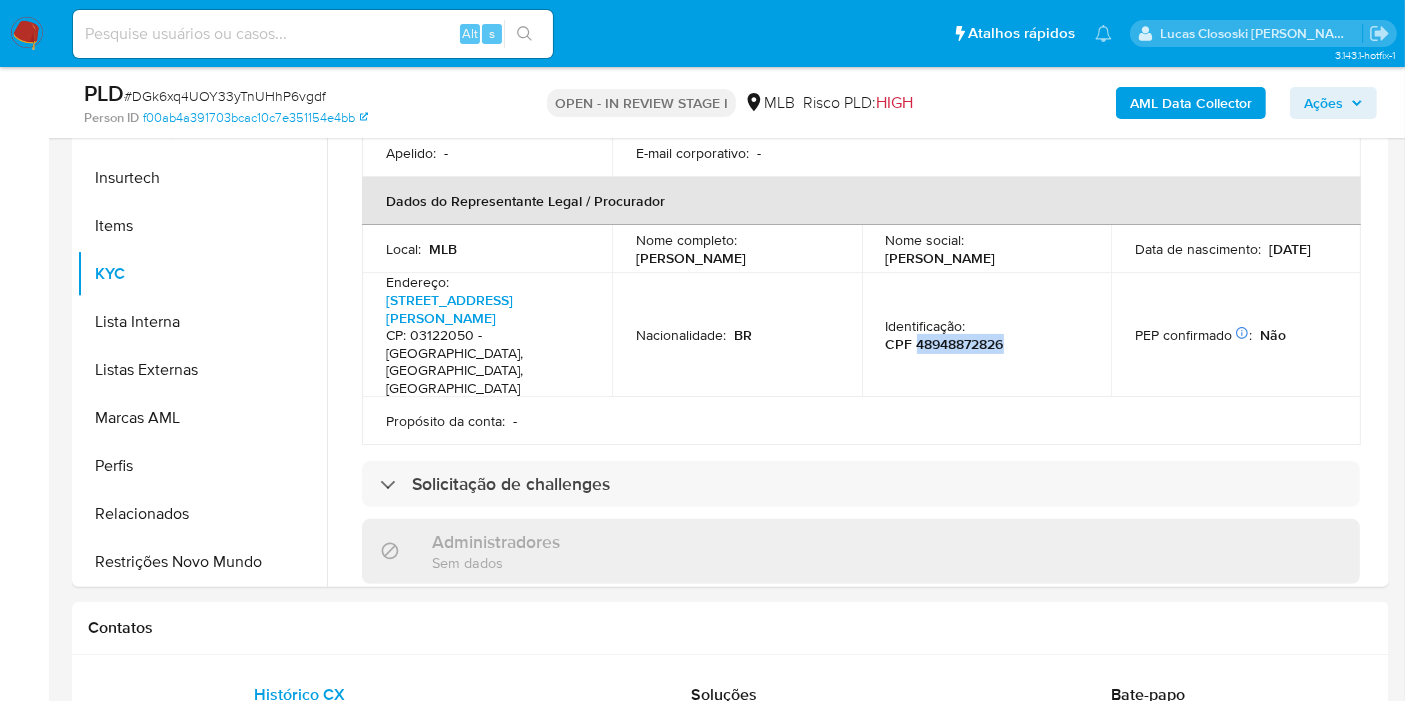 copy on "48948872826" 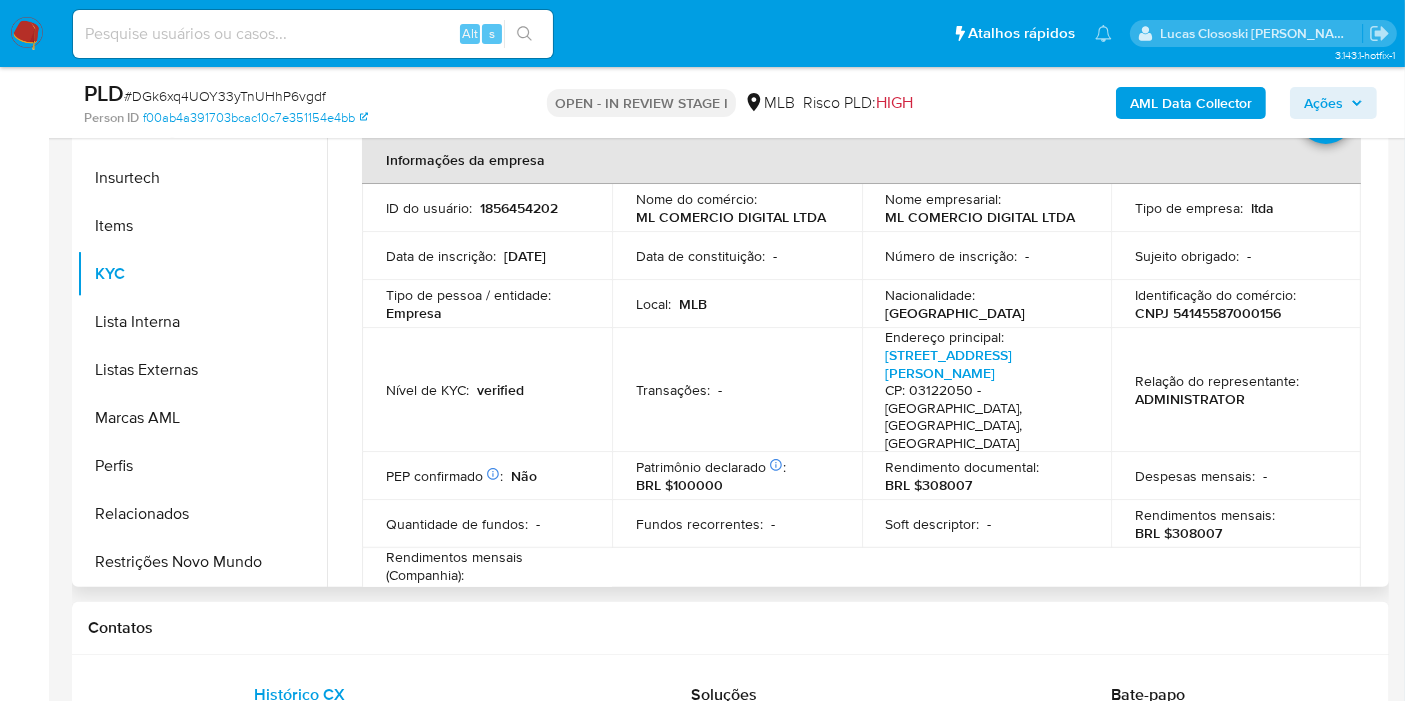 scroll, scrollTop: 0, scrollLeft: 0, axis: both 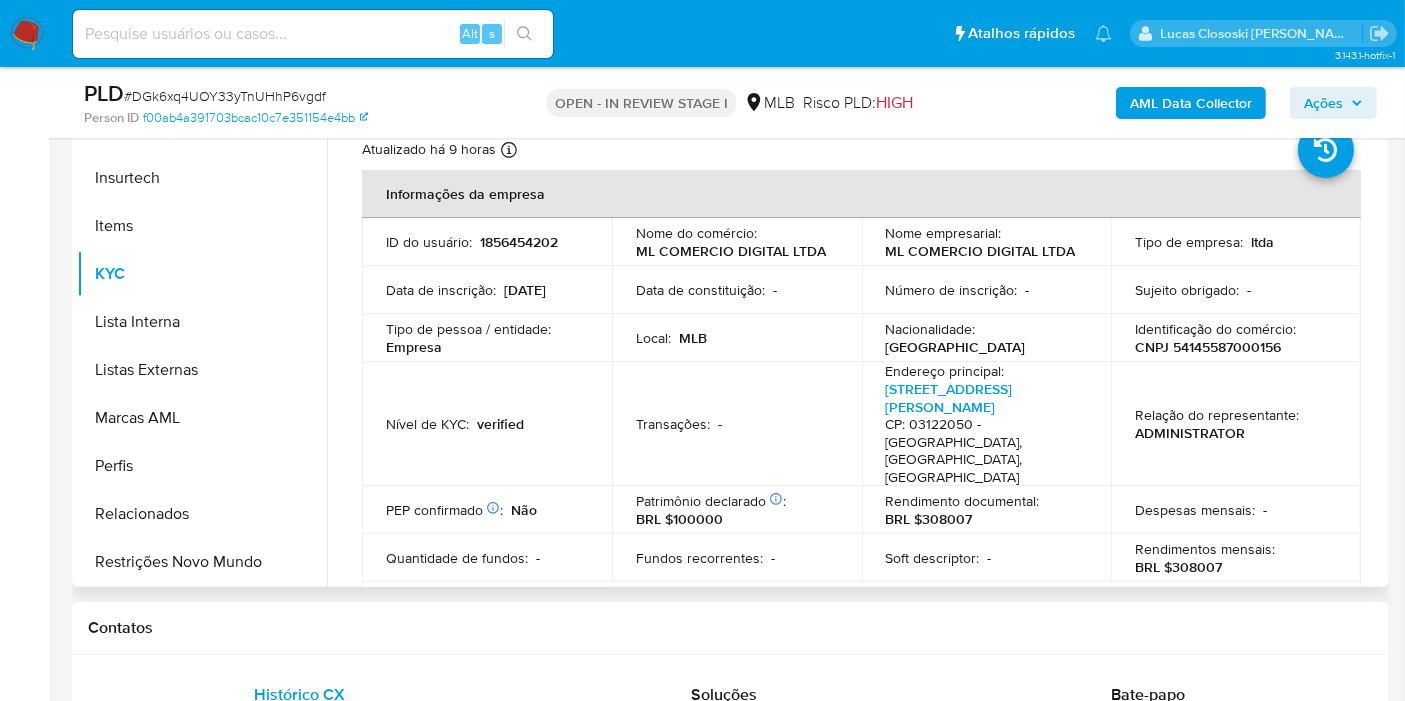 click on "CNPJ 54145587000156" at bounding box center [1208, 347] 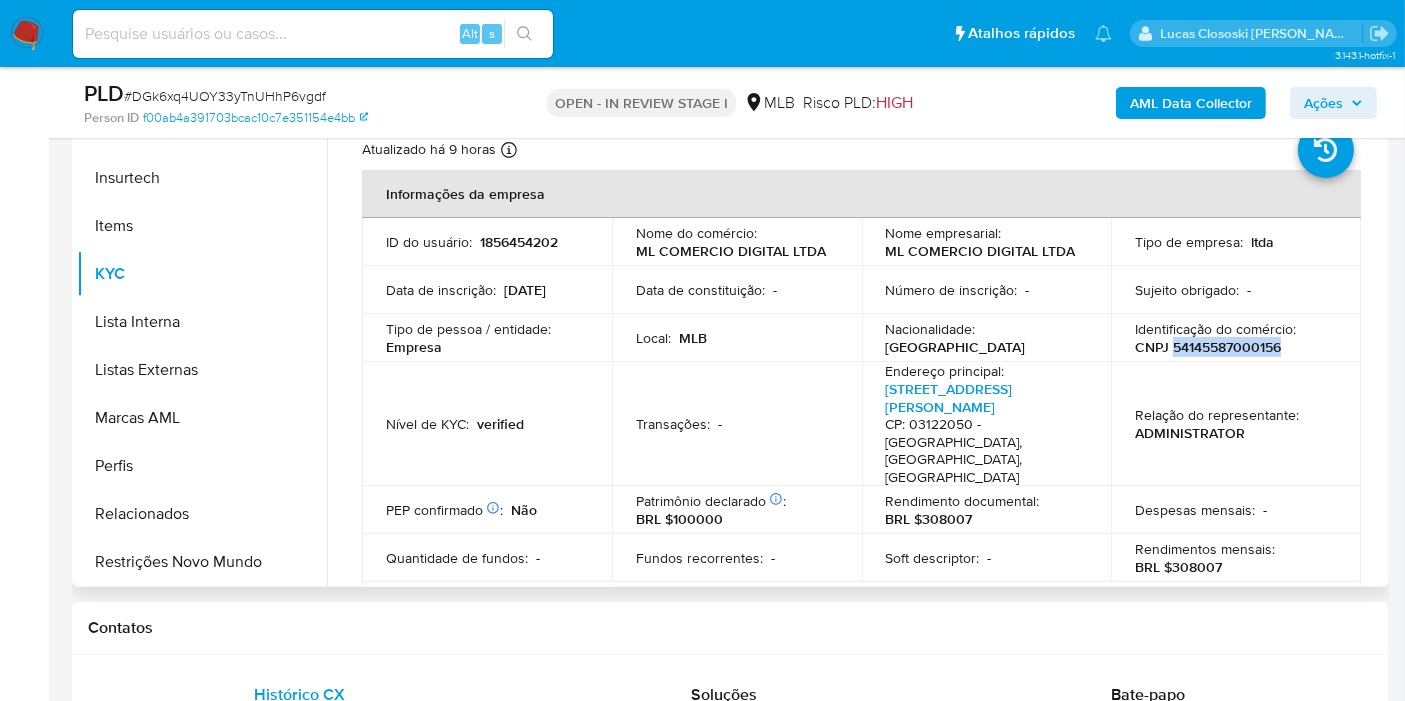 click on "CNPJ 54145587000156" at bounding box center [1208, 347] 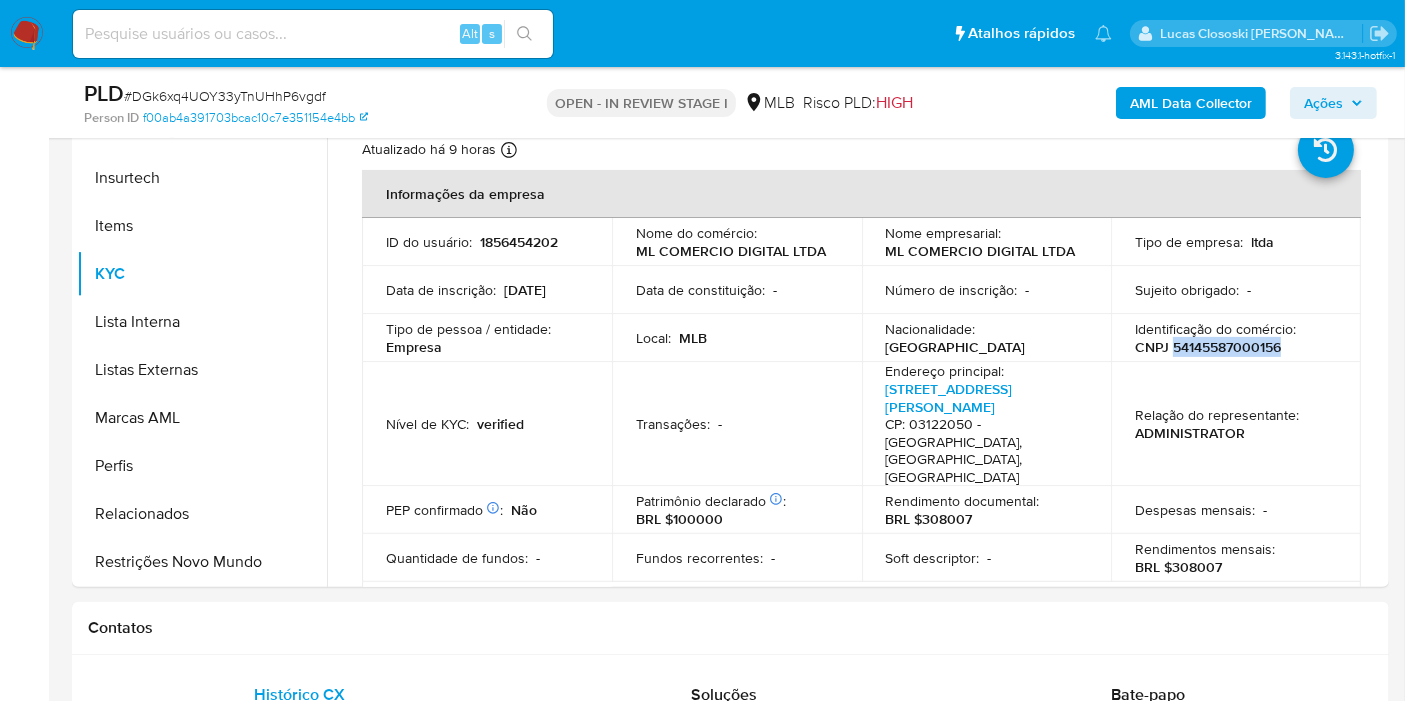 copy on "54145587000156" 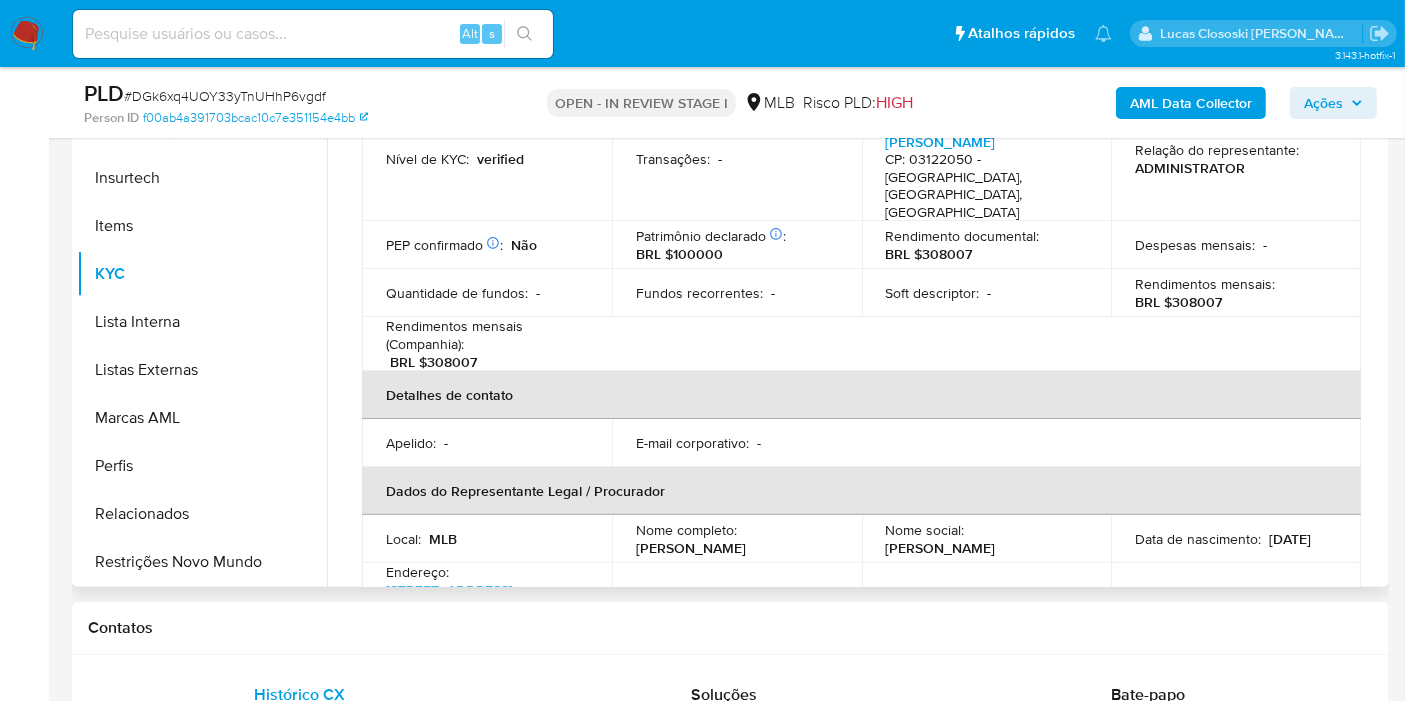 scroll, scrollTop: 333, scrollLeft: 0, axis: vertical 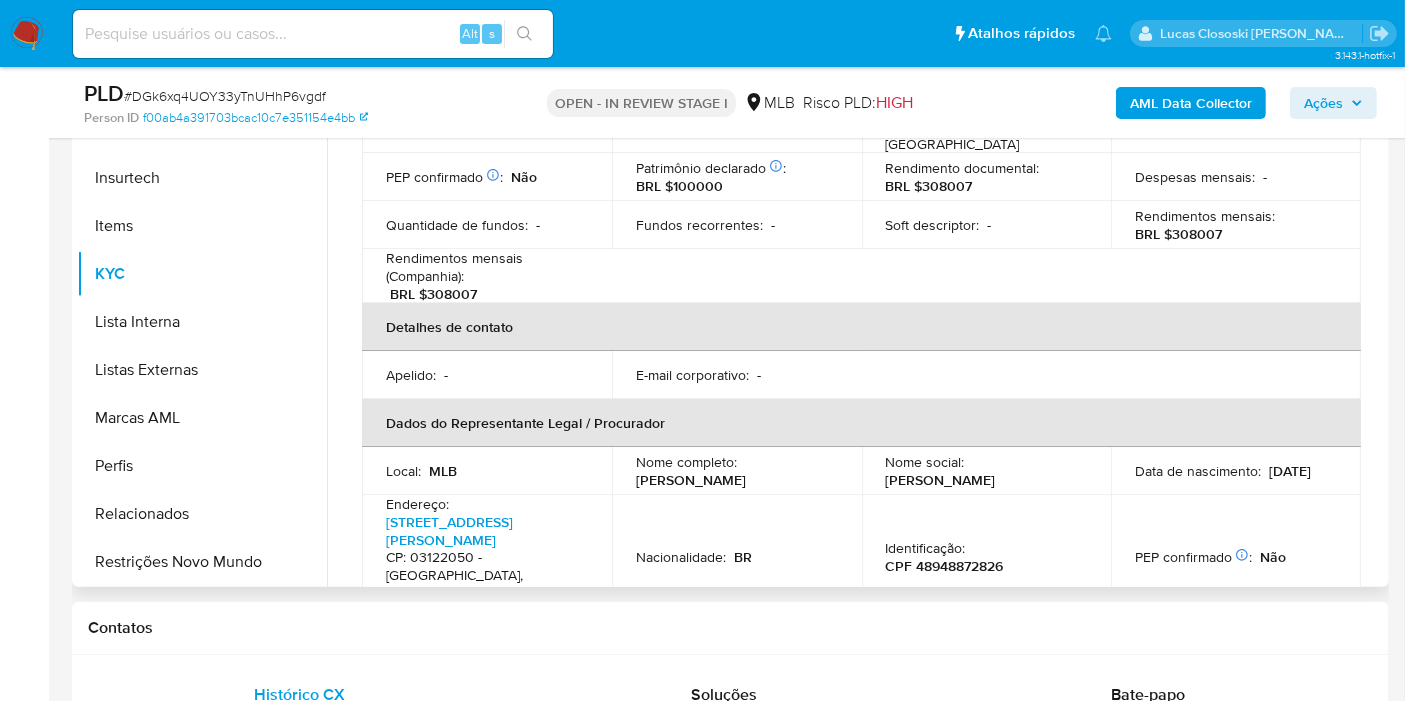 click on "Identificação :" at bounding box center [926, 548] 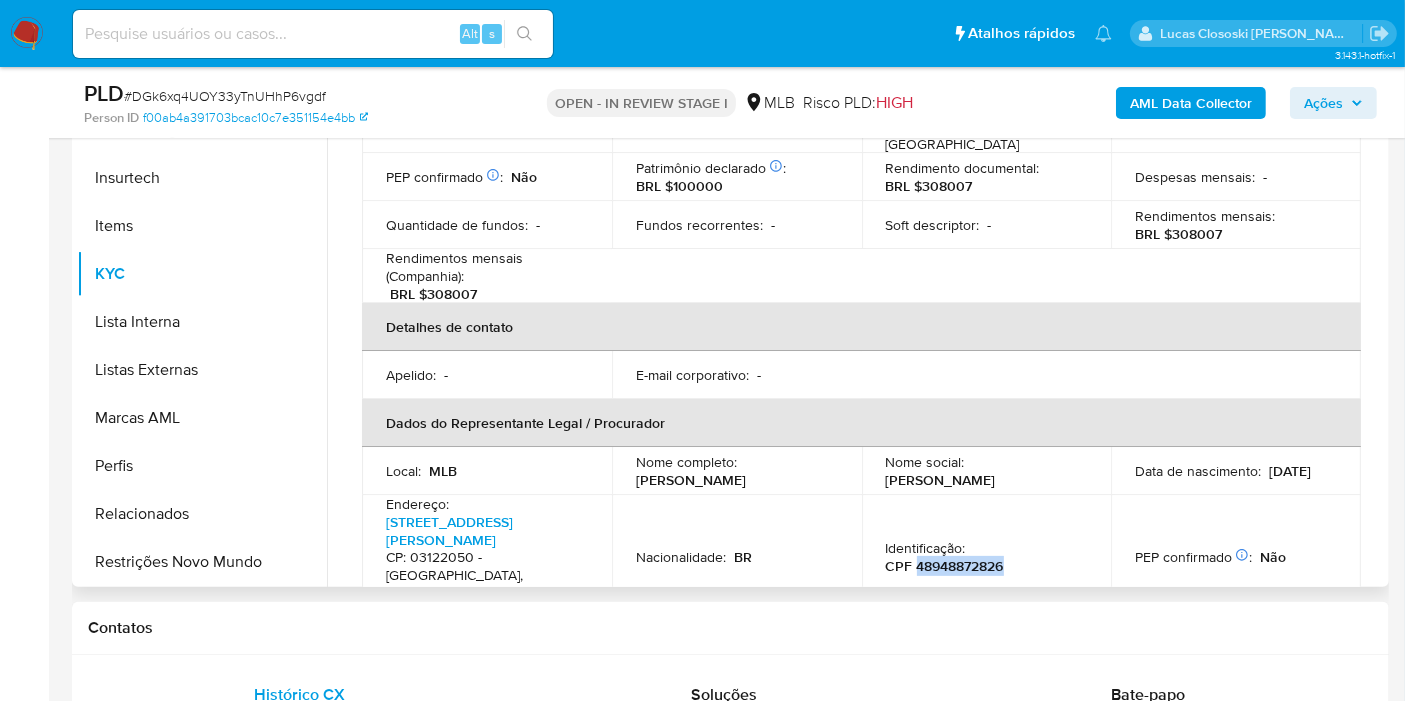 click on "CPF 48948872826" at bounding box center [945, 566] 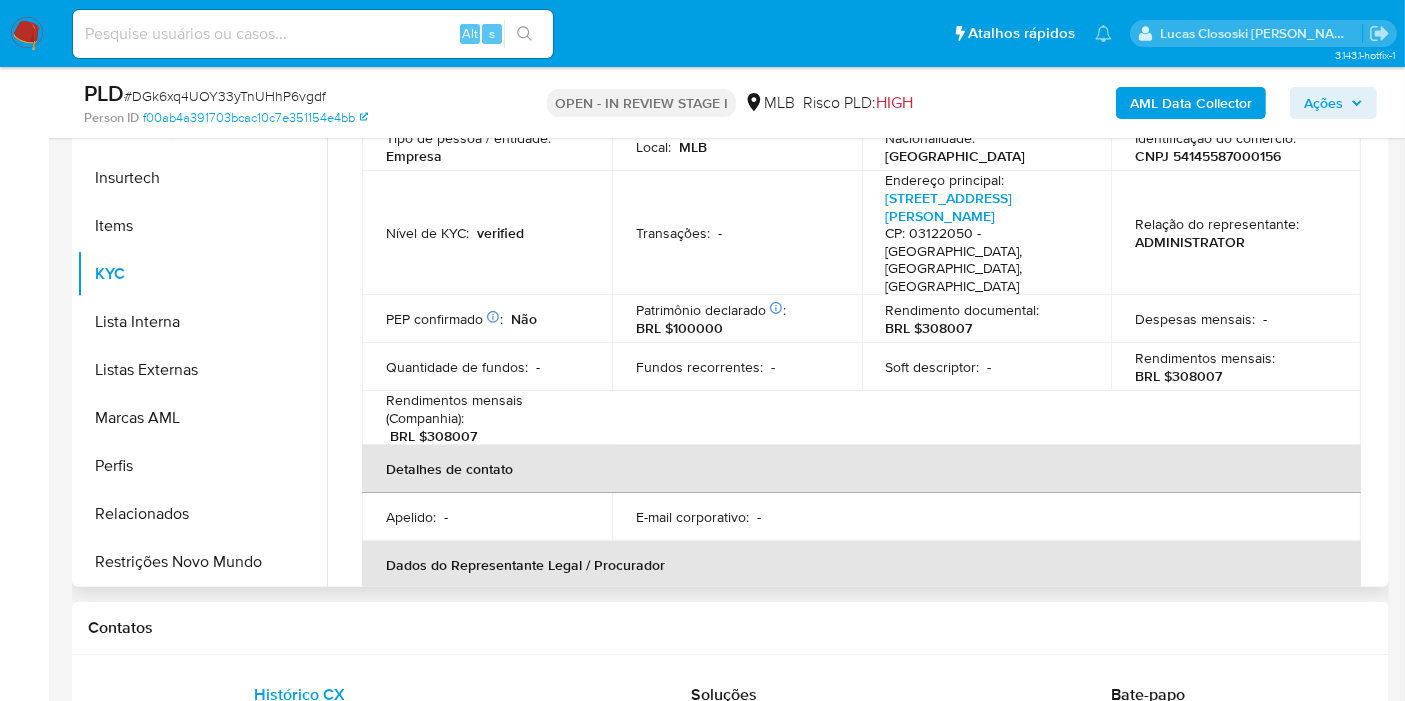 scroll, scrollTop: 0, scrollLeft: 0, axis: both 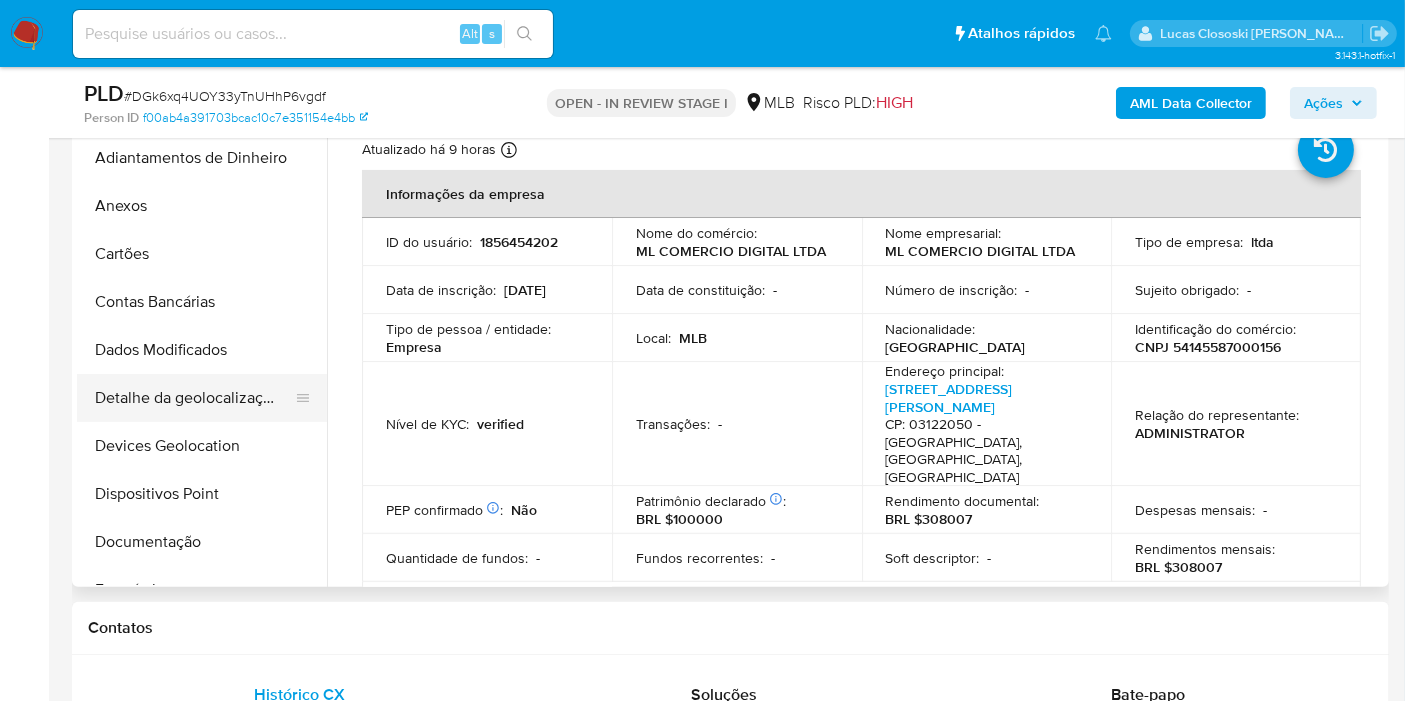 click on "Detalhe da geolocalização" at bounding box center (194, 398) 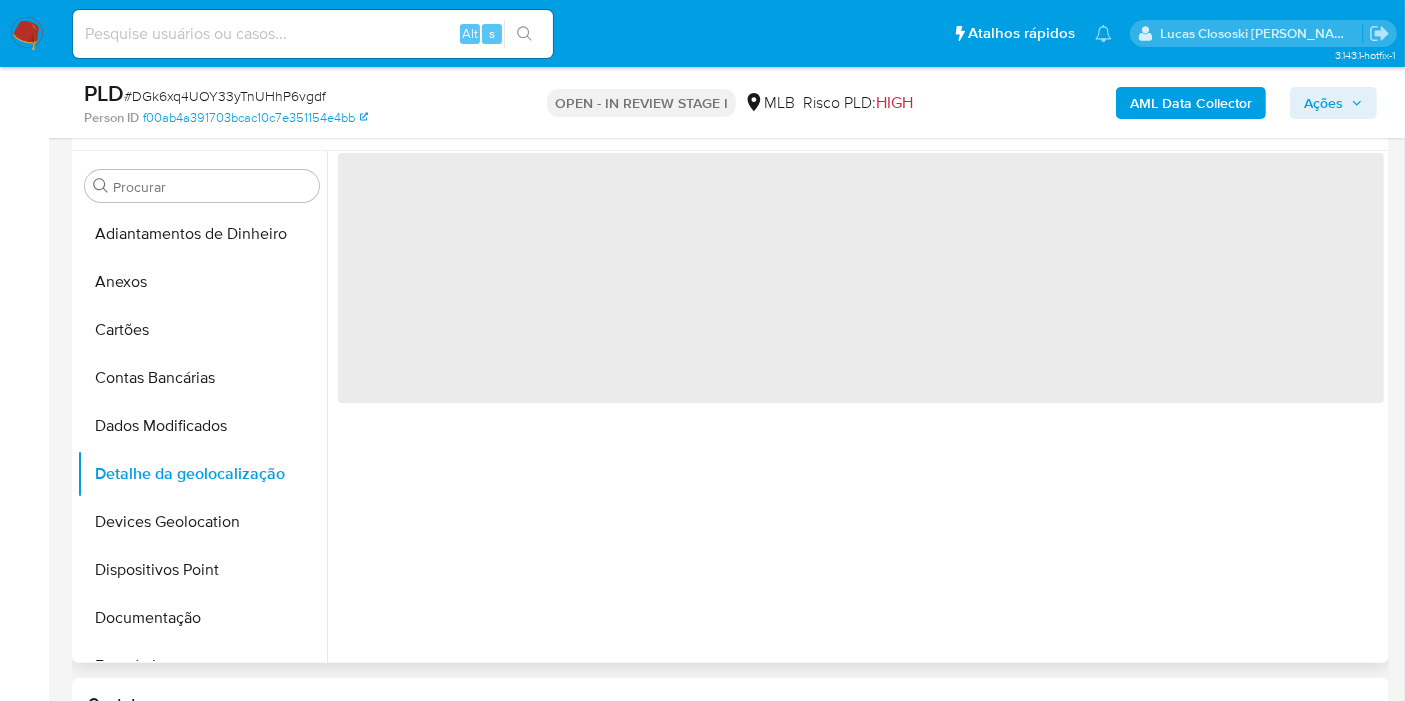 scroll, scrollTop: 333, scrollLeft: 0, axis: vertical 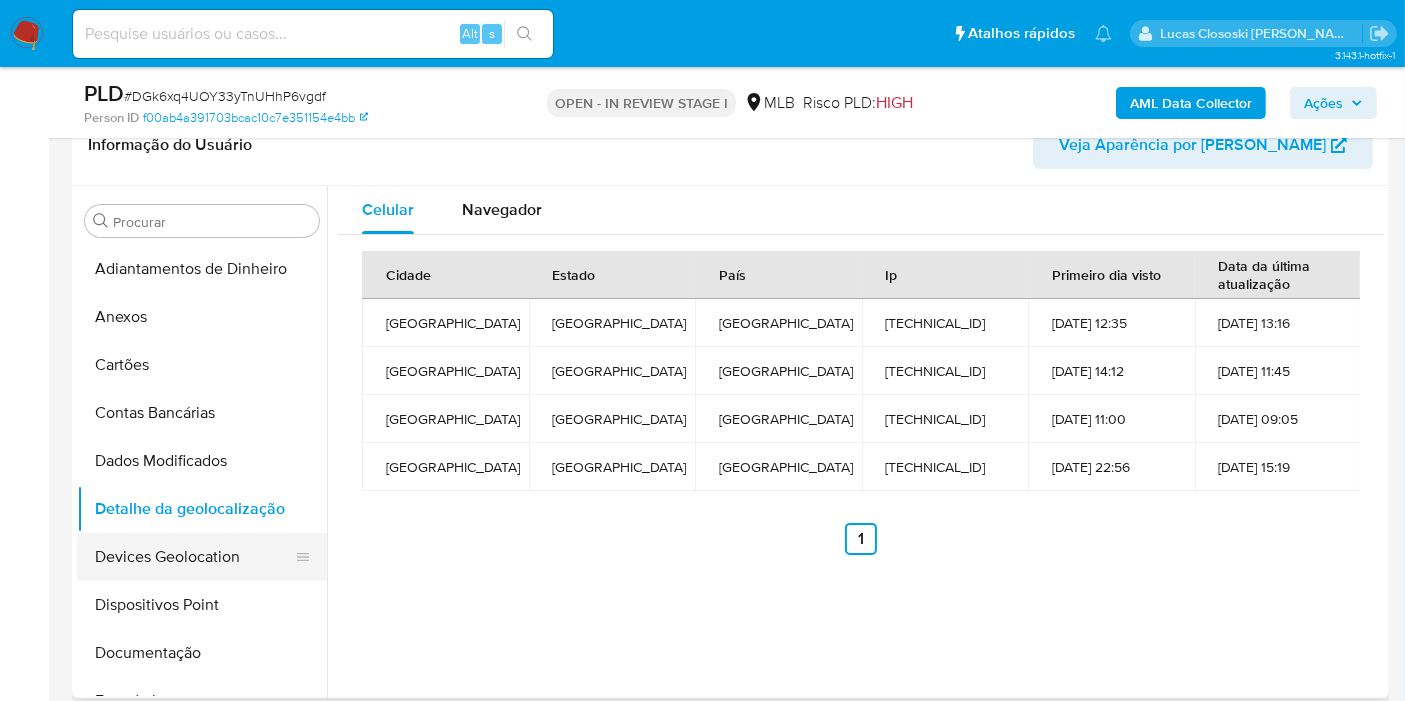 click on "Devices Geolocation" at bounding box center (194, 557) 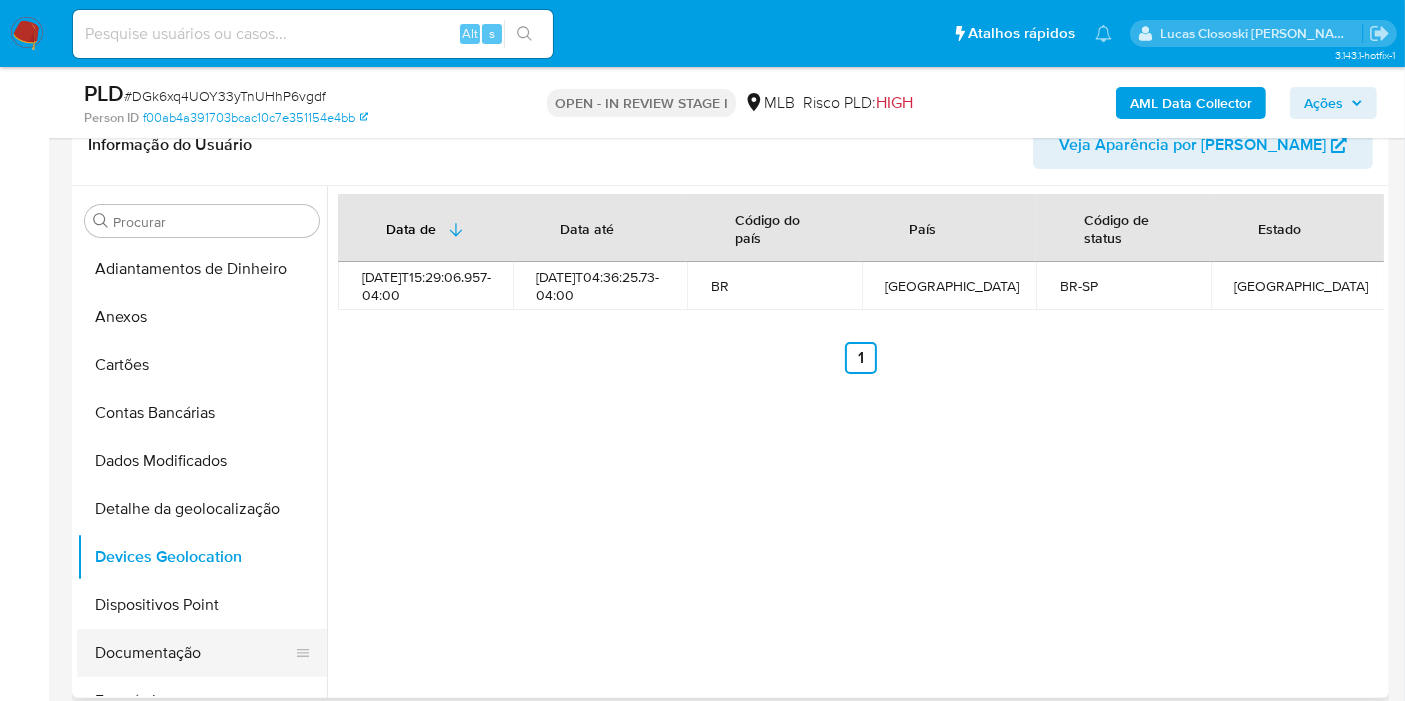 click on "Documentação" at bounding box center [194, 653] 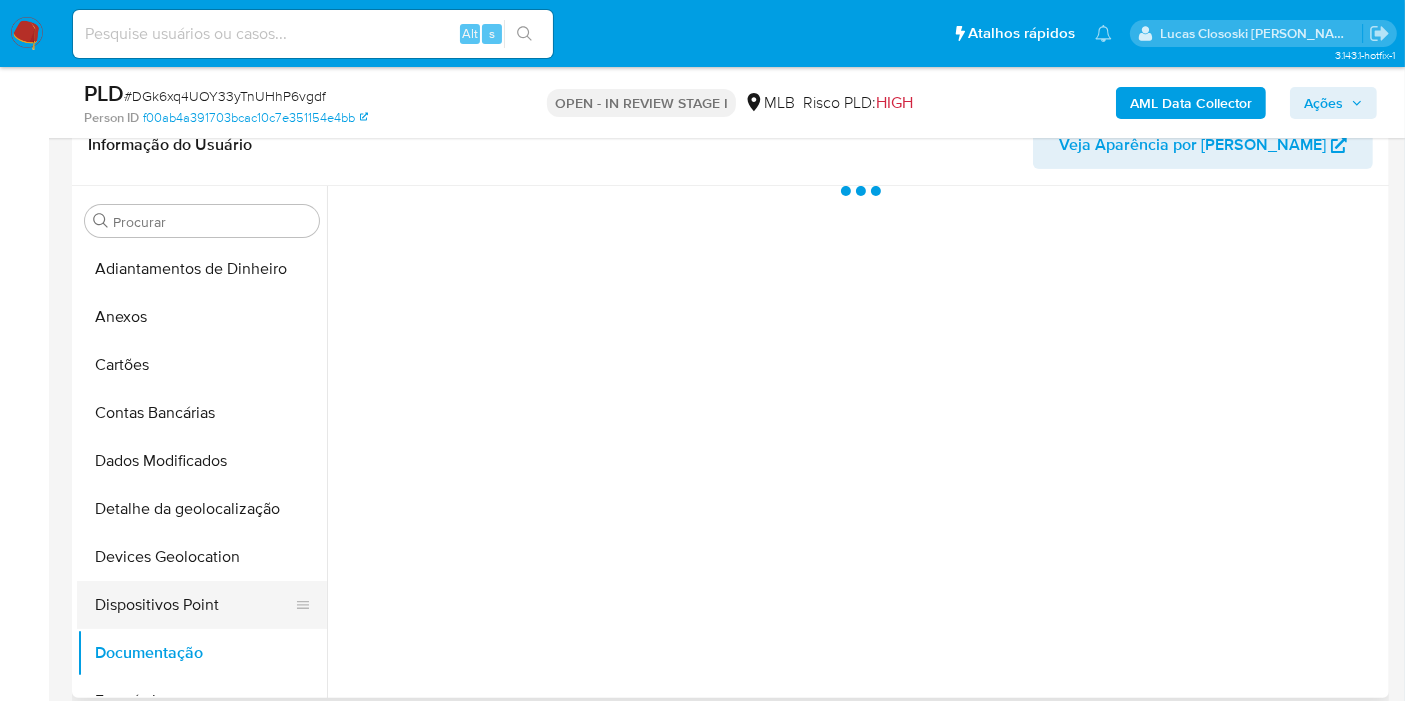 click on "Dispositivos Point" at bounding box center [194, 605] 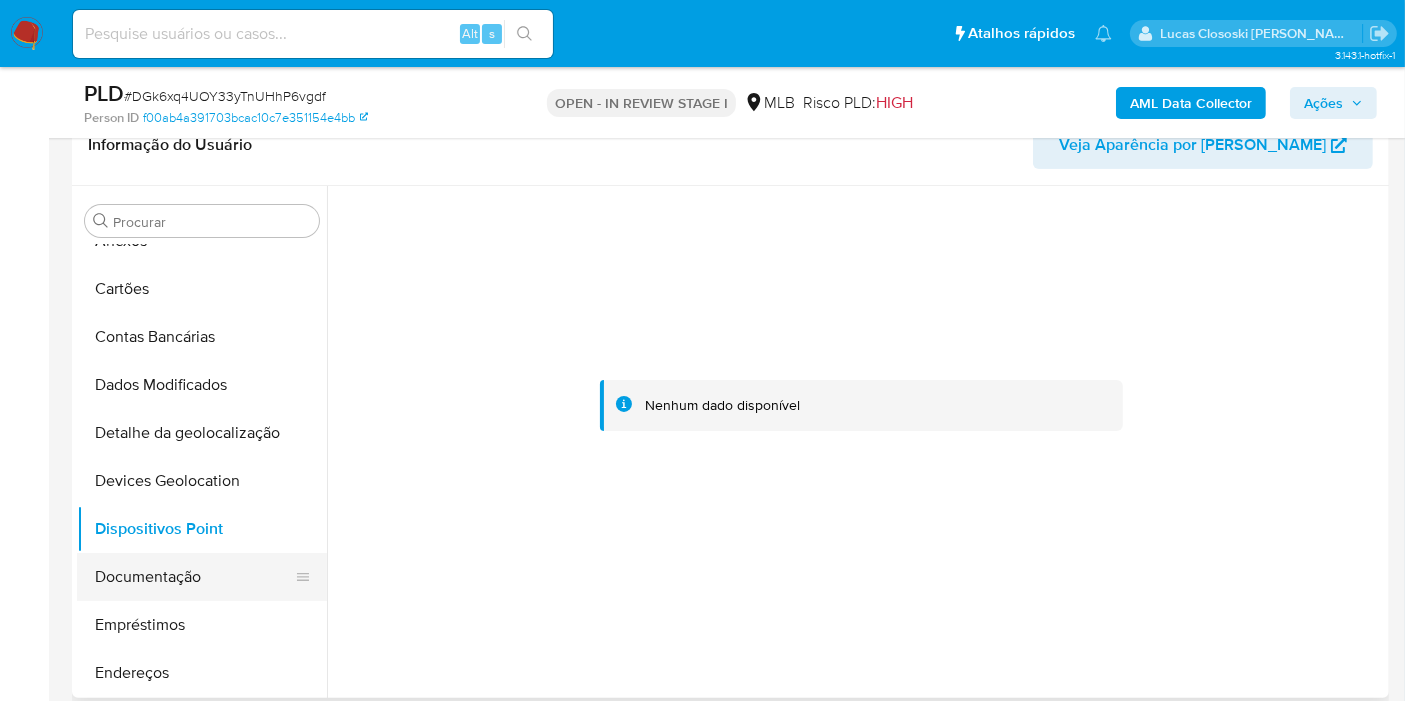 scroll, scrollTop: 111, scrollLeft: 0, axis: vertical 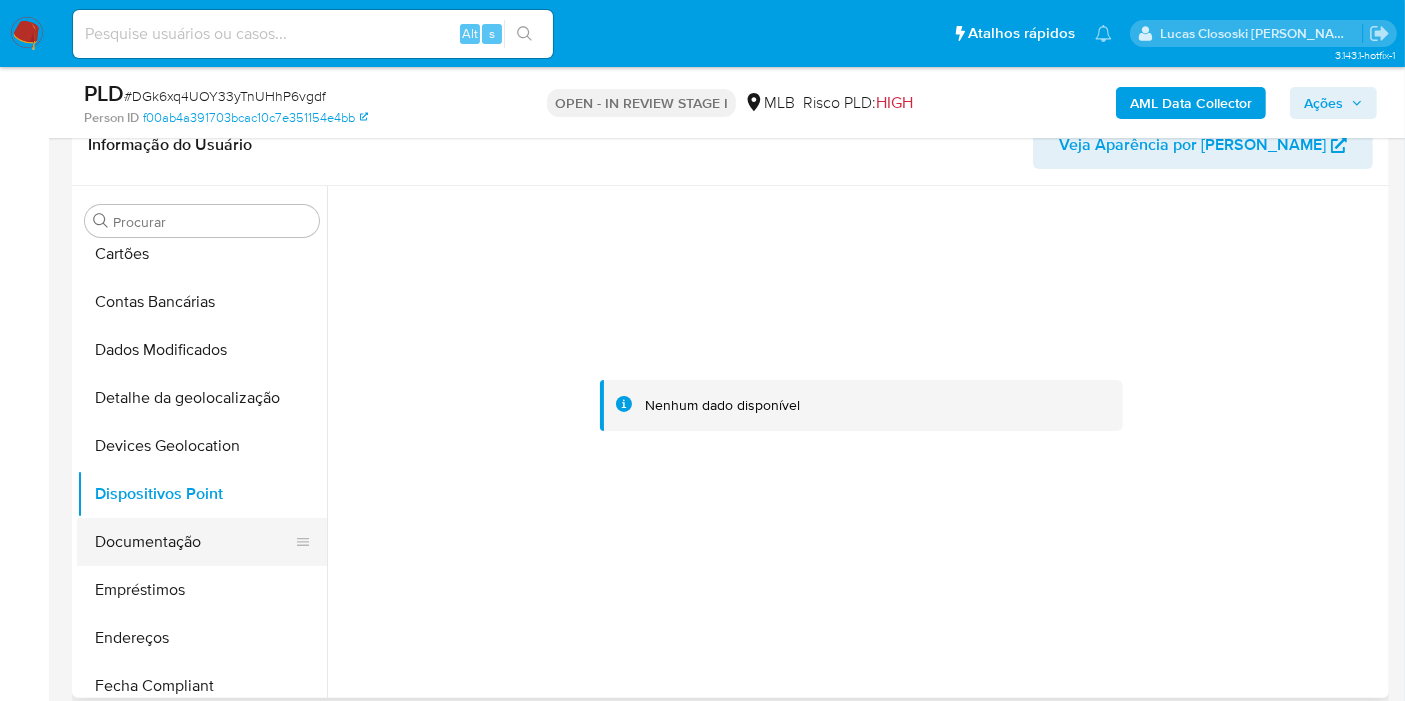 drag, startPoint x: 177, startPoint y: 533, endPoint x: 177, endPoint y: 544, distance: 11 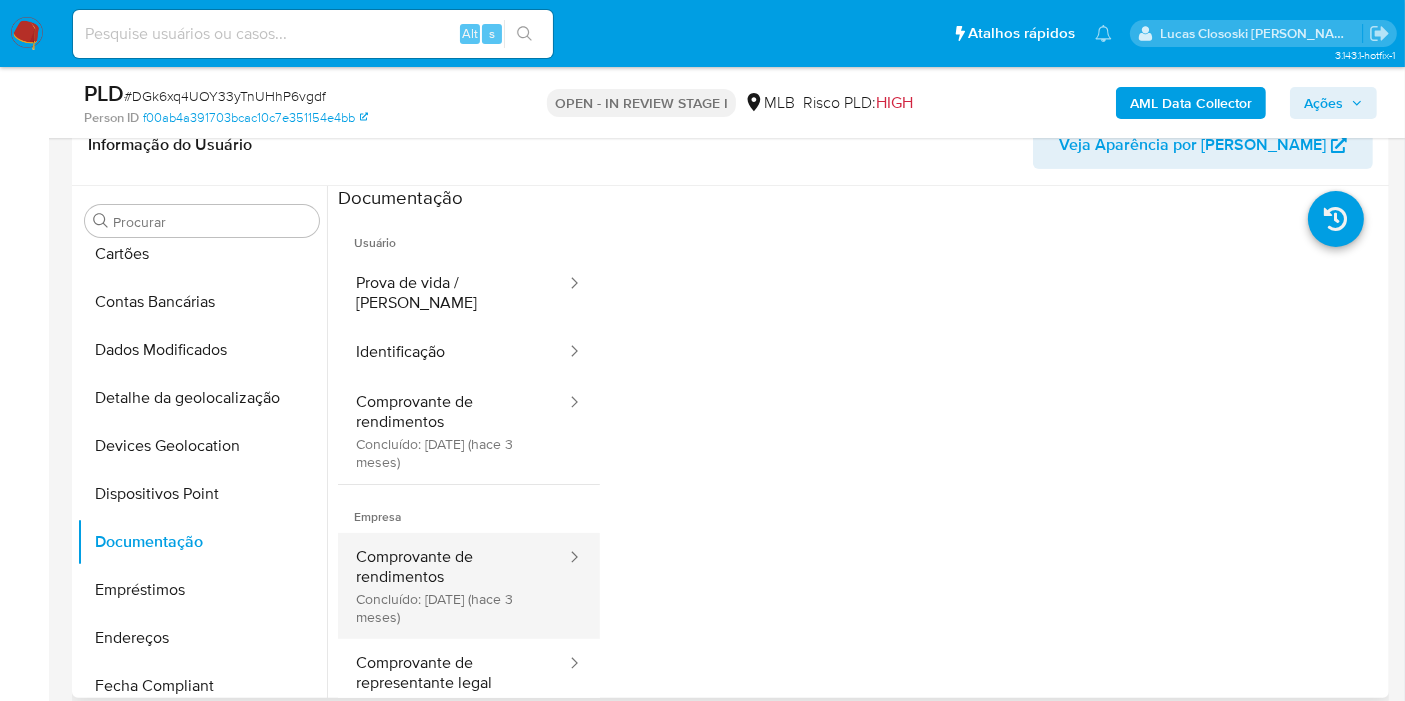click on "Comprovante de rendimentos Concluído: [DATE] (hace 3 meses)" at bounding box center [453, 586] 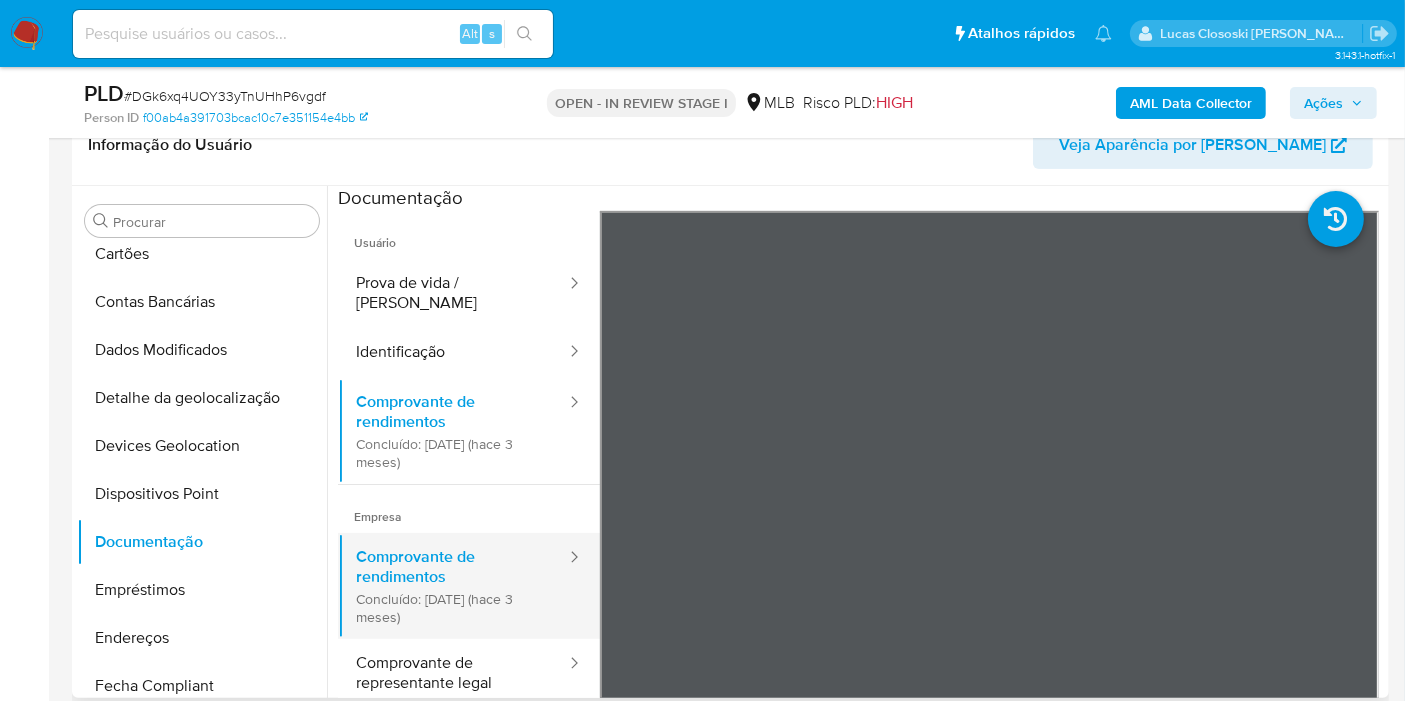 click on "Comprovante de rendimentos Concluído: [DATE] (hace 3 meses)" at bounding box center (453, 586) 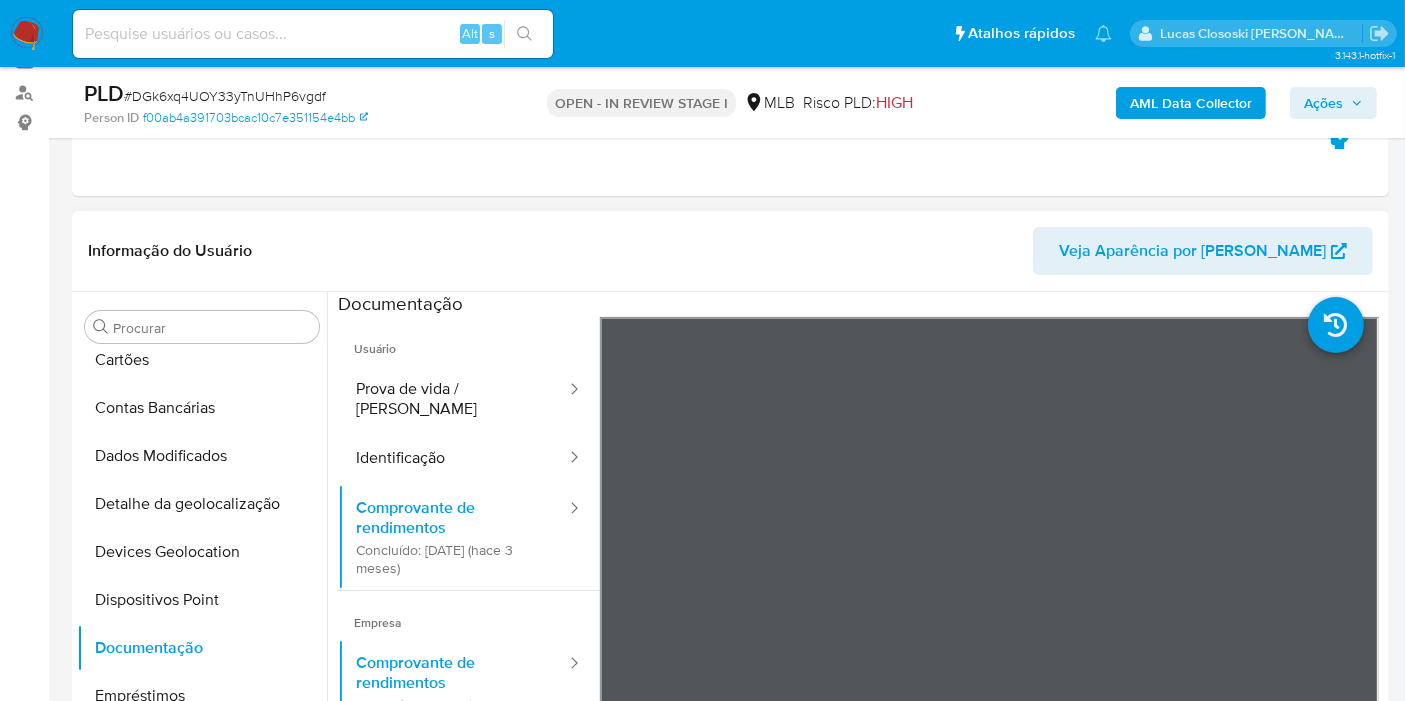 scroll, scrollTop: 333, scrollLeft: 0, axis: vertical 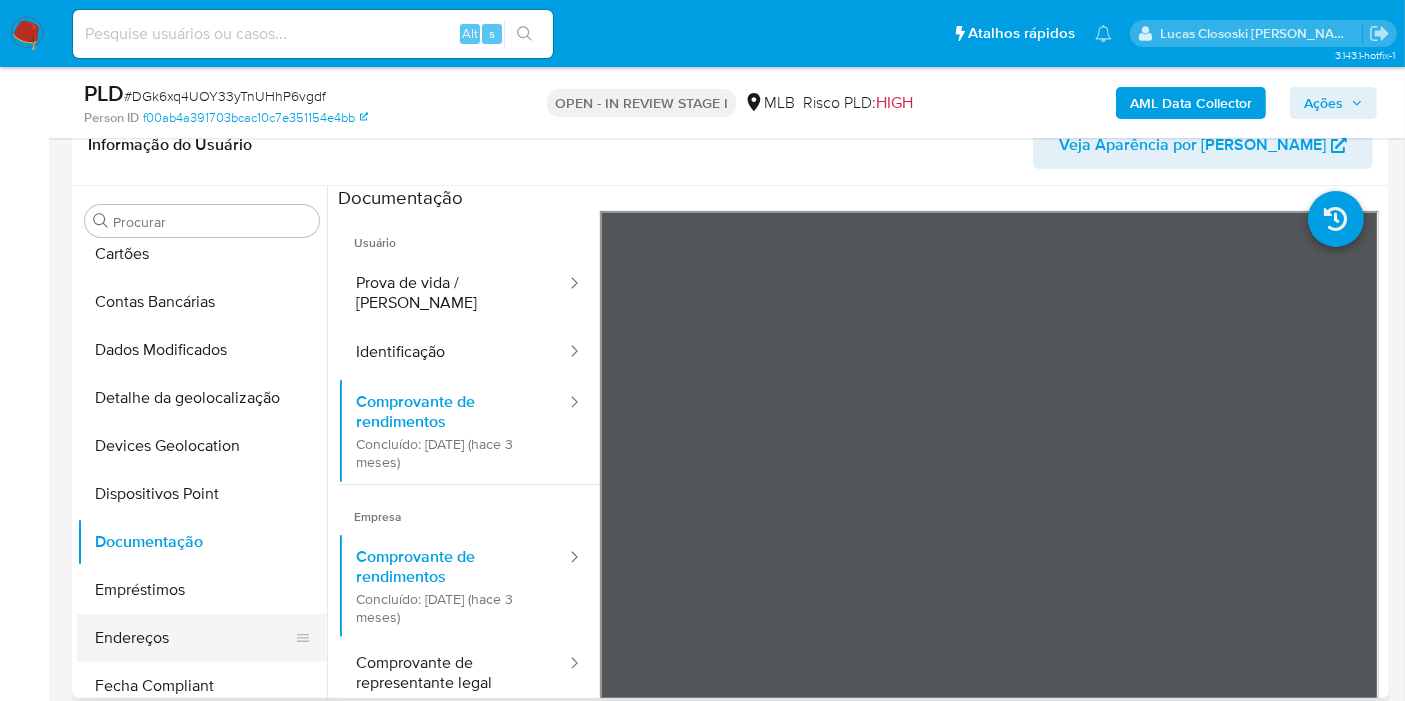 click on "Endereços" at bounding box center [194, 638] 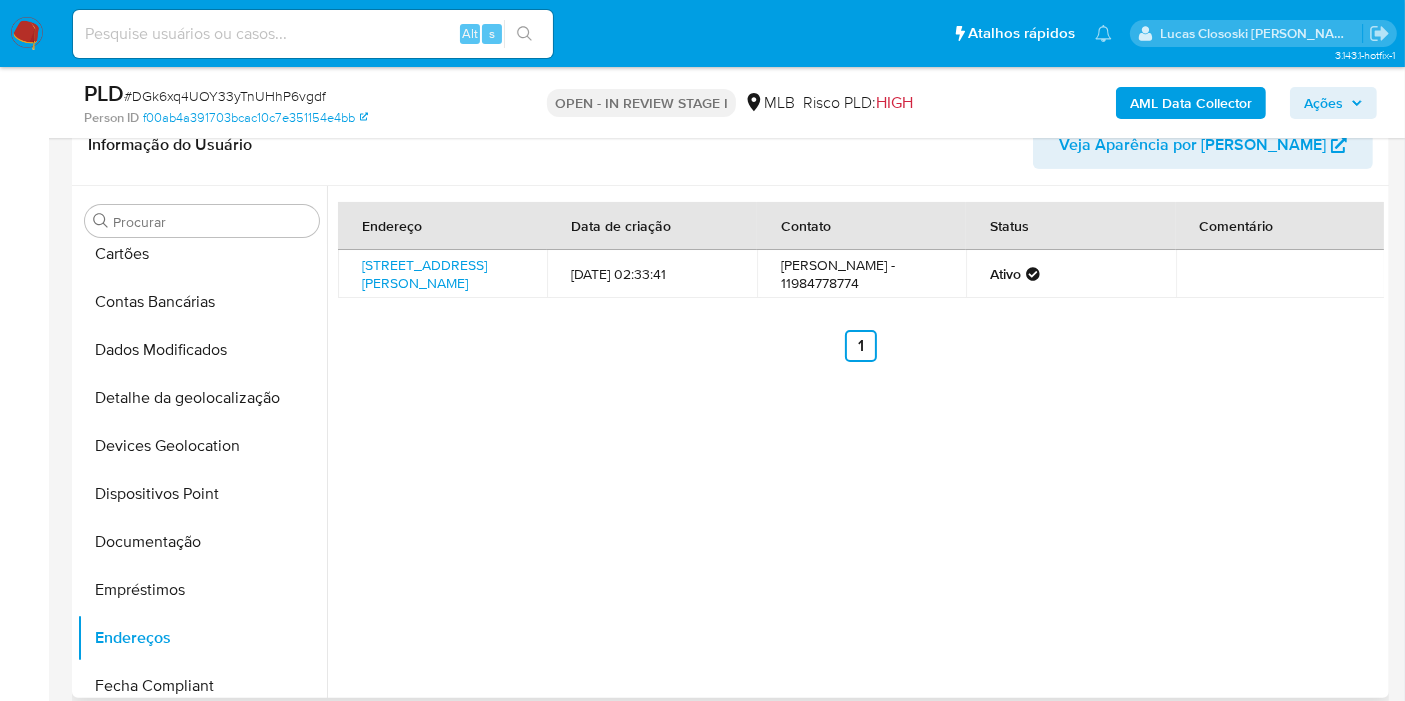 scroll, scrollTop: 444, scrollLeft: 0, axis: vertical 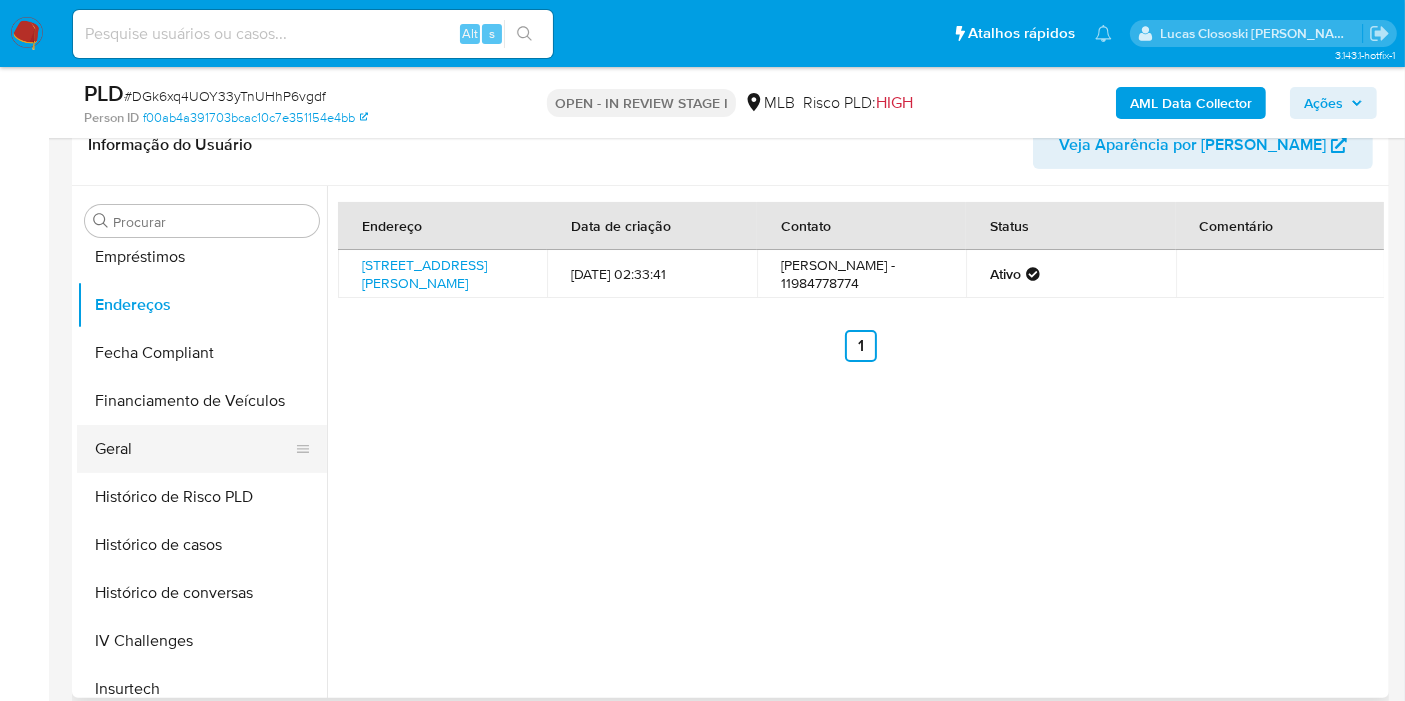 click on "Geral" at bounding box center (194, 449) 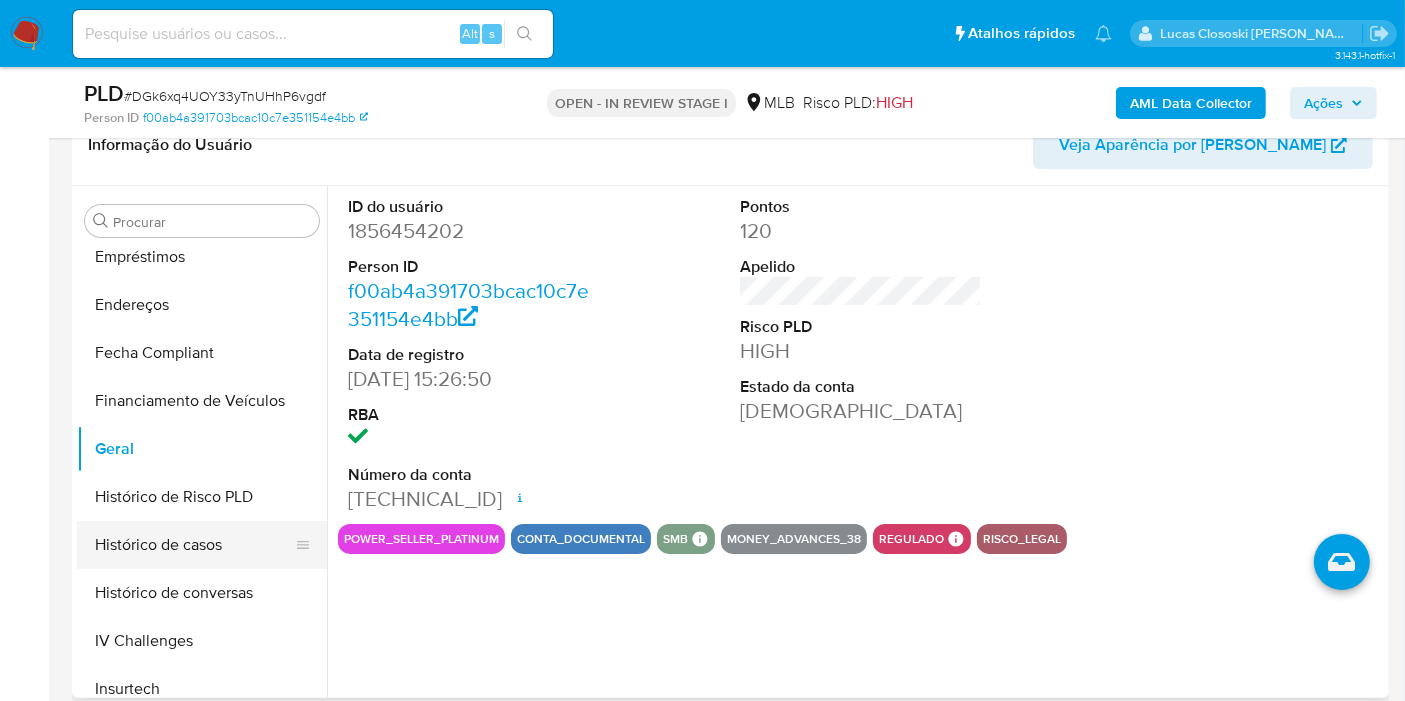 click on "Histórico de casos" at bounding box center [194, 545] 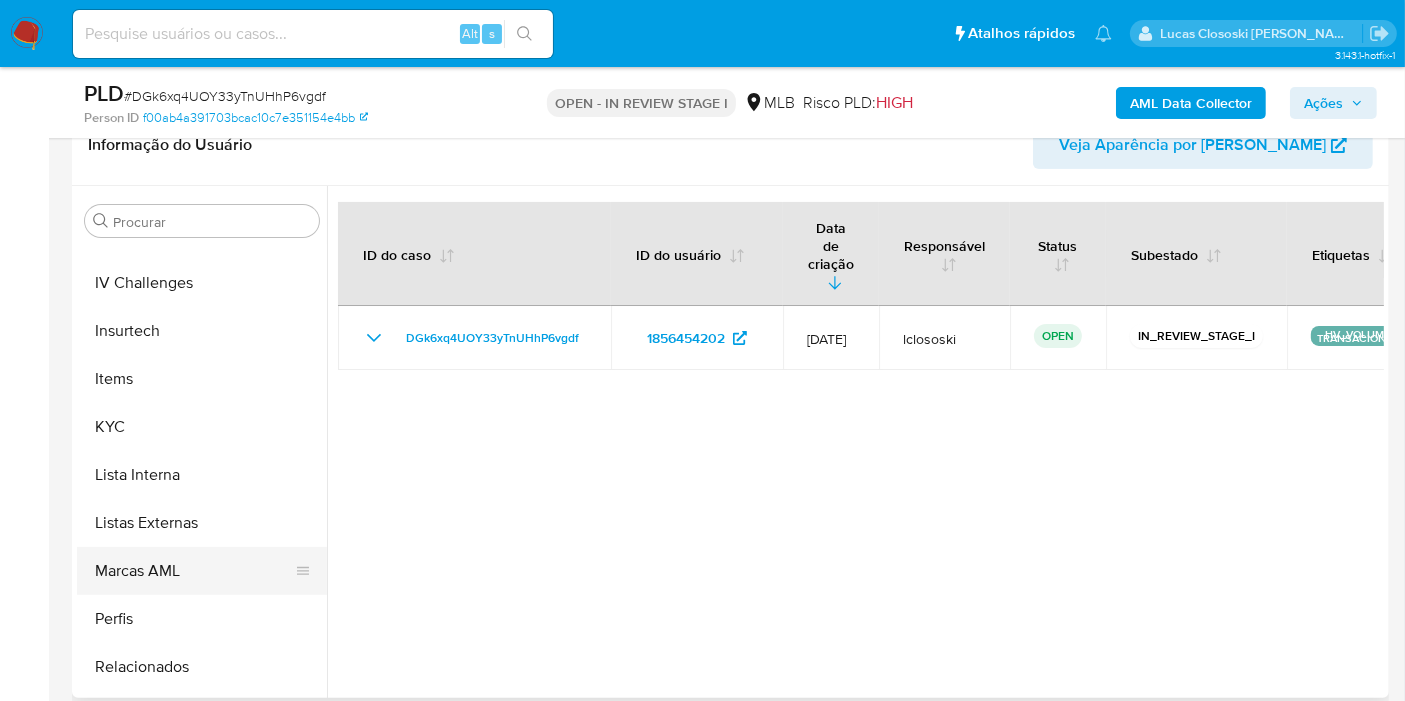 scroll, scrollTop: 844, scrollLeft: 0, axis: vertical 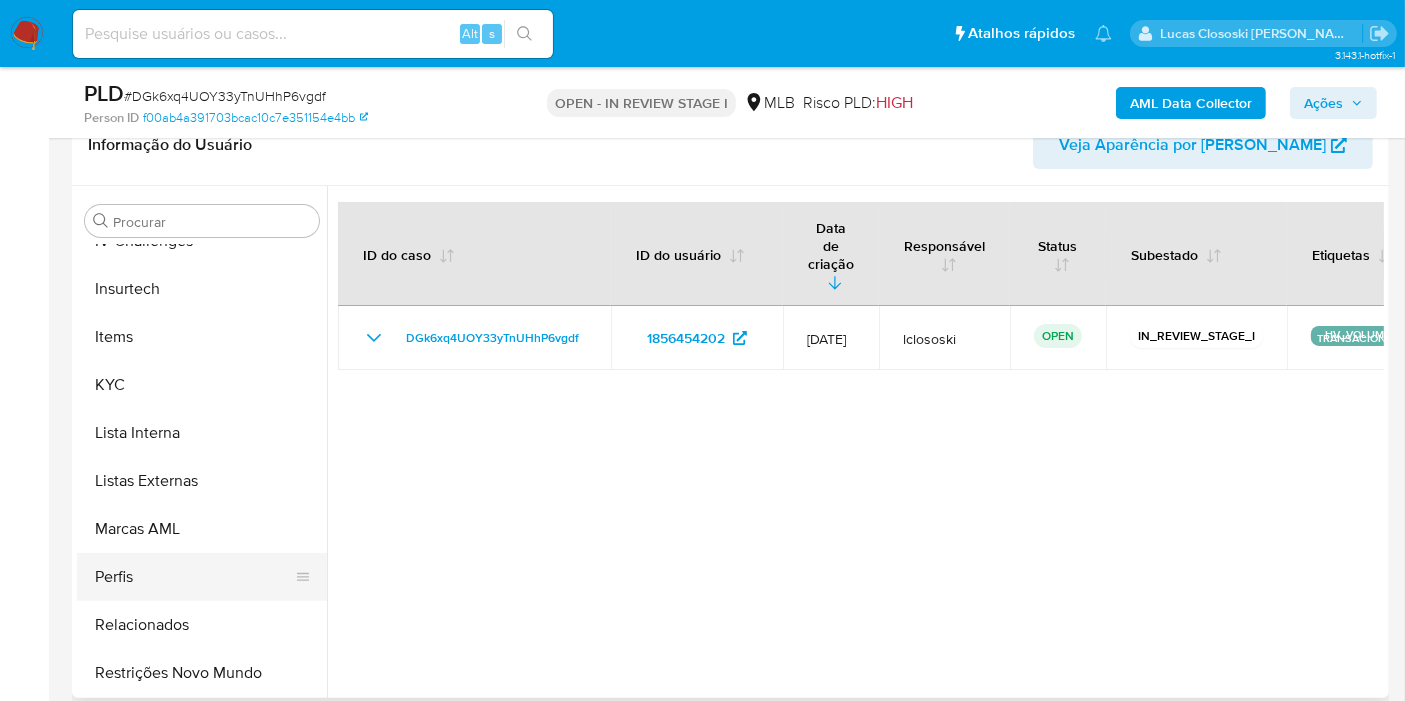 click on "Perfis" at bounding box center [194, 577] 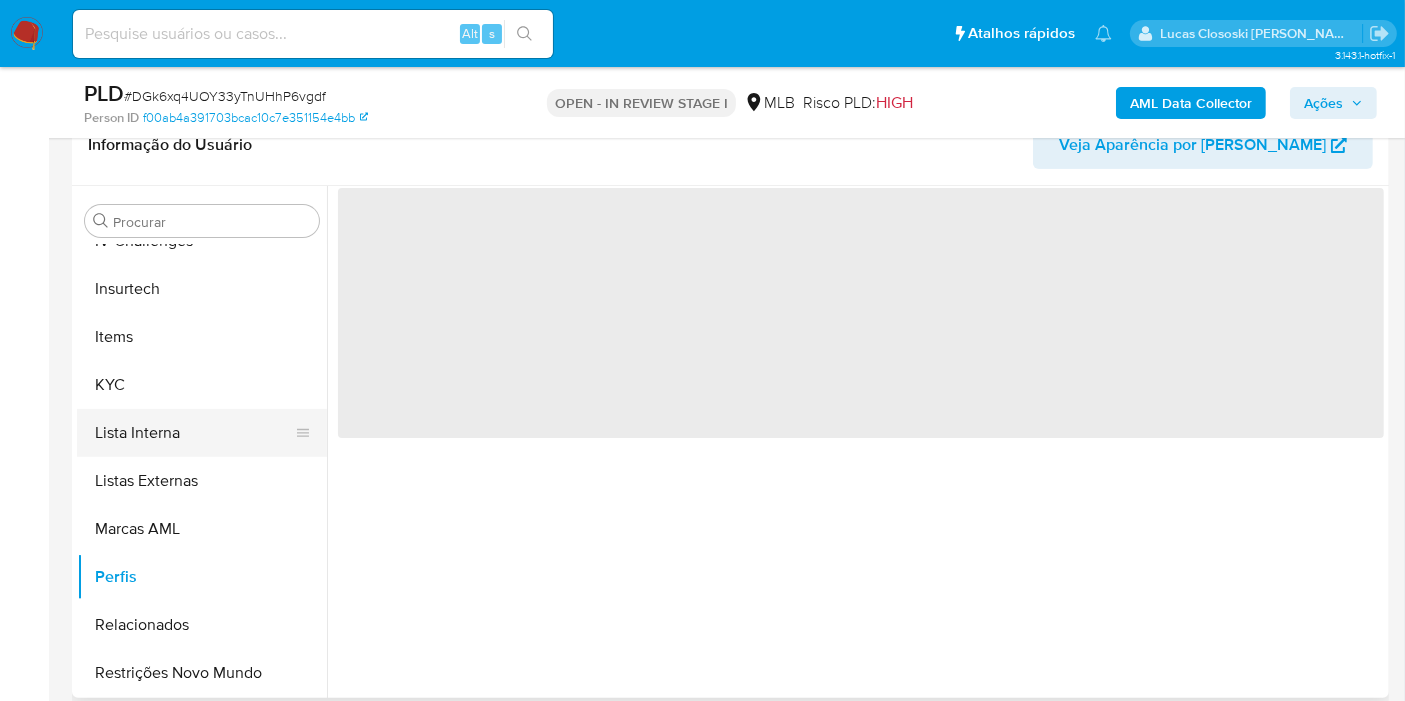 click on "Lista Interna" at bounding box center [194, 433] 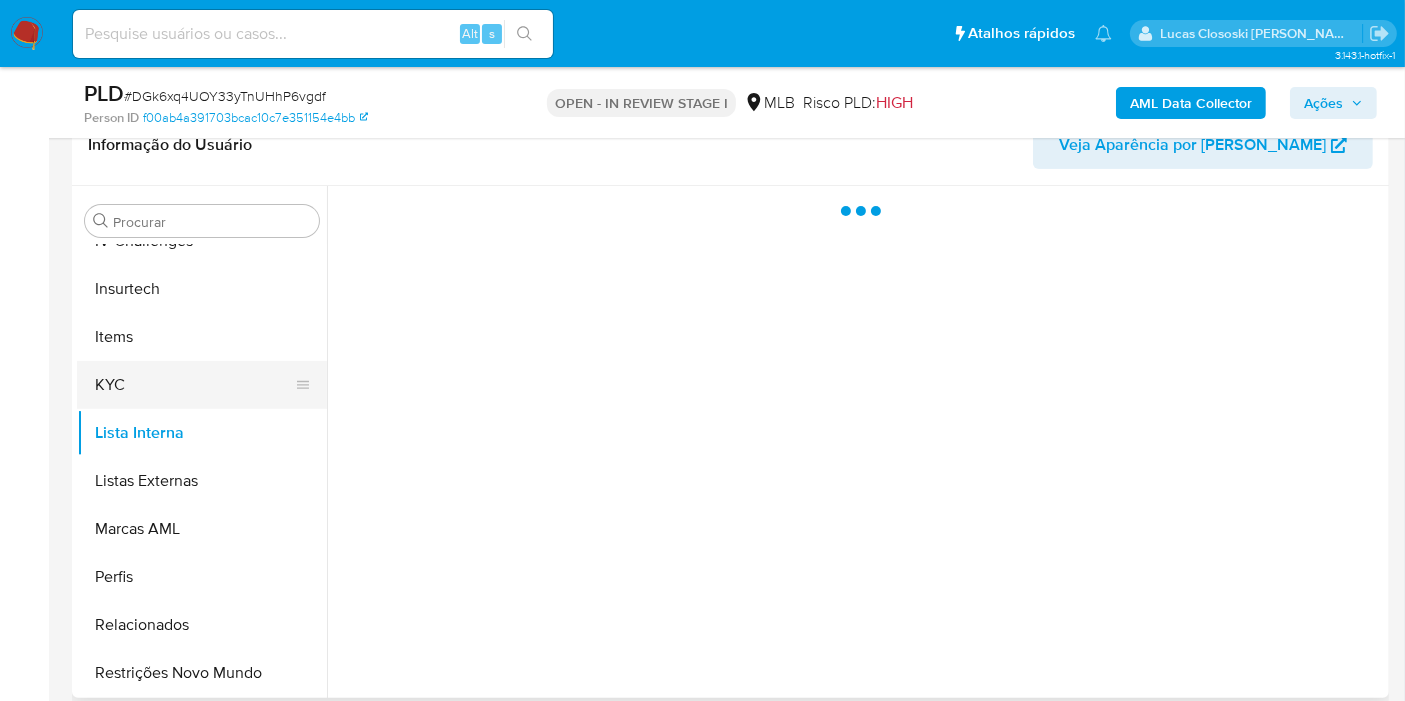 click on "KYC" at bounding box center [194, 385] 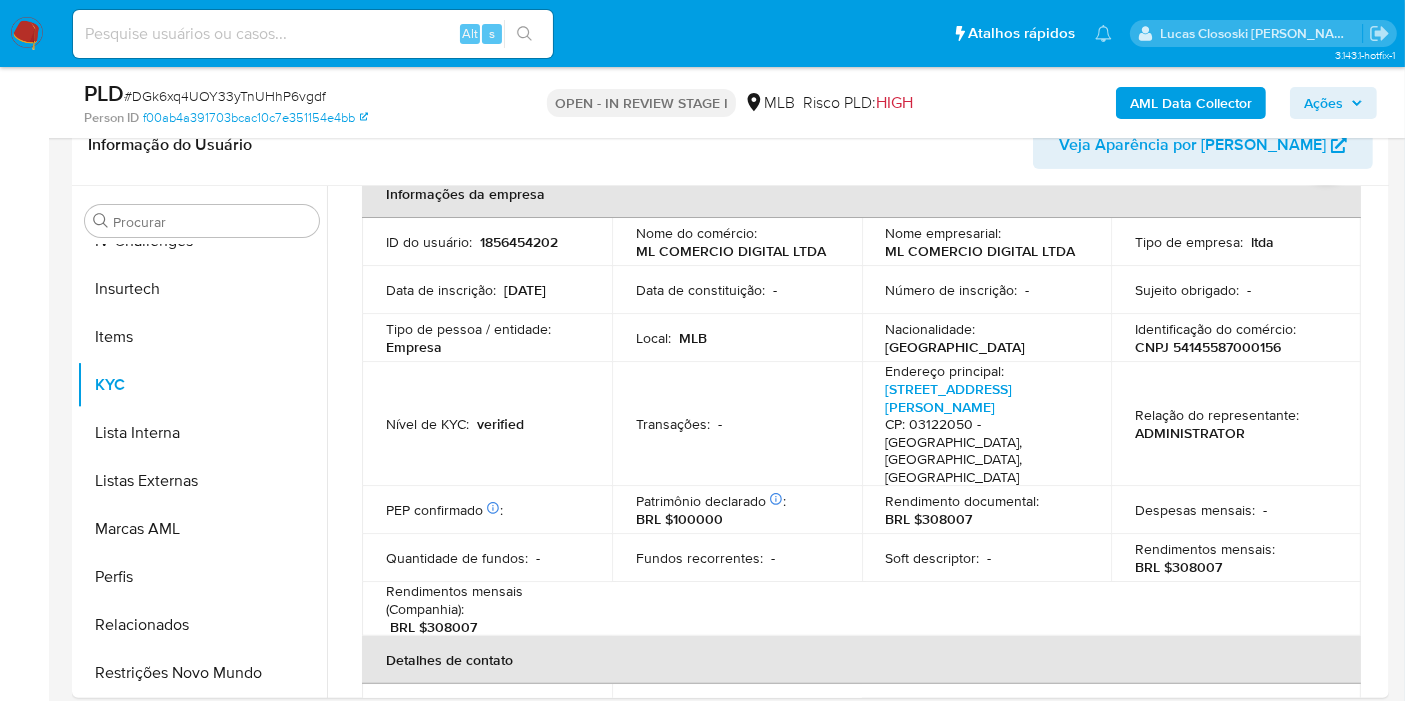 scroll, scrollTop: 111, scrollLeft: 0, axis: vertical 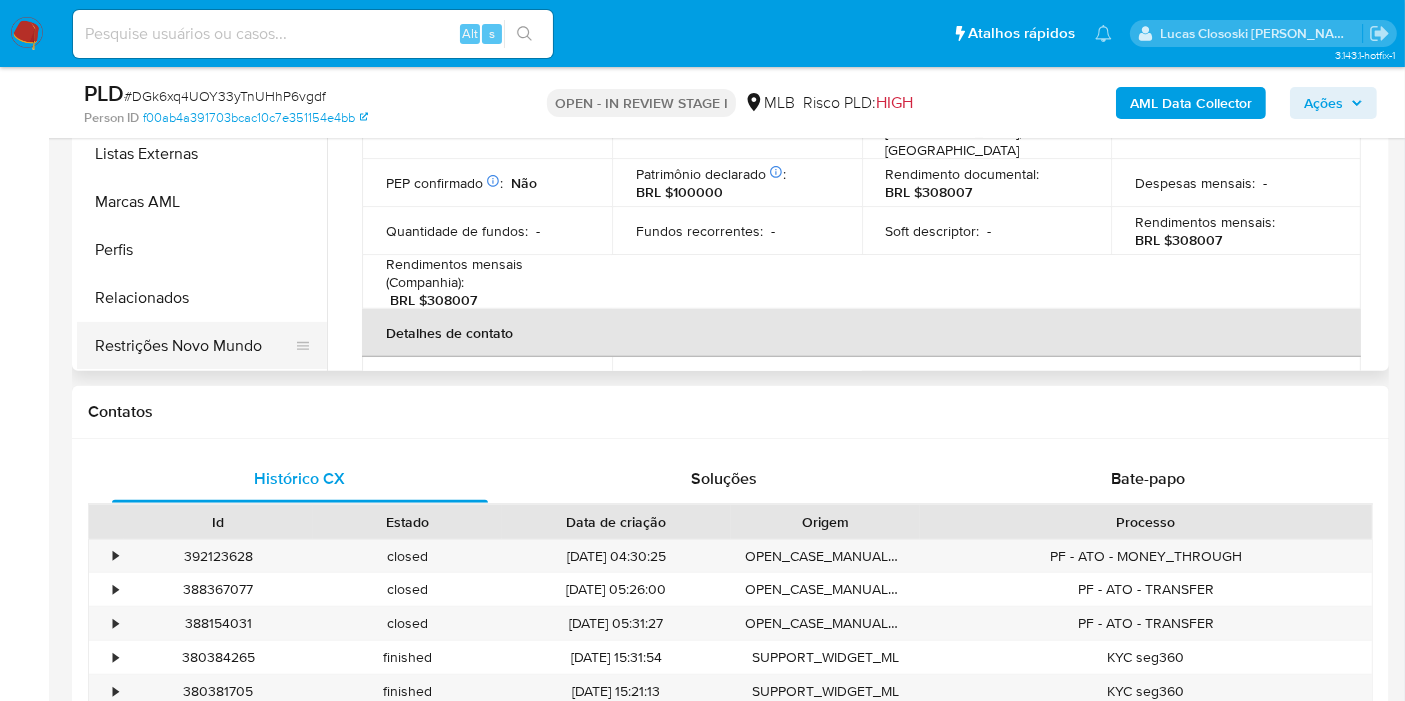 click on "Restrições Novo Mundo" at bounding box center (194, 346) 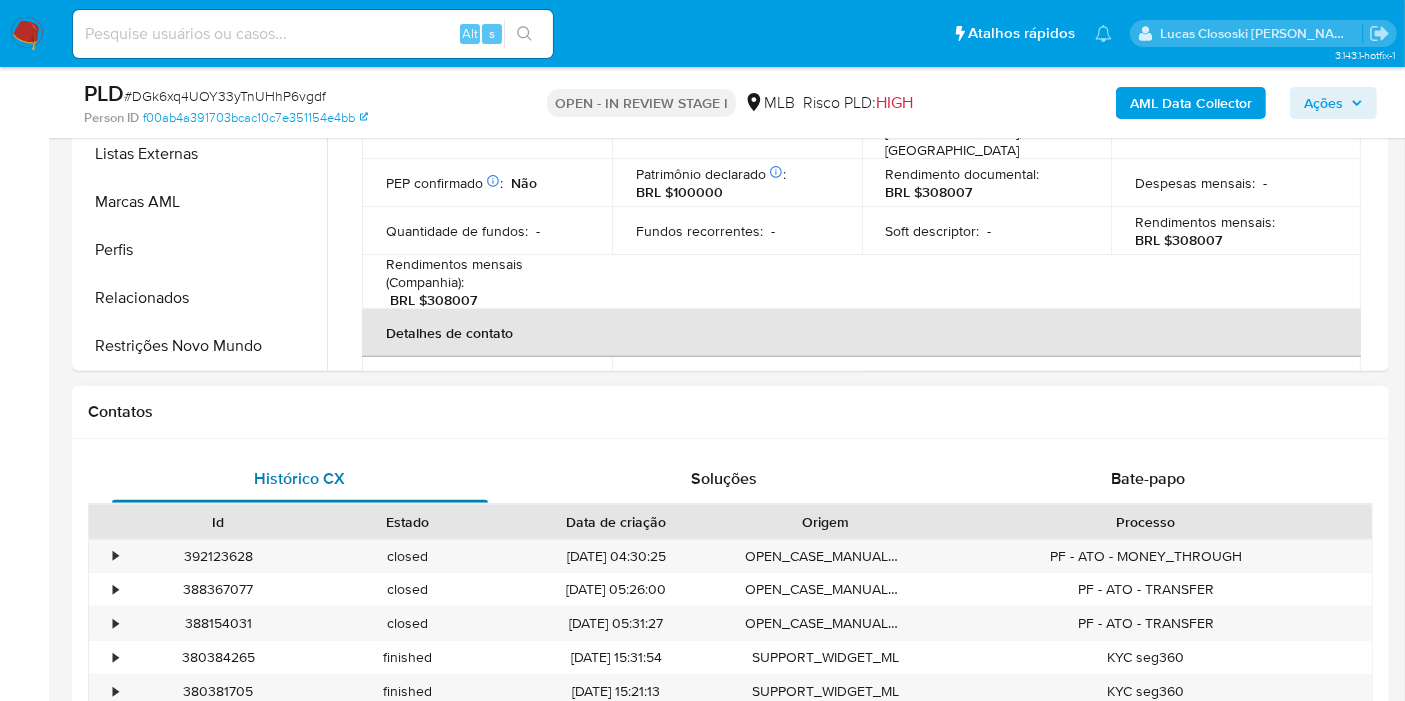 scroll, scrollTop: 0, scrollLeft: 0, axis: both 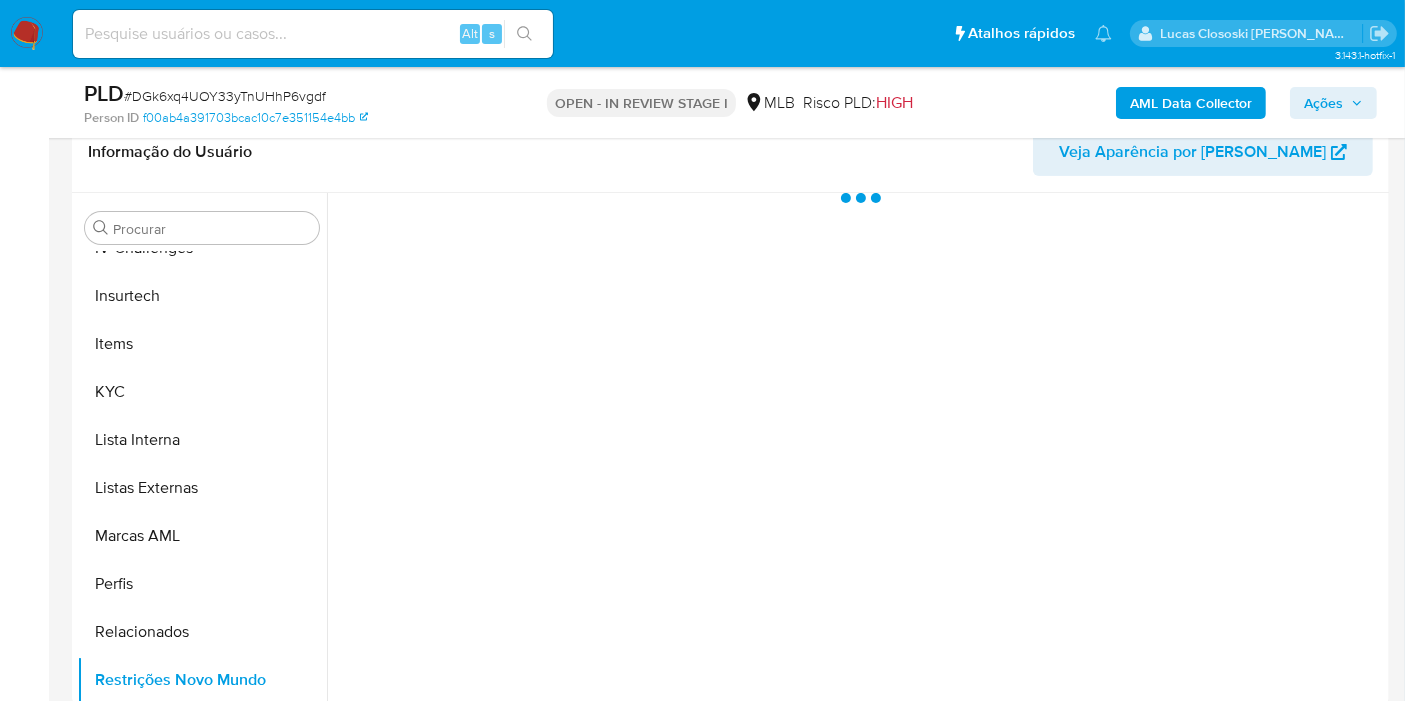 click at bounding box center [855, 449] 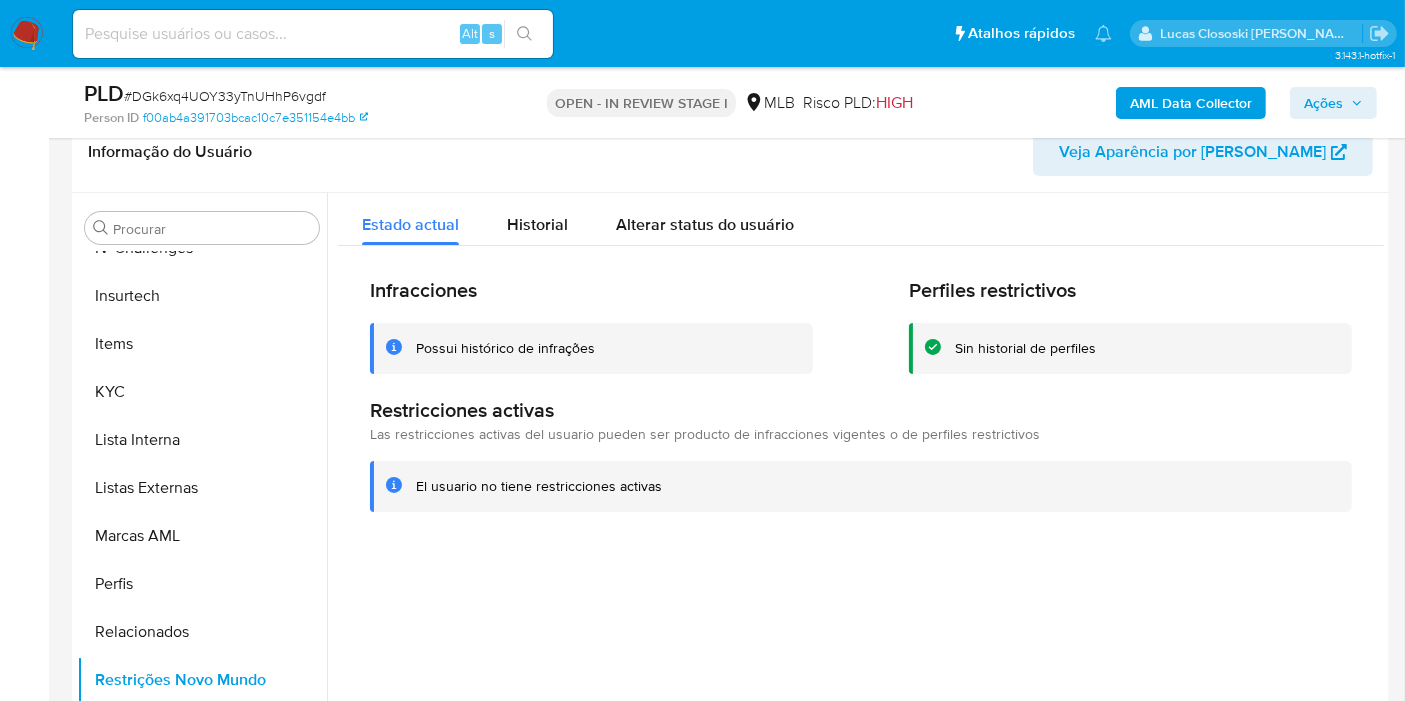 click on "Informação do Usuário Veja Aparência por [PERSON_NAME]" at bounding box center (730, 152) 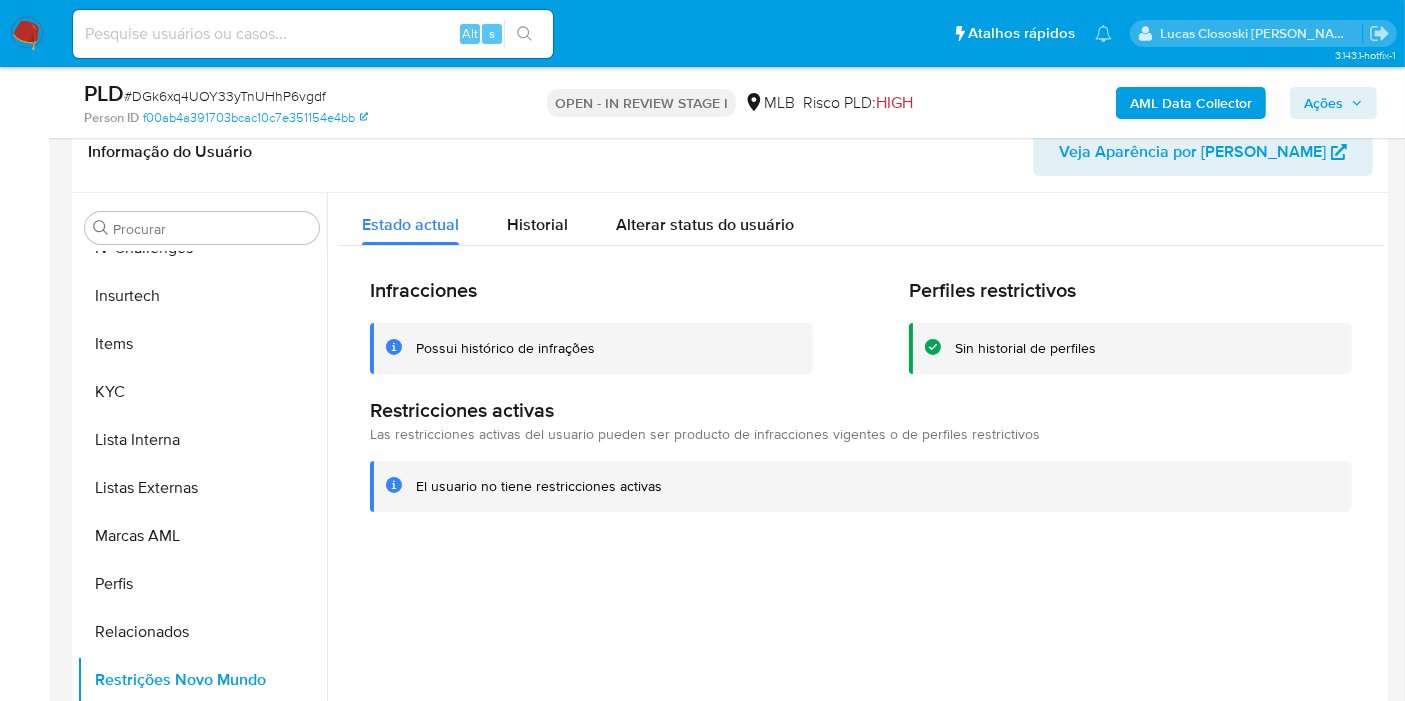 click on "# DGk6xq4UOY33yTnUHhP6vgdf" at bounding box center (225, 96) 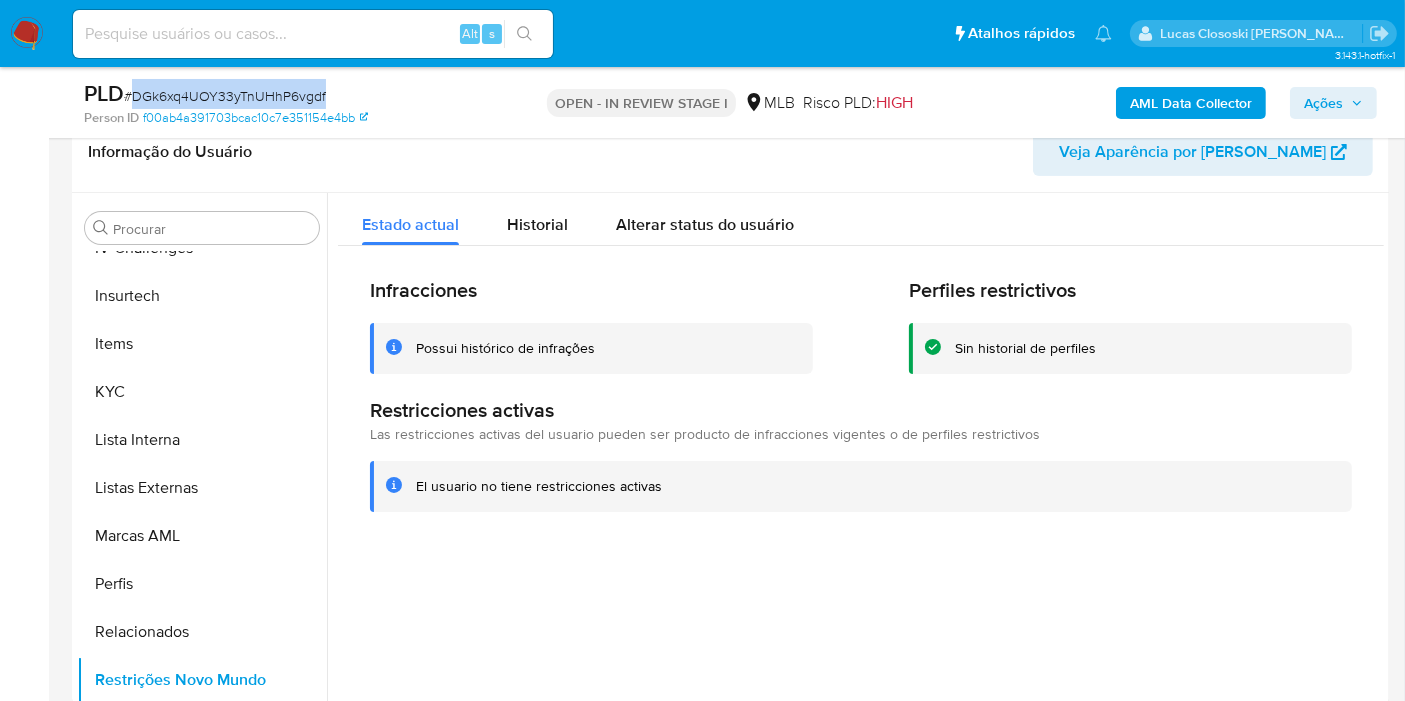 click on "# DGk6xq4UOY33yTnUHhP6vgdf" at bounding box center [225, 96] 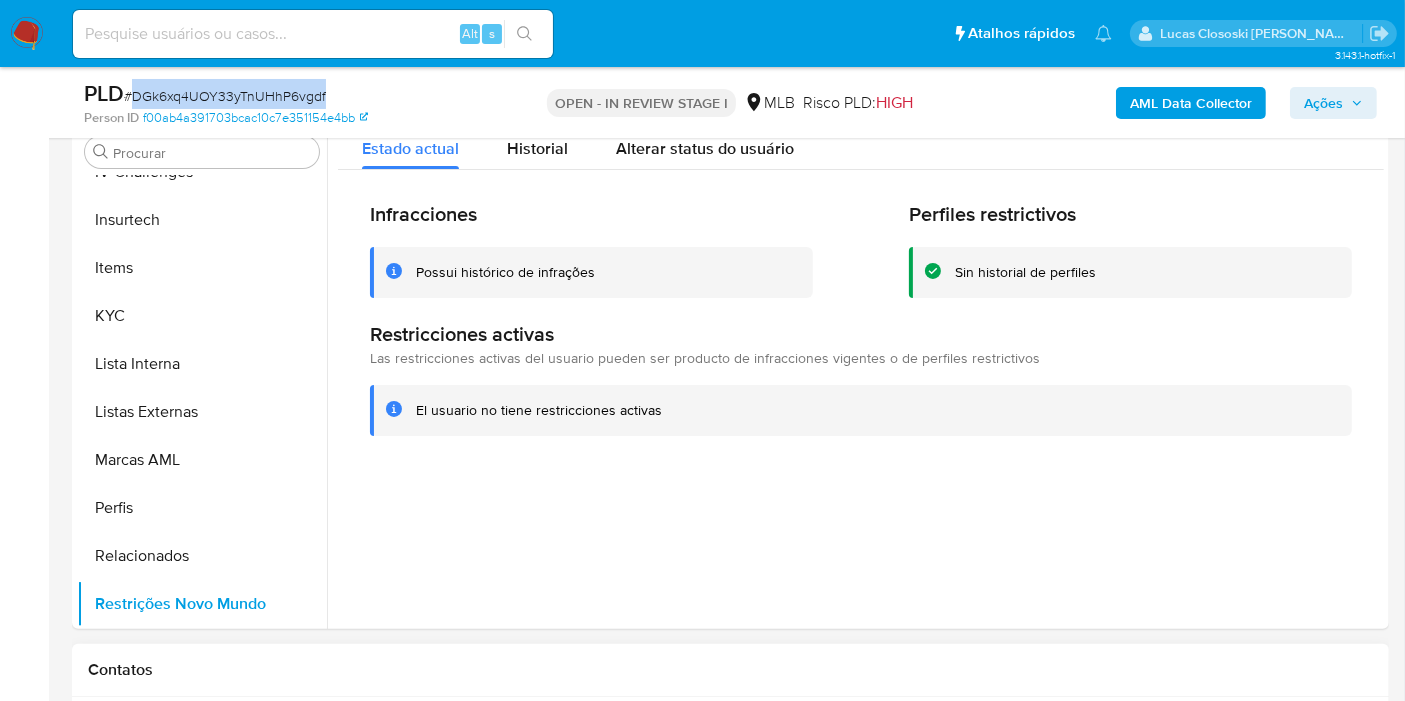 scroll, scrollTop: 437, scrollLeft: 0, axis: vertical 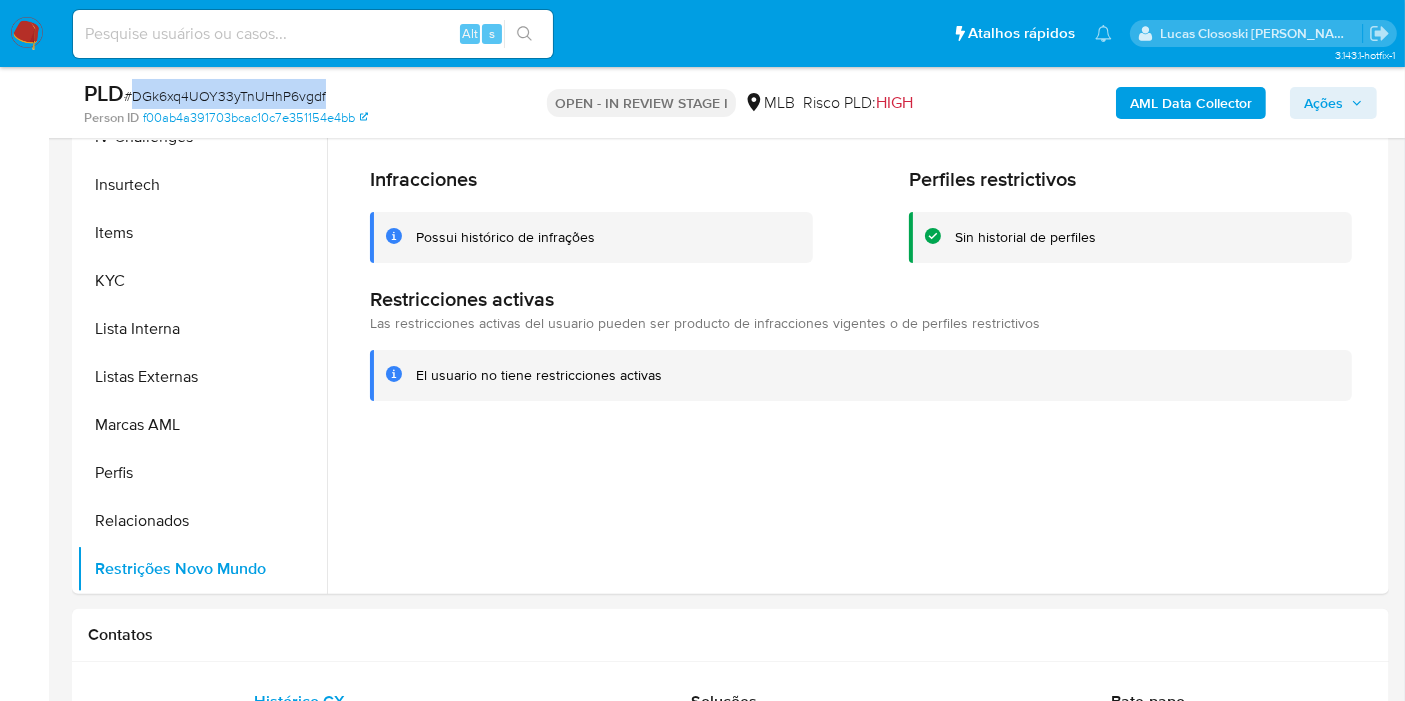 copy on "DGk6xq4UOY33yTnUHhP6vgdf" 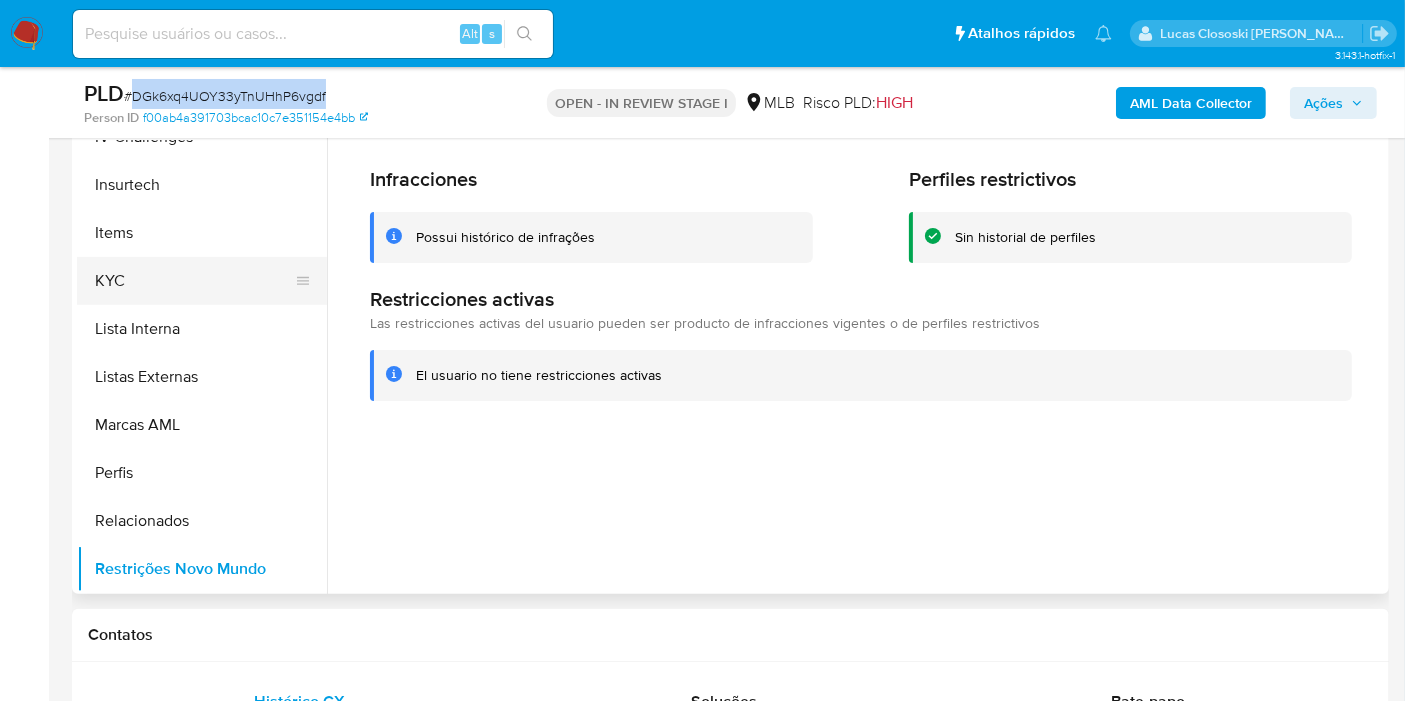 click on "KYC" at bounding box center [194, 281] 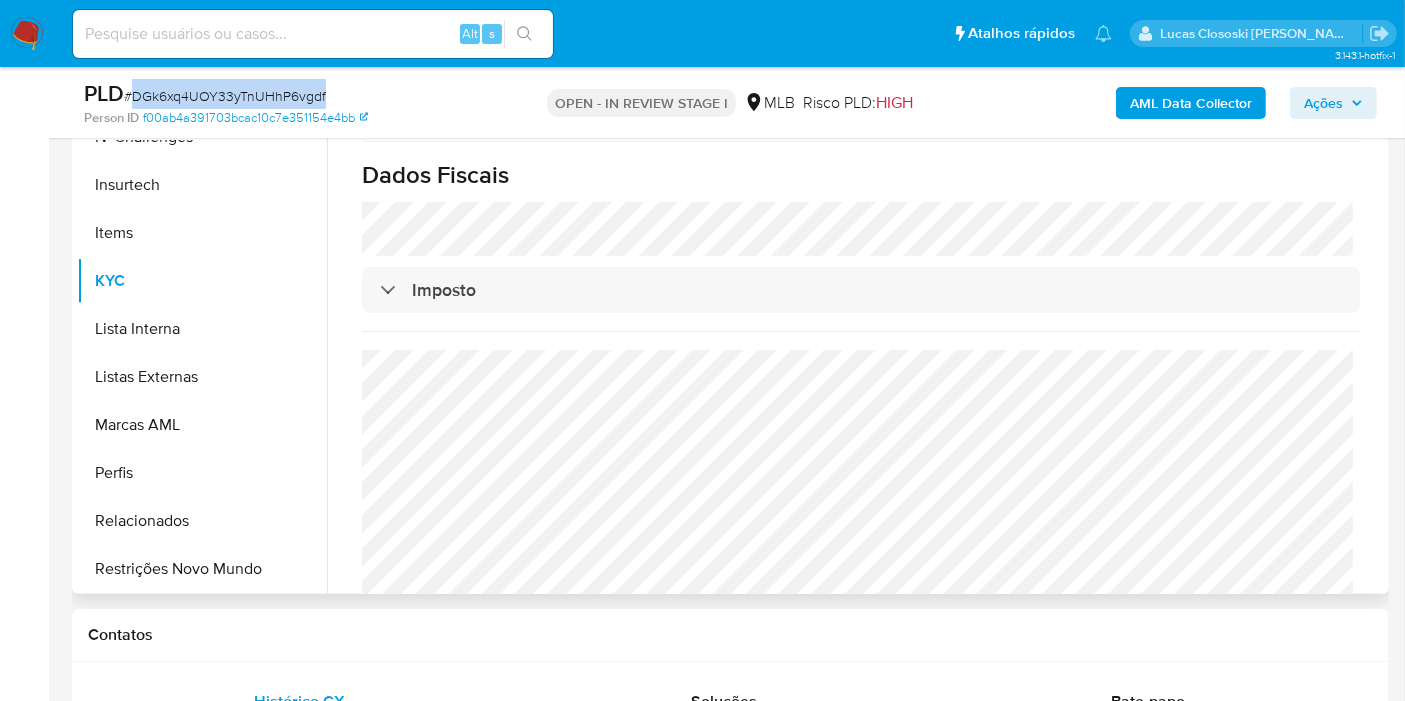scroll, scrollTop: 1258, scrollLeft: 0, axis: vertical 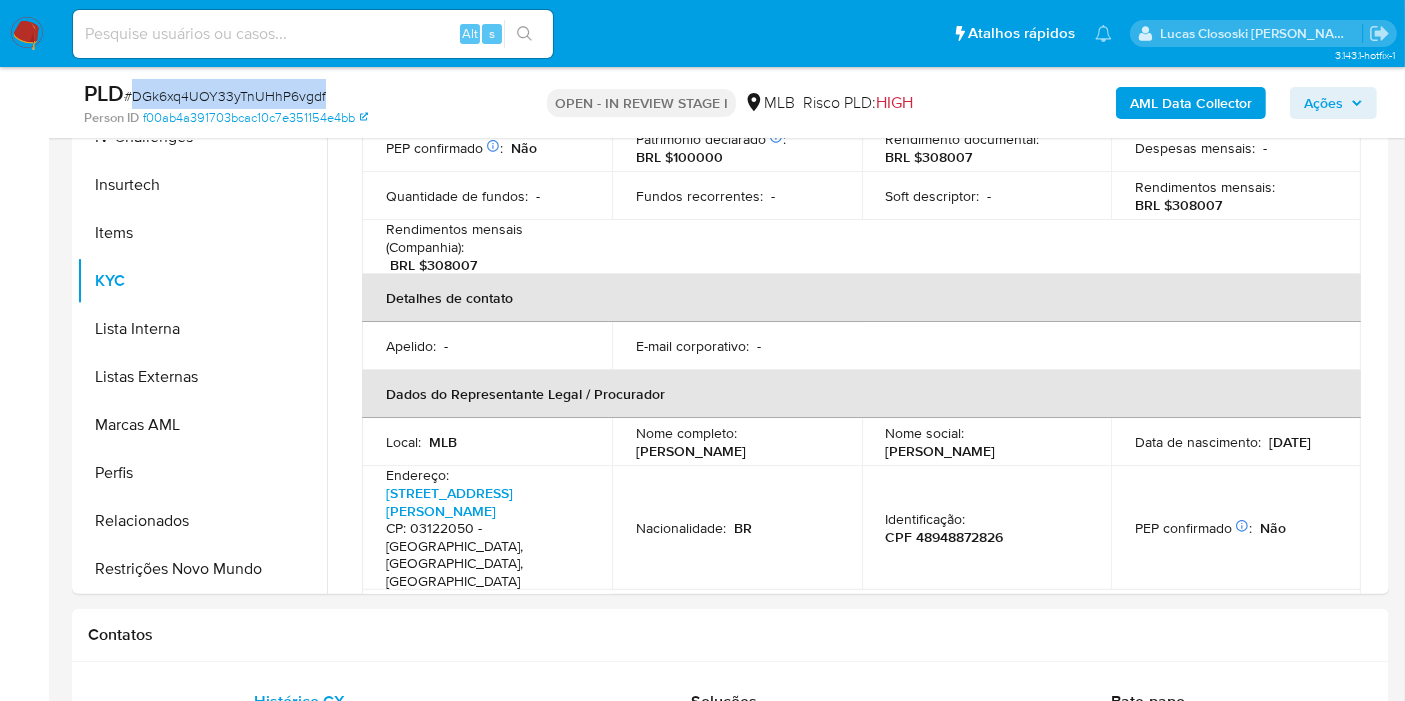 copy on "DGk6xq4UOY33yTnUHhP6vgdf" 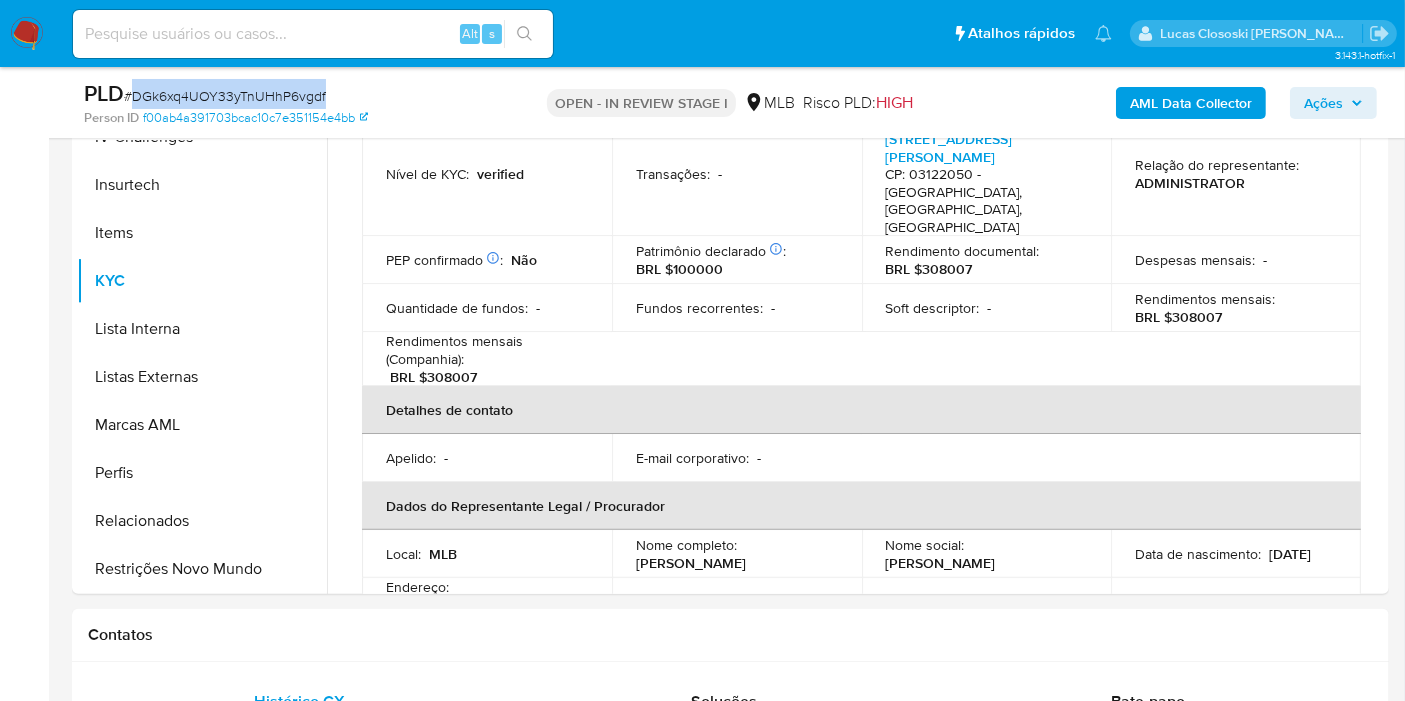 scroll, scrollTop: 147, scrollLeft: 0, axis: vertical 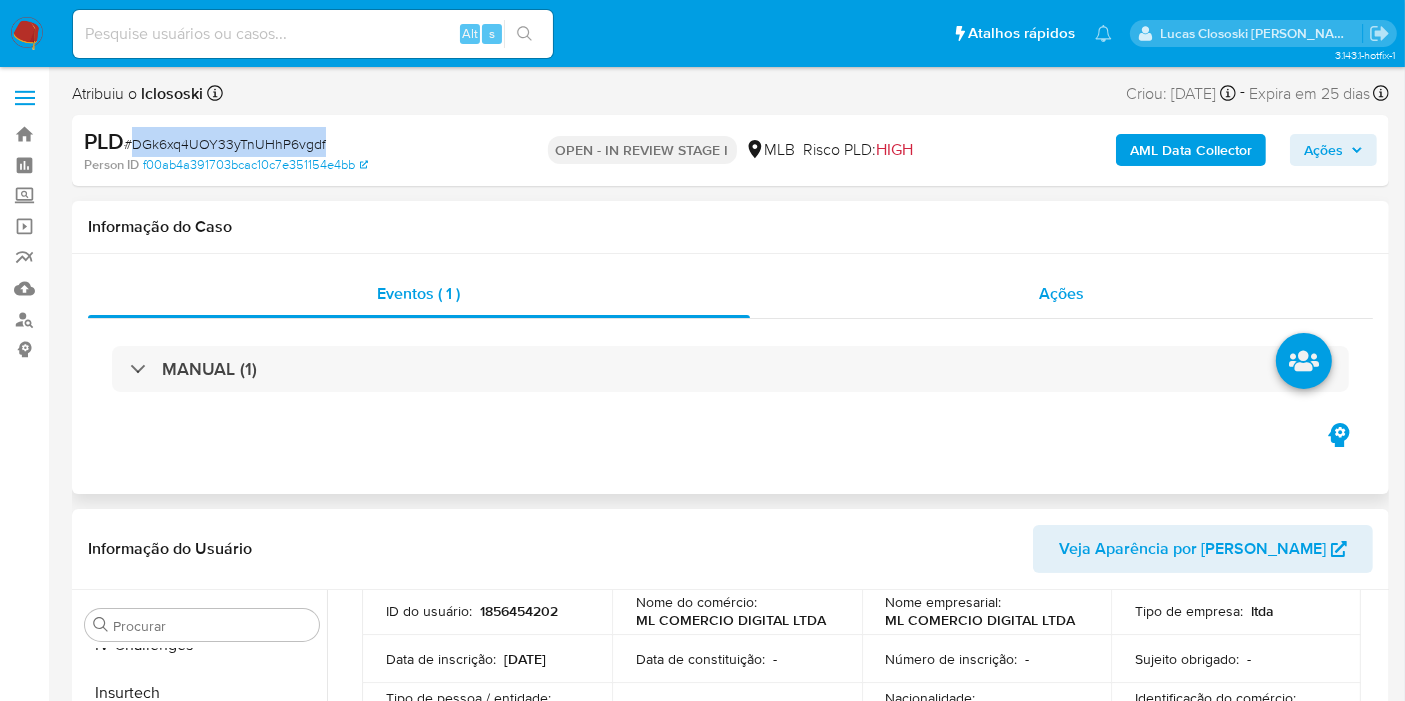 click on "Ações" at bounding box center (1062, 294) 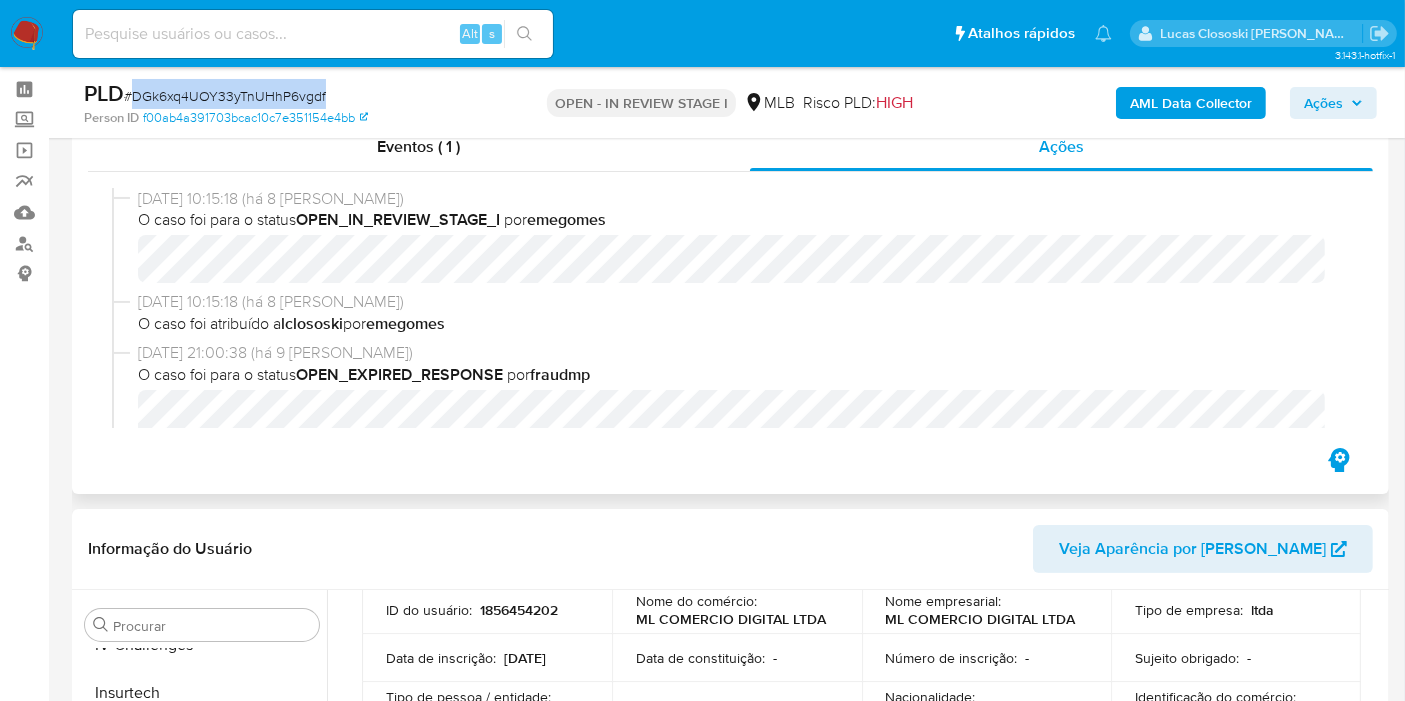 scroll, scrollTop: 111, scrollLeft: 0, axis: vertical 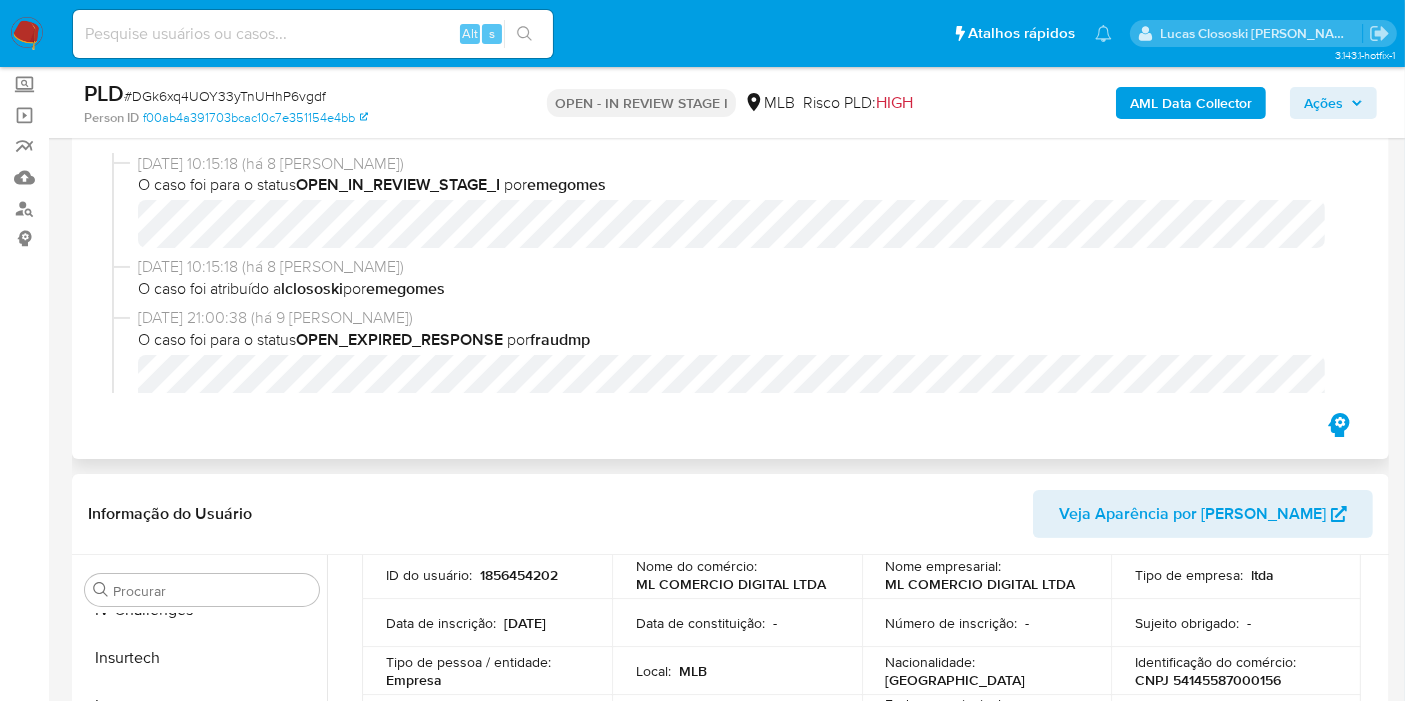 click on "[DATE] 10:15:18 (há 8 [PERSON_NAME]) O caso foi atribuído a  lclososki  por  emegomes" at bounding box center [739, 277] 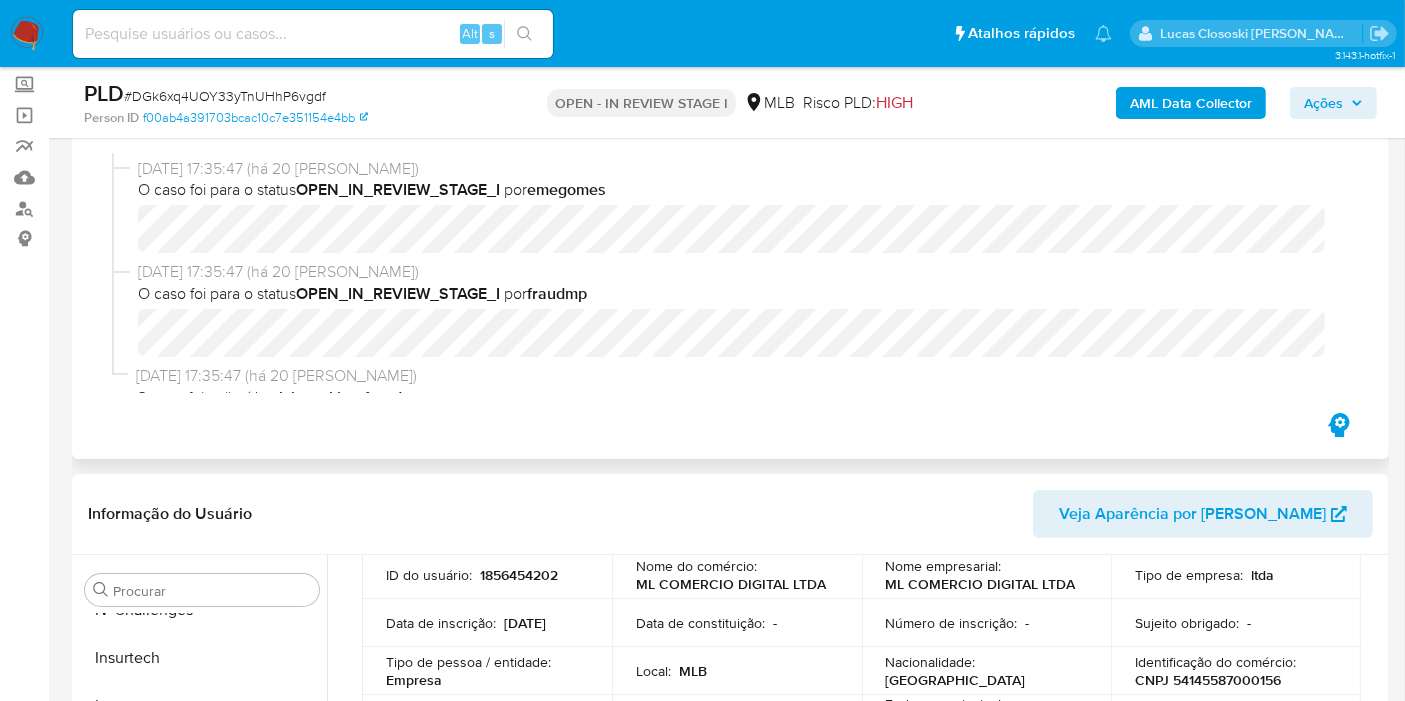 scroll, scrollTop: 841, scrollLeft: 0, axis: vertical 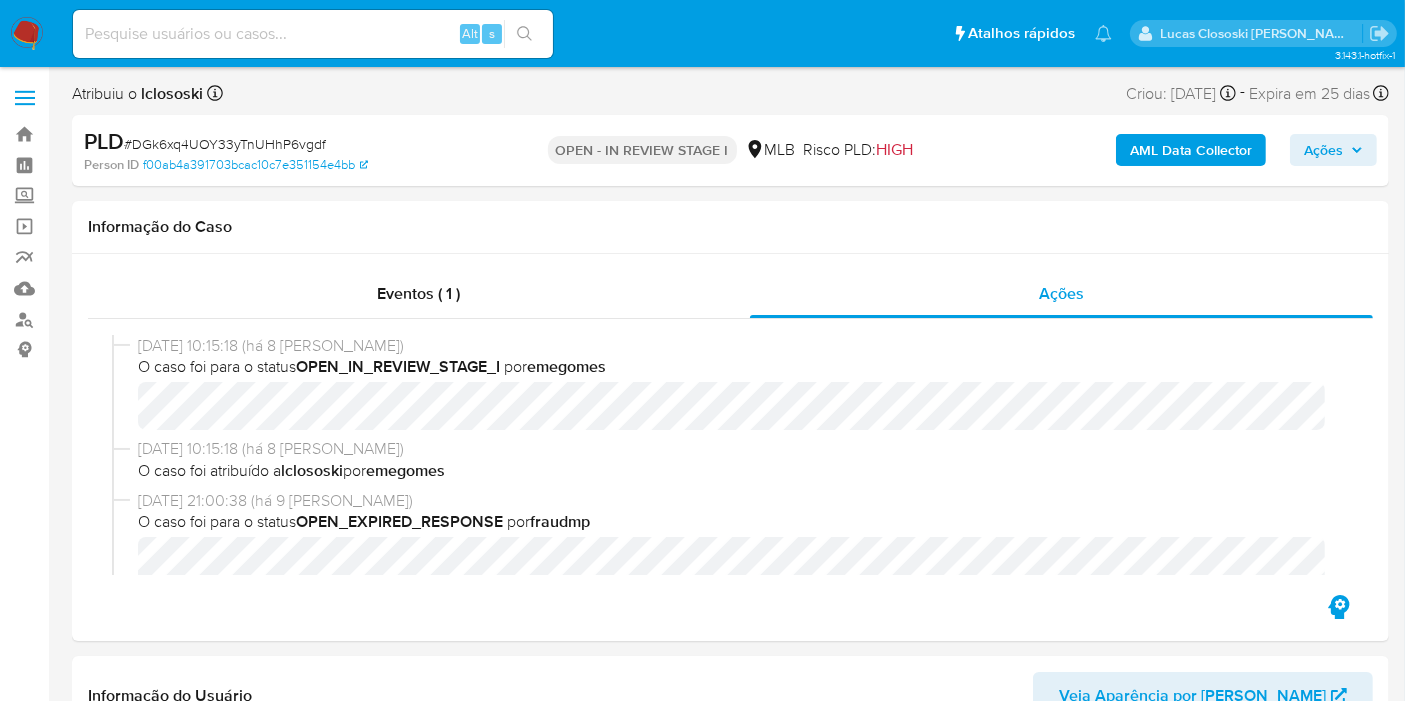 click on "# DGk6xq4UOY33yTnUHhP6vgdf" at bounding box center (225, 144) 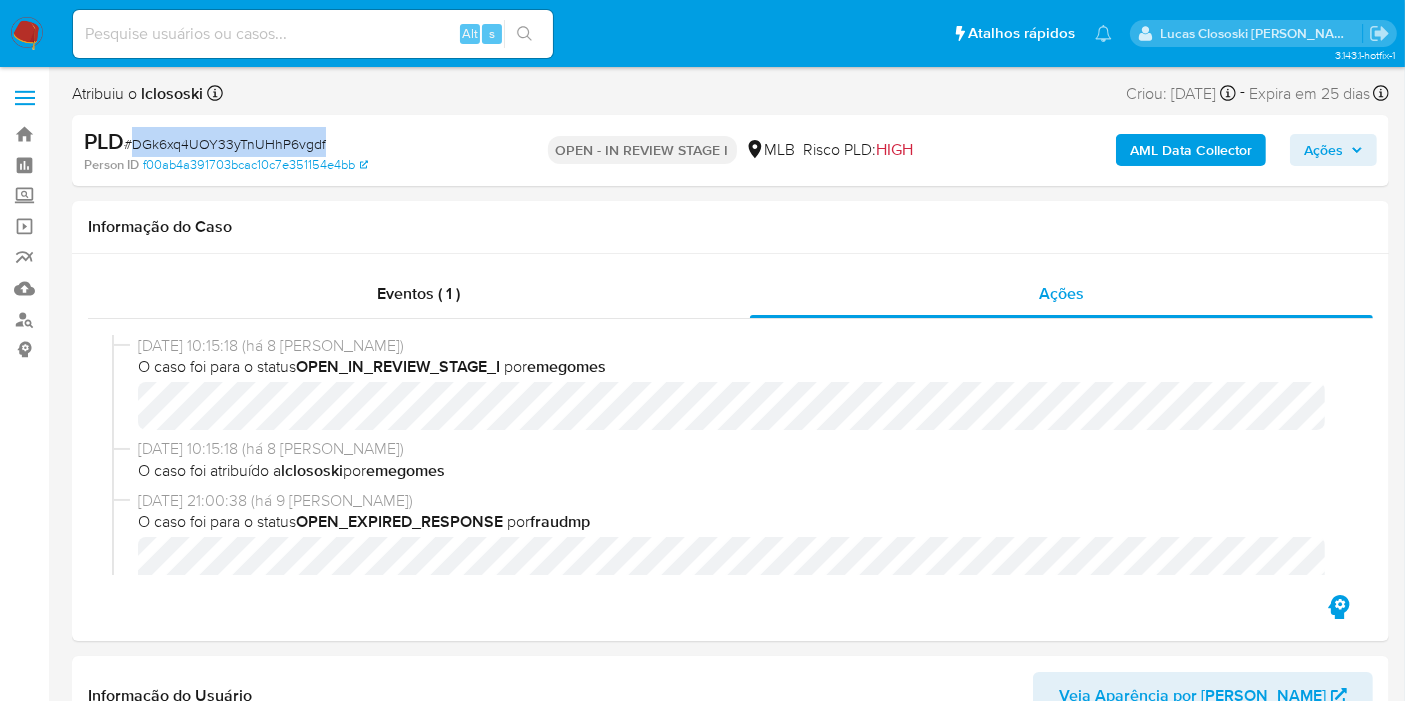 click on "# DGk6xq4UOY33yTnUHhP6vgdf" at bounding box center [225, 144] 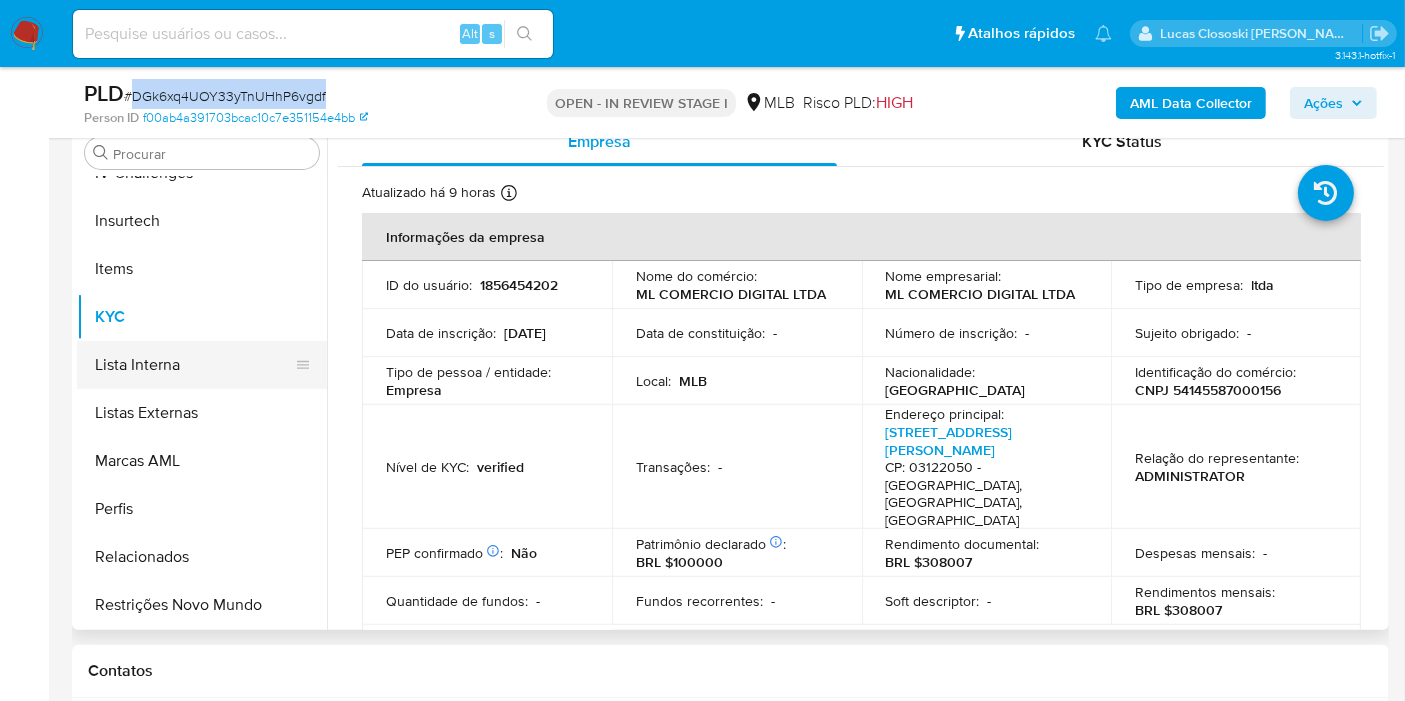 scroll, scrollTop: 555, scrollLeft: 0, axis: vertical 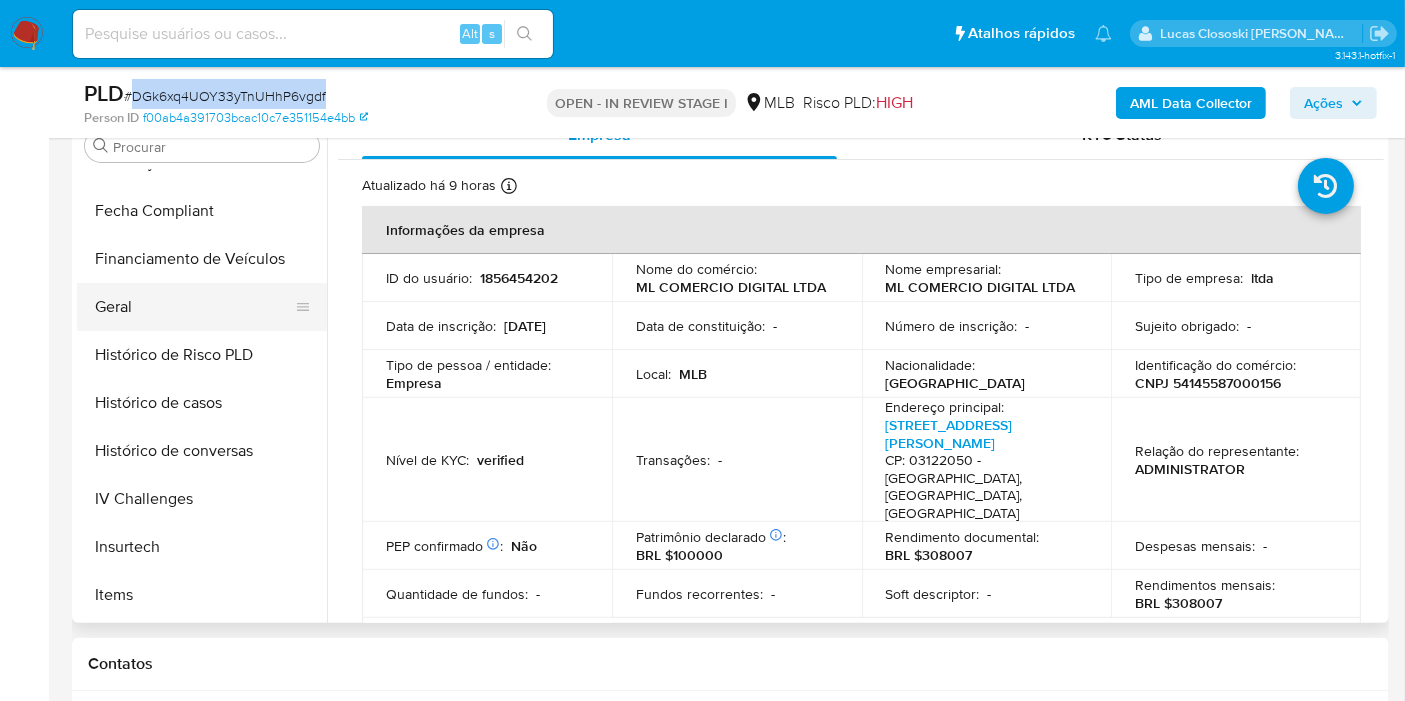 drag, startPoint x: 155, startPoint y: 308, endPoint x: 194, endPoint y: 295, distance: 41.109608 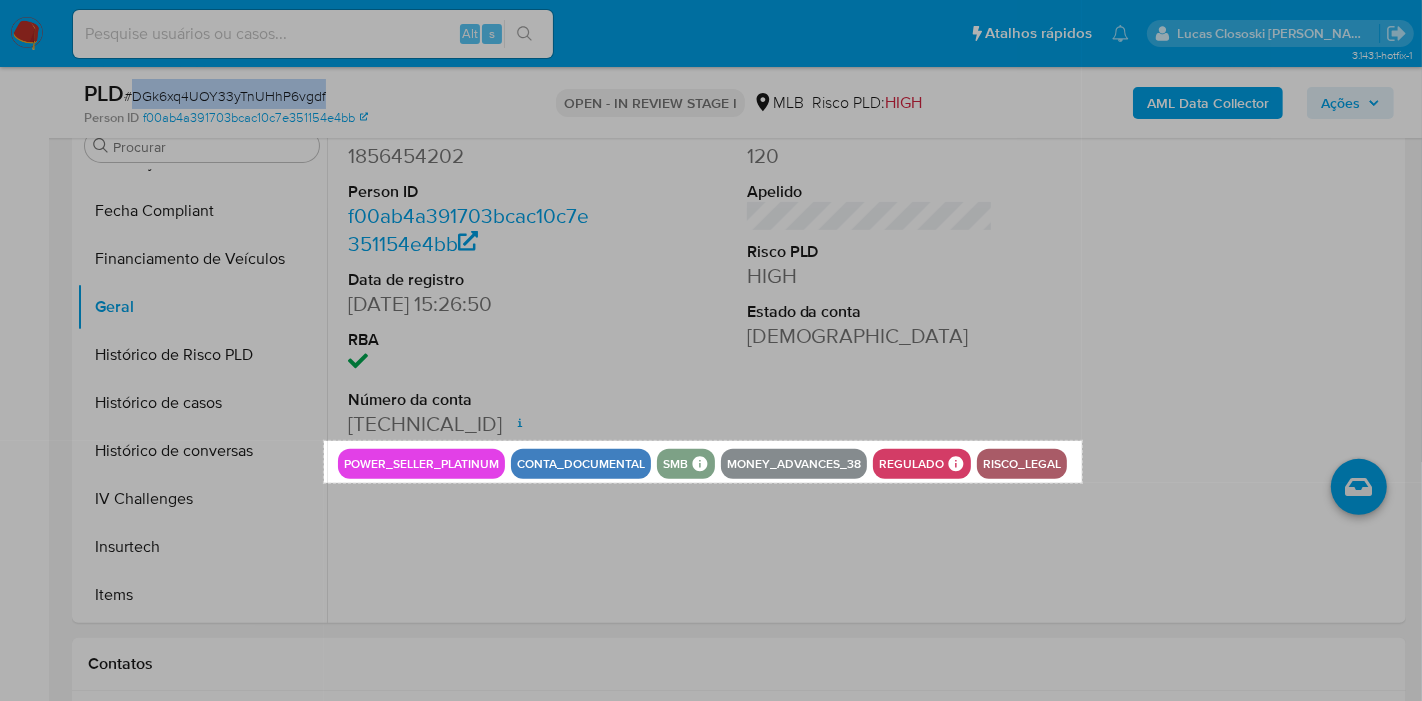 drag, startPoint x: 325, startPoint y: 441, endPoint x: 1082, endPoint y: 483, distance: 758.16425 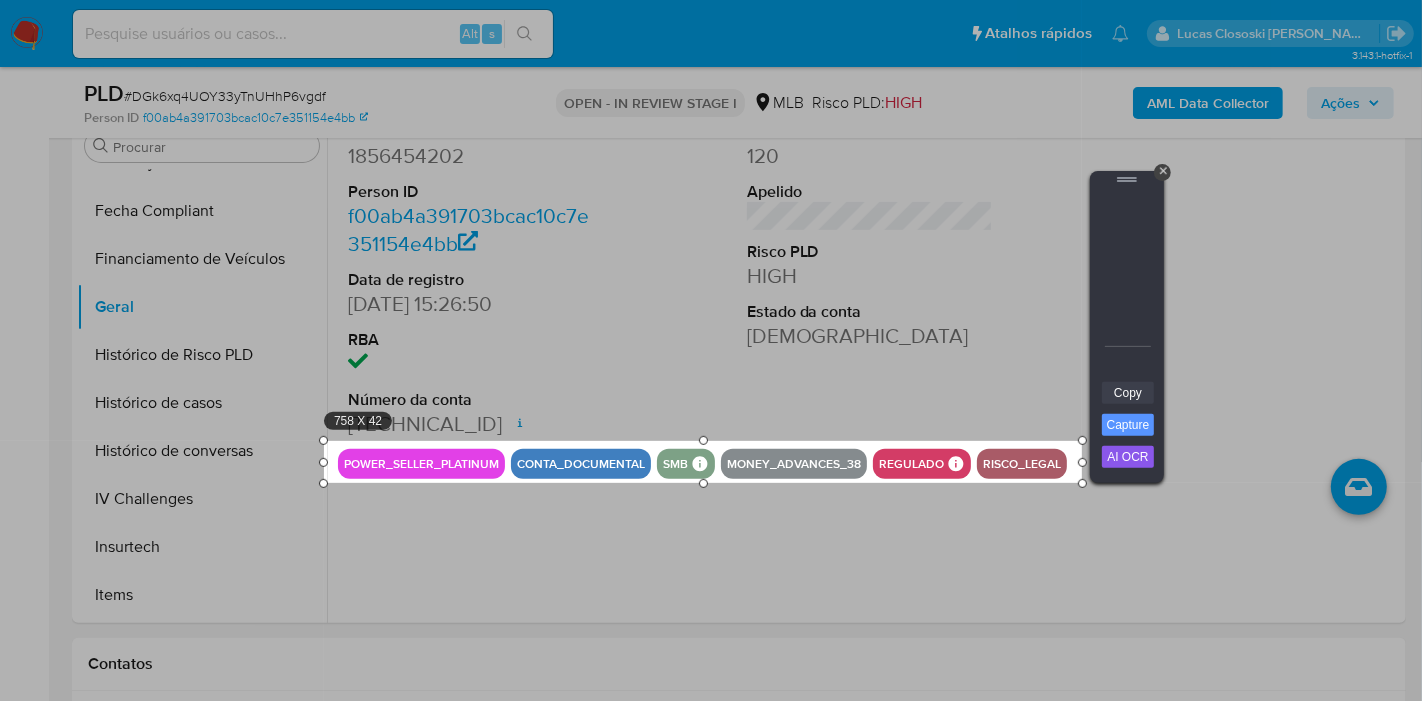 click on "Copy" at bounding box center [1128, 393] 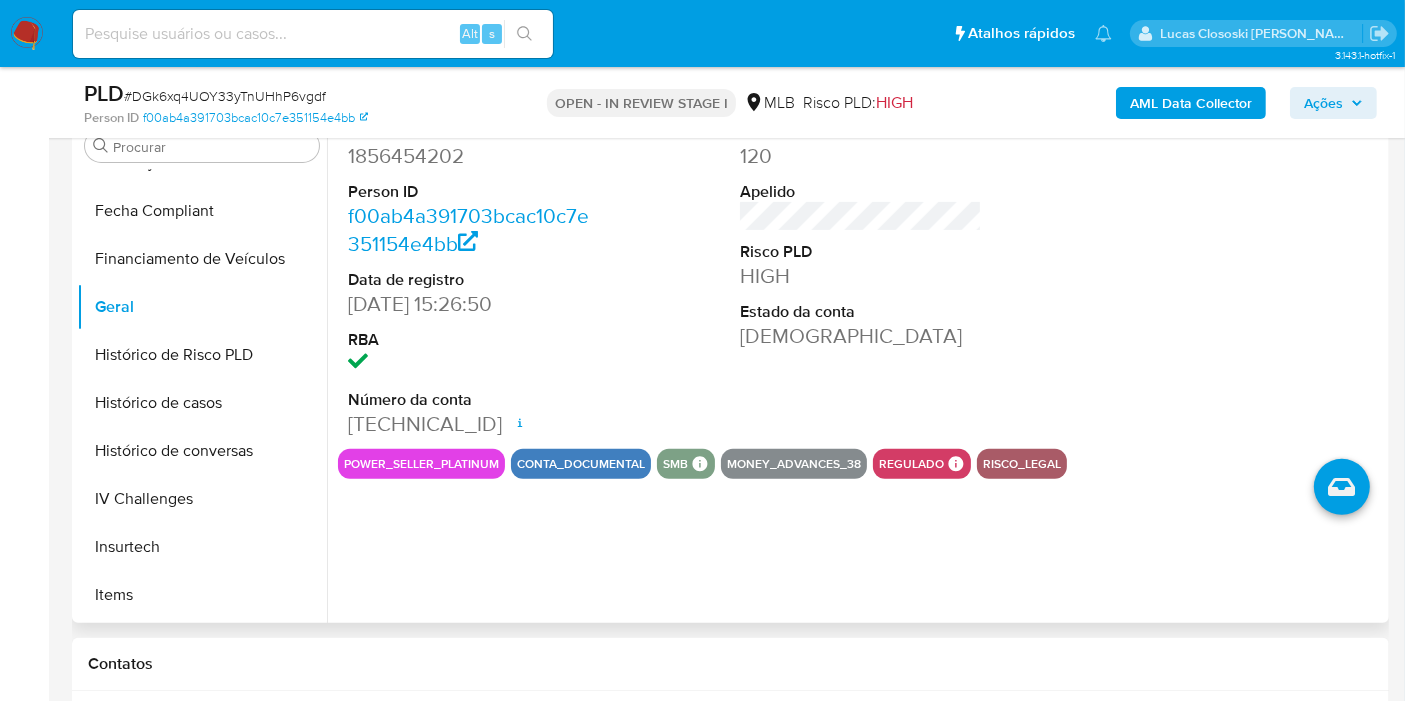 scroll, scrollTop: 844, scrollLeft: 0, axis: vertical 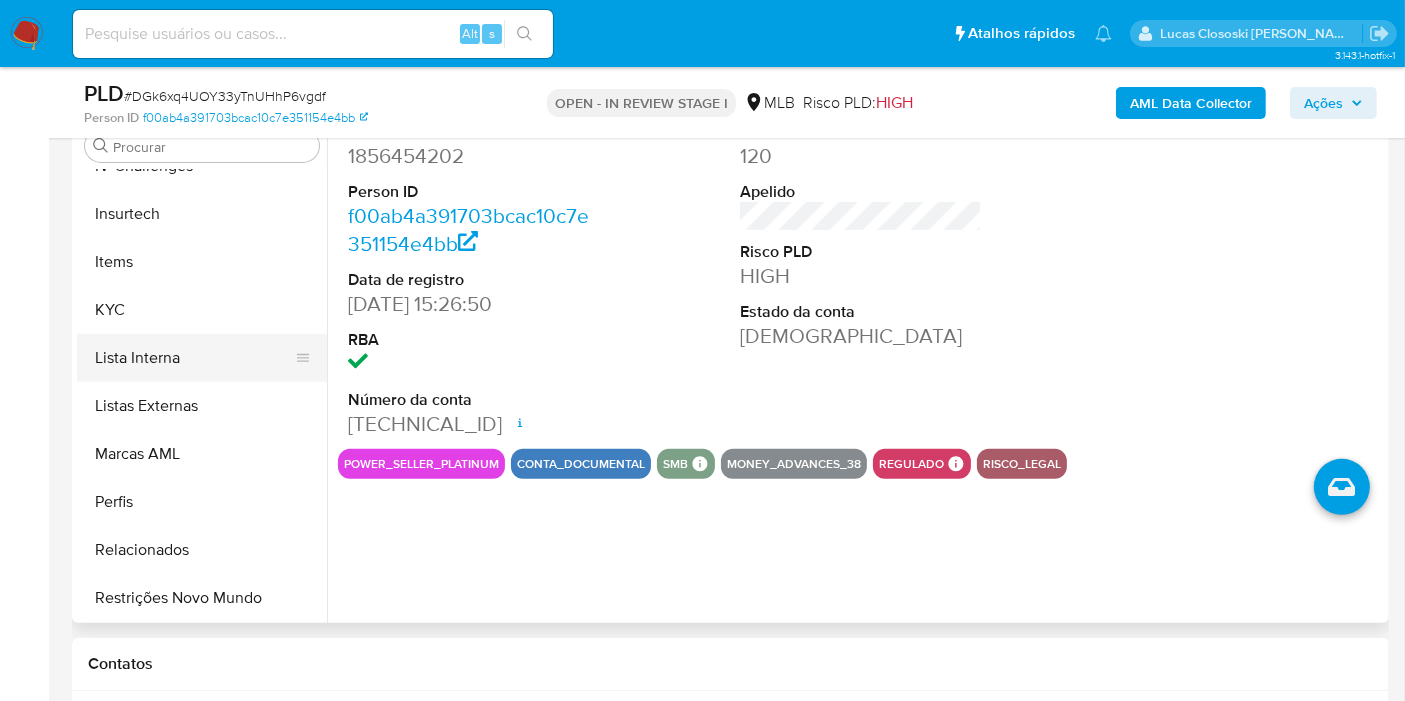 click on "Lista Interna" at bounding box center (194, 358) 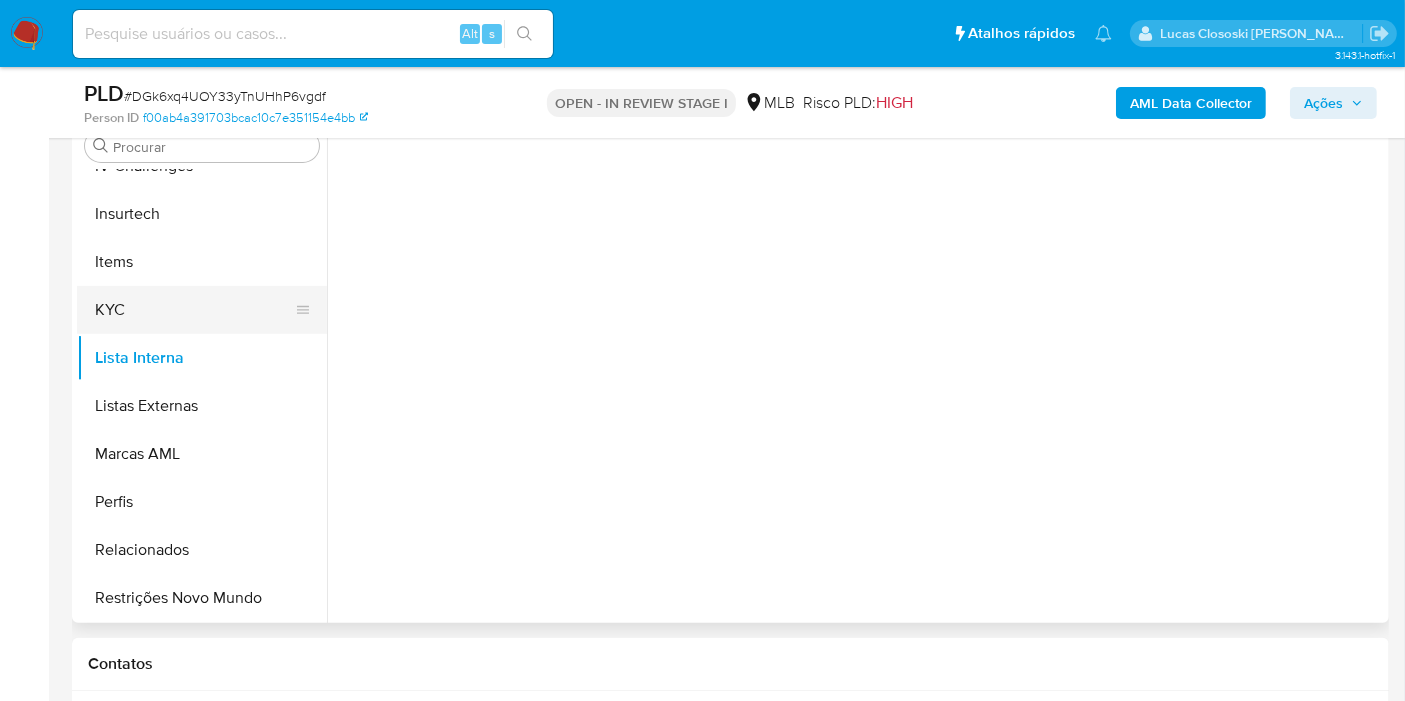 click on "KYC" at bounding box center [194, 310] 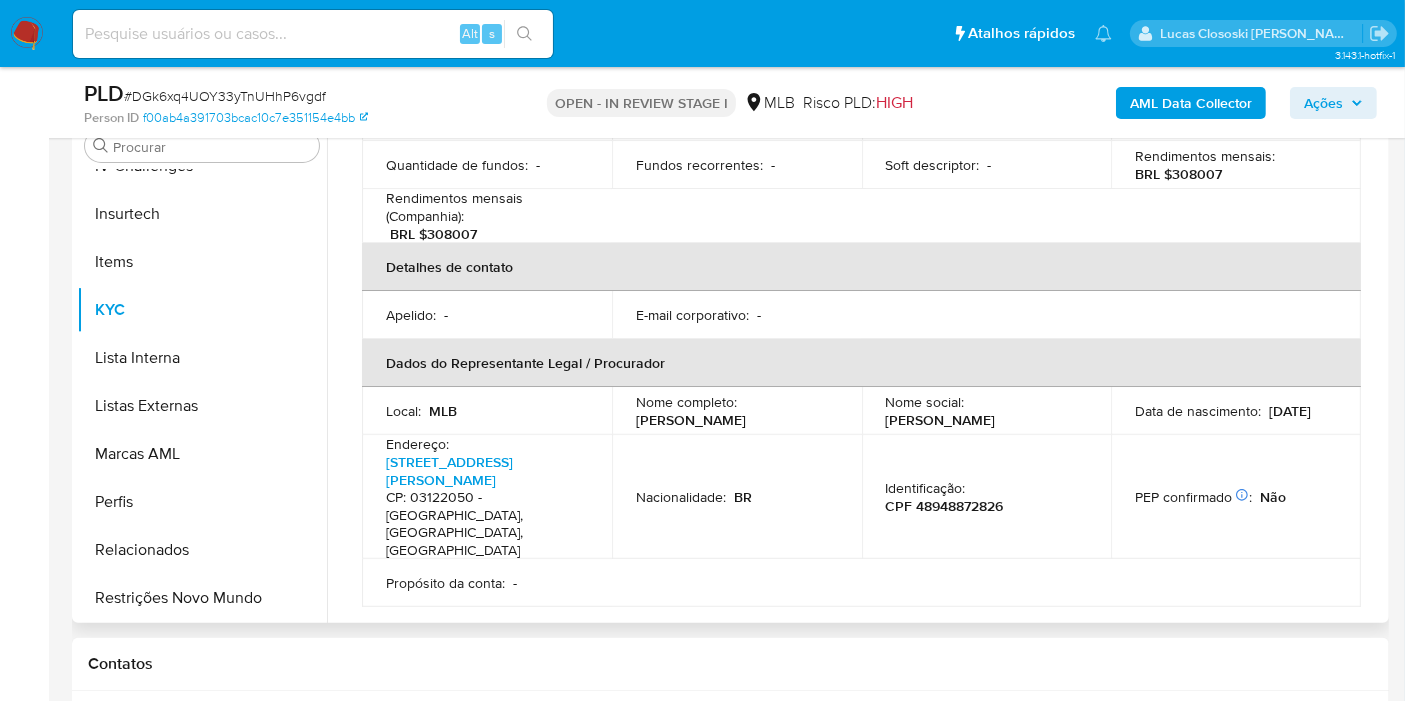 scroll, scrollTop: 333, scrollLeft: 0, axis: vertical 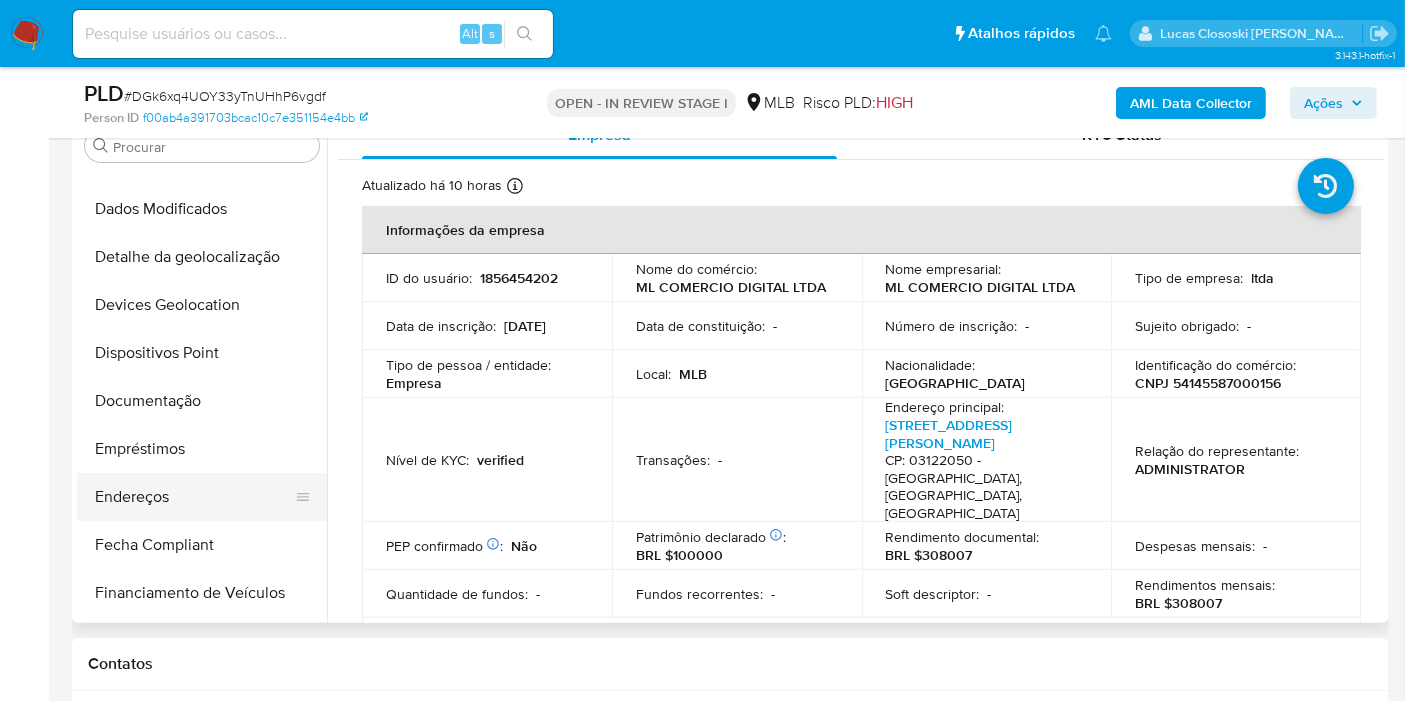click on "Endereços" at bounding box center (194, 497) 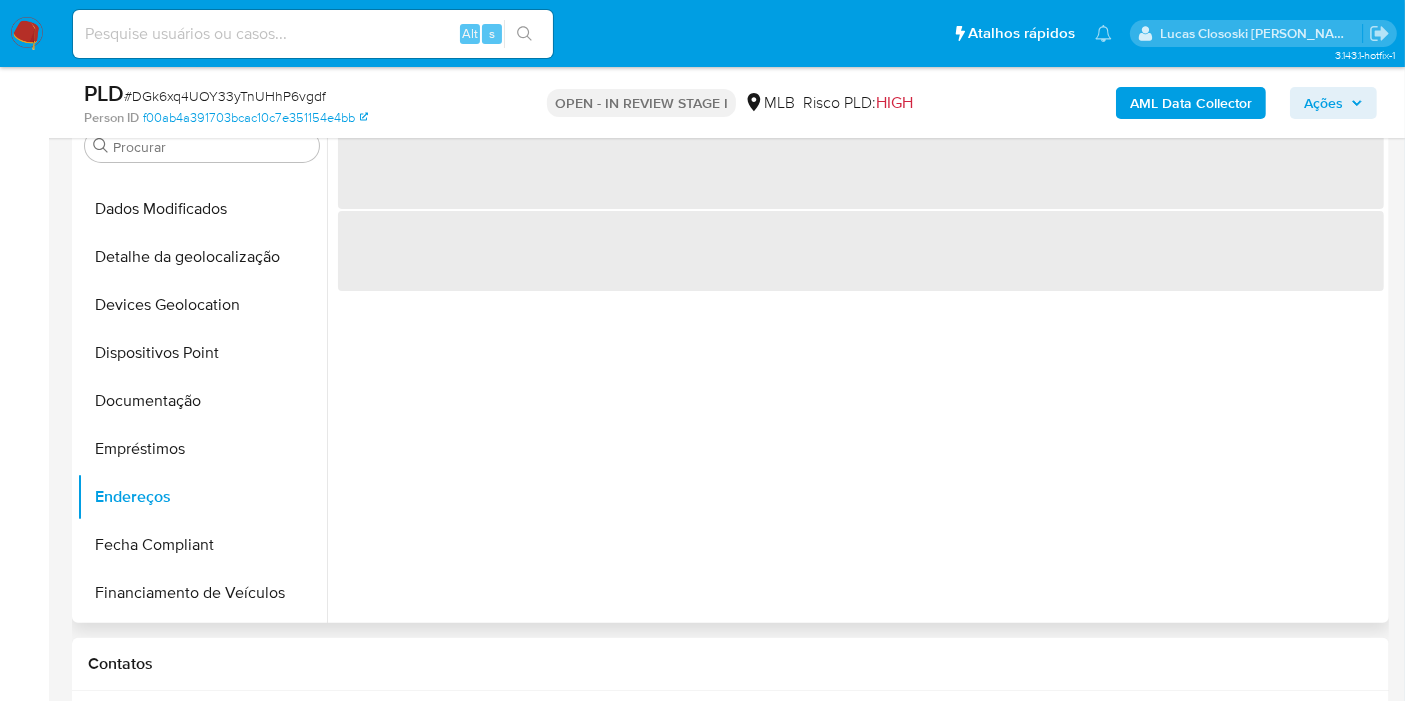 scroll, scrollTop: 444, scrollLeft: 0, axis: vertical 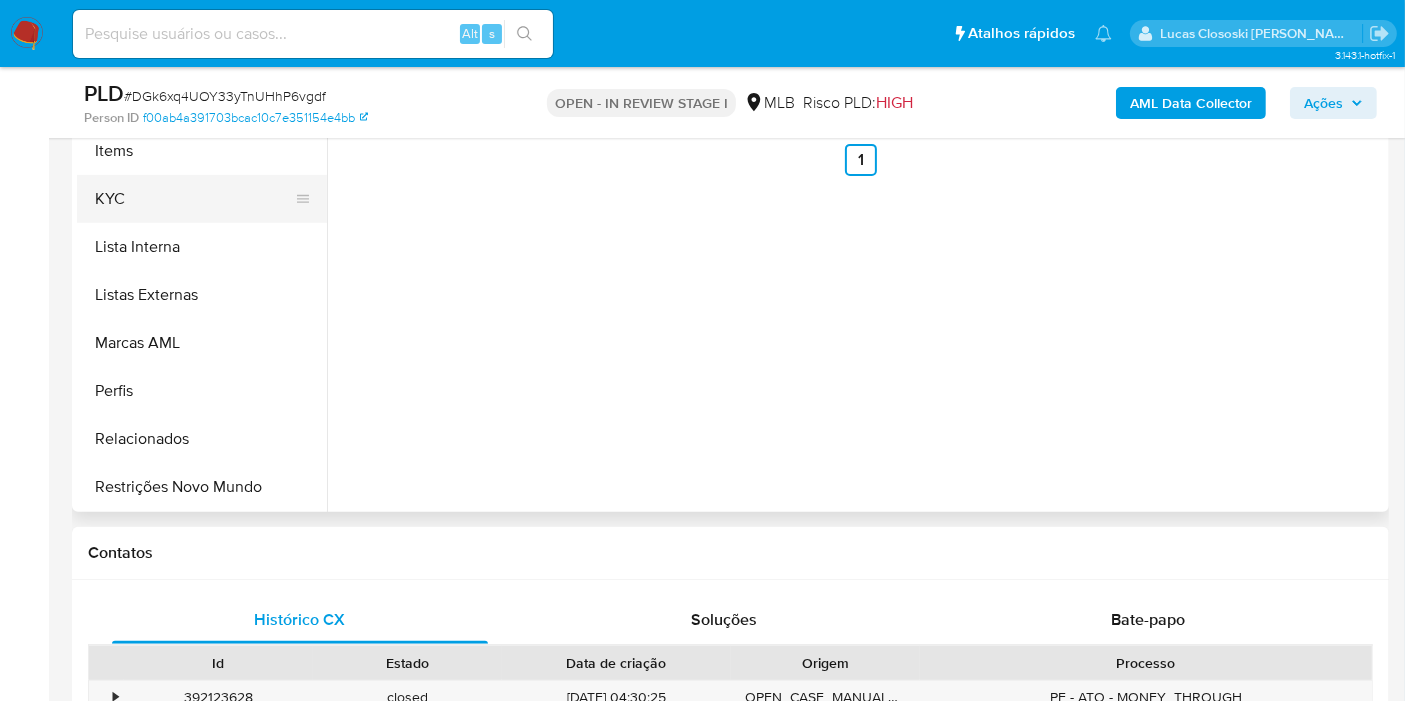click on "KYC" at bounding box center [194, 199] 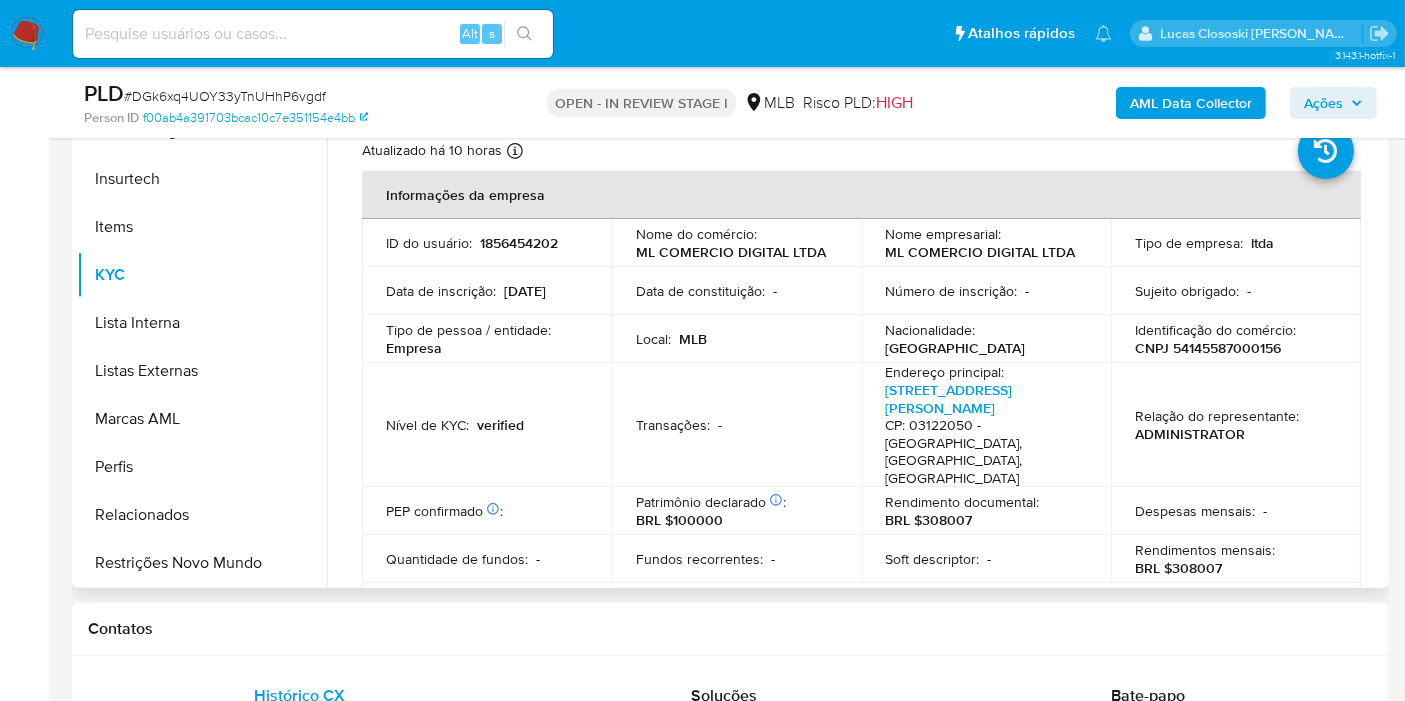 scroll, scrollTop: 555, scrollLeft: 0, axis: vertical 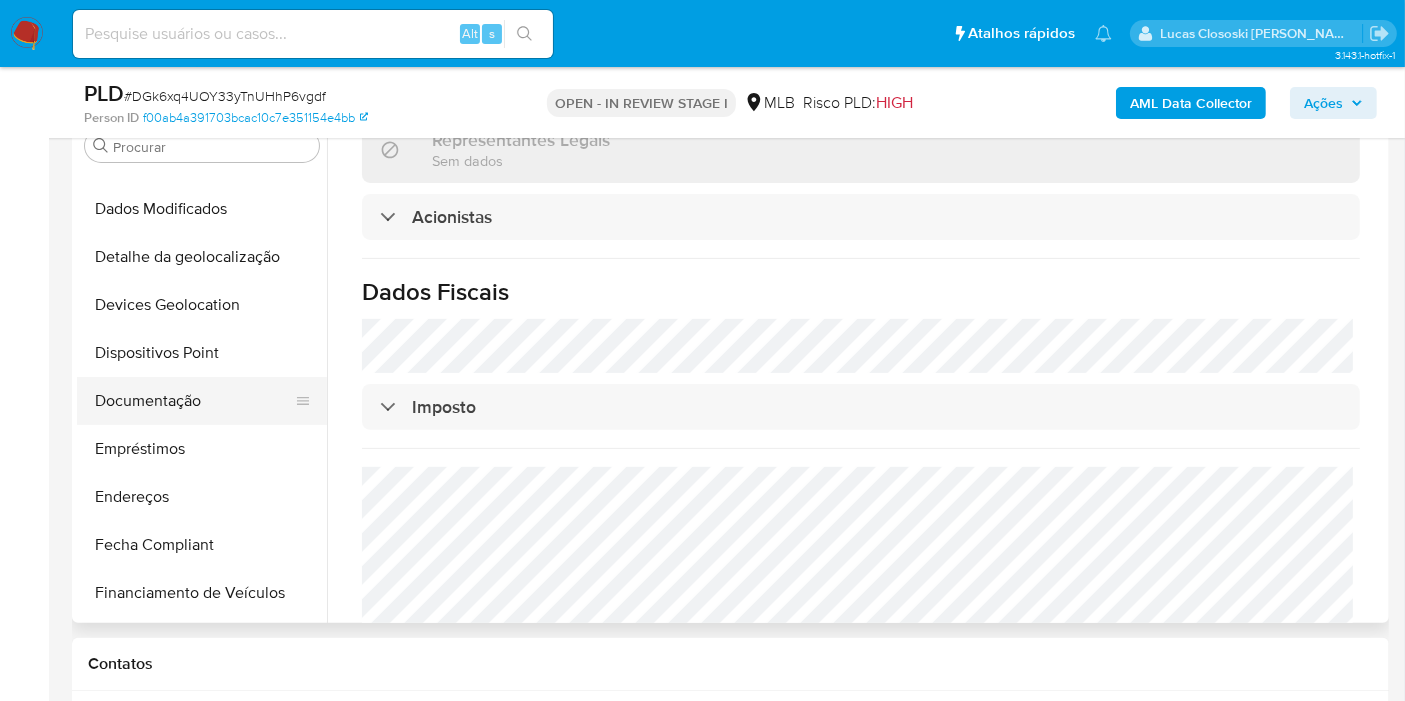 click on "Documentação" at bounding box center (194, 401) 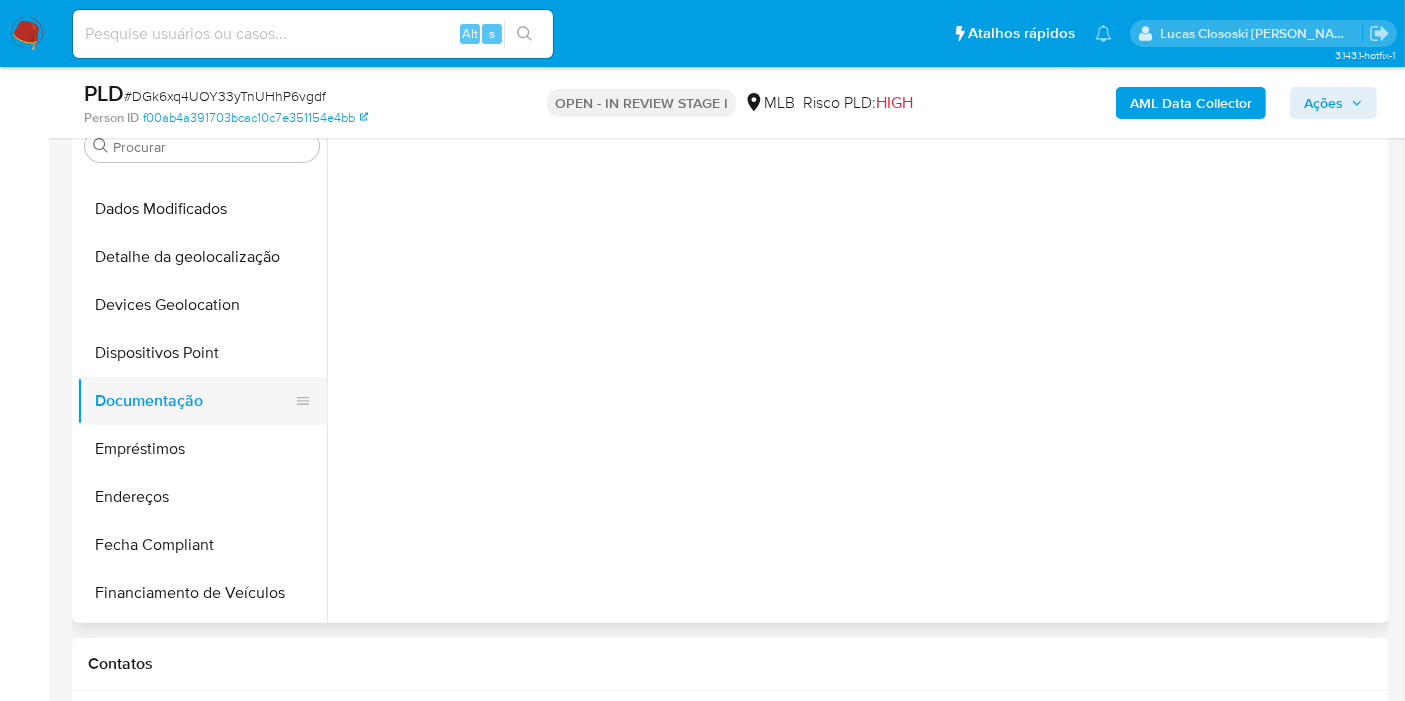 scroll, scrollTop: 0, scrollLeft: 0, axis: both 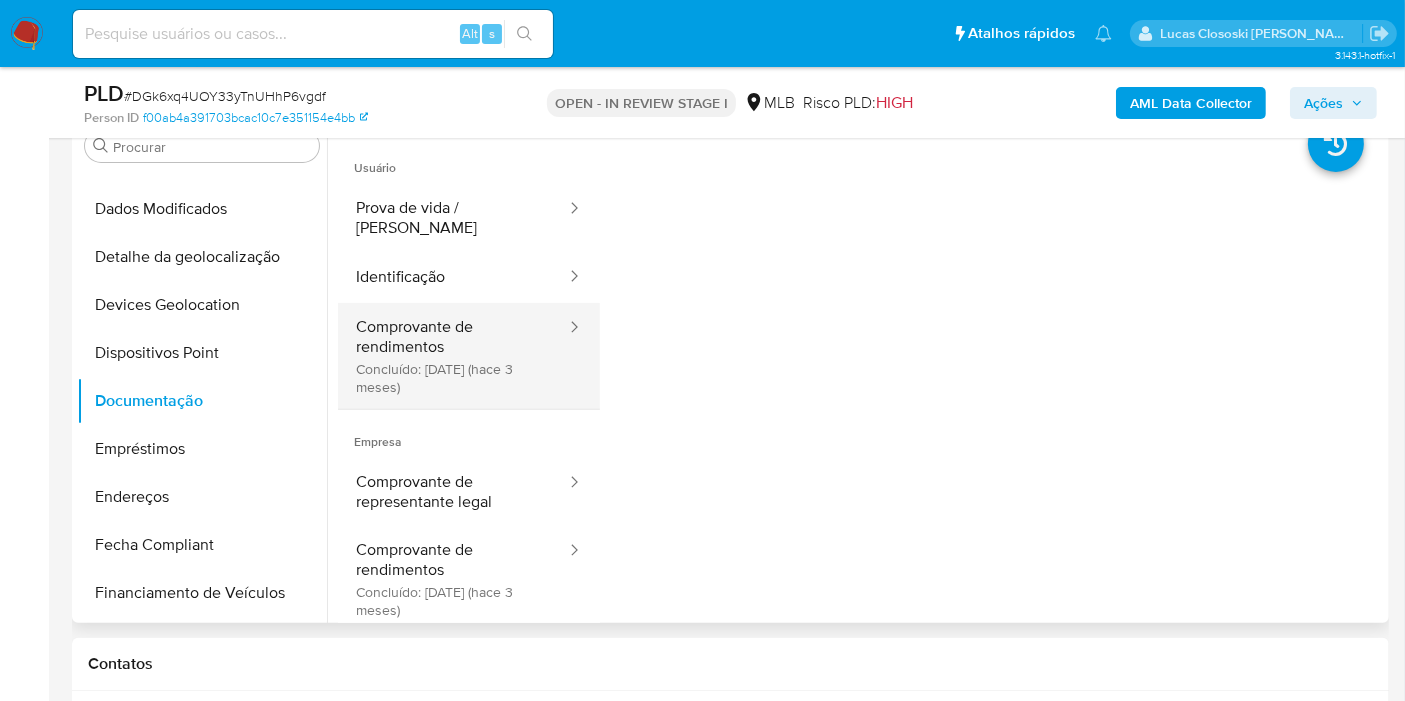 click on "Comprovante de rendimentos Concluído: [DATE] (hace 3 meses)" at bounding box center (453, 356) 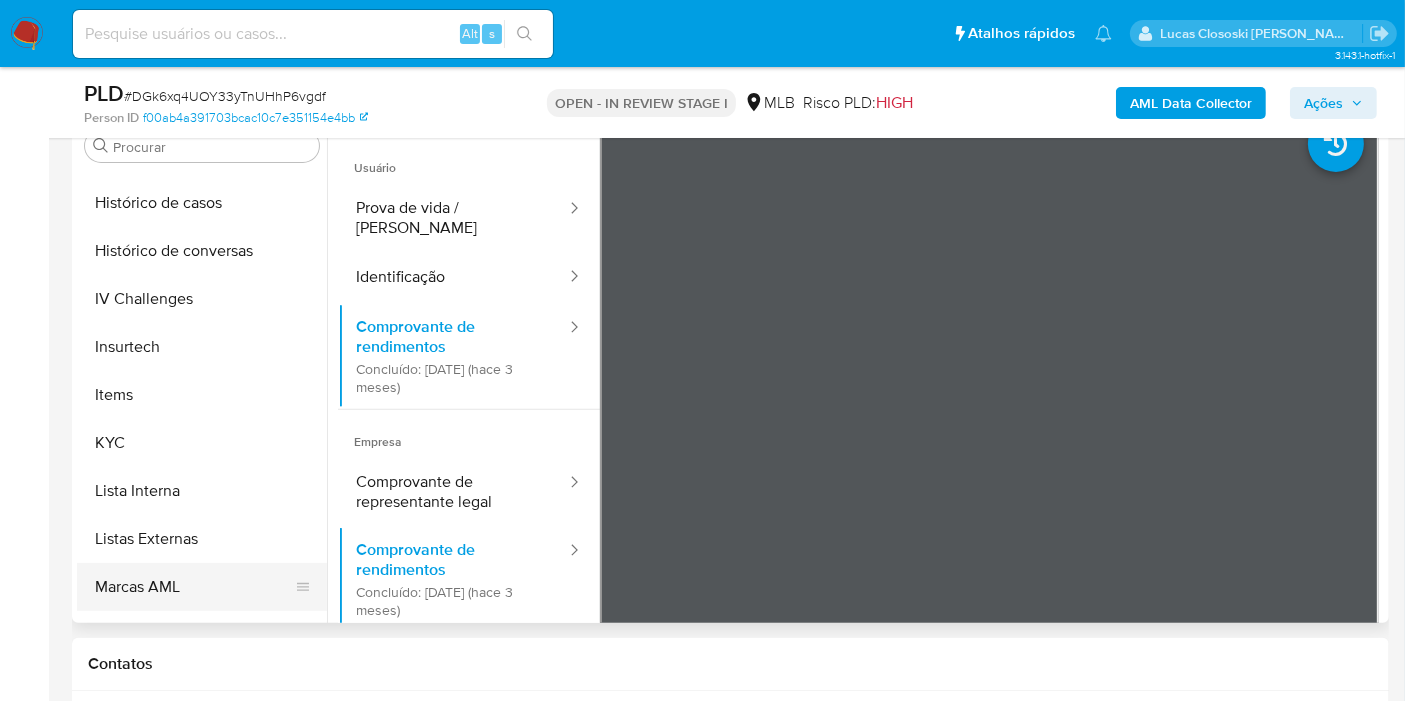 scroll, scrollTop: 844, scrollLeft: 0, axis: vertical 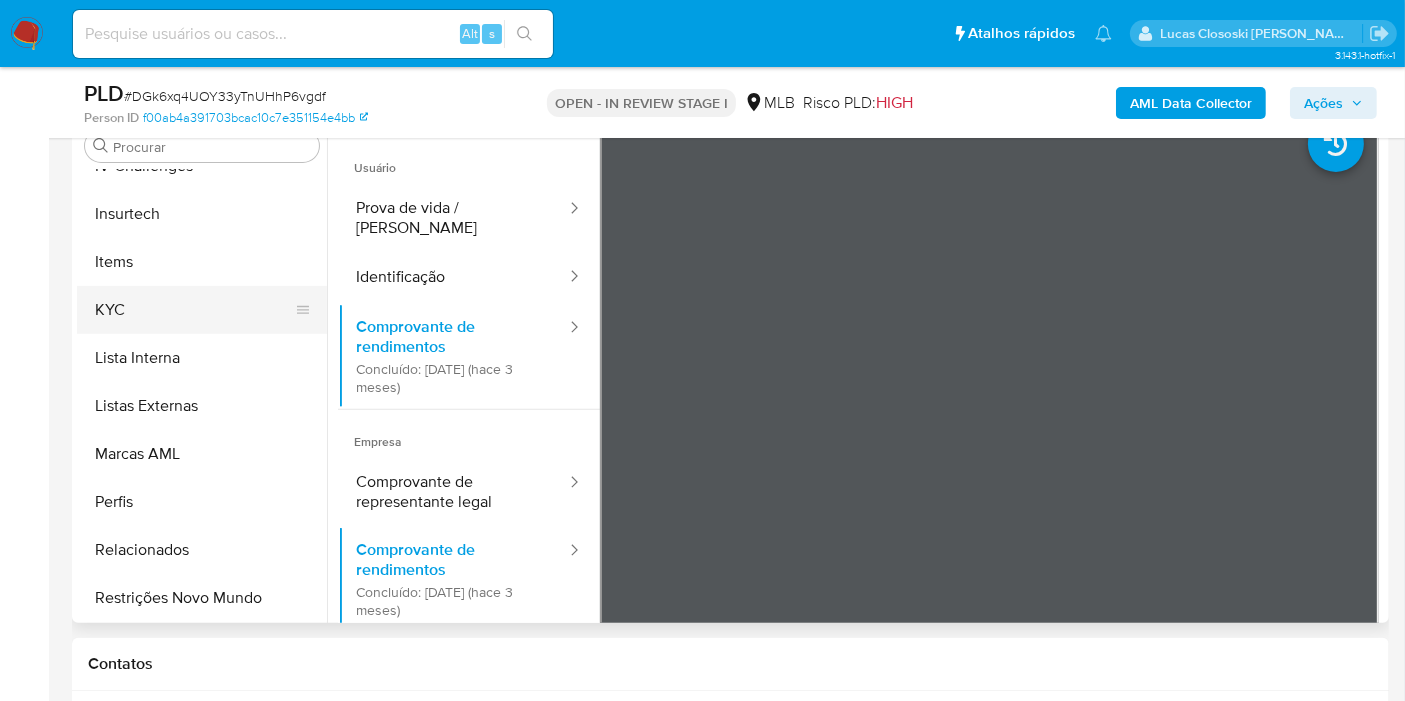 click on "KYC" at bounding box center (194, 310) 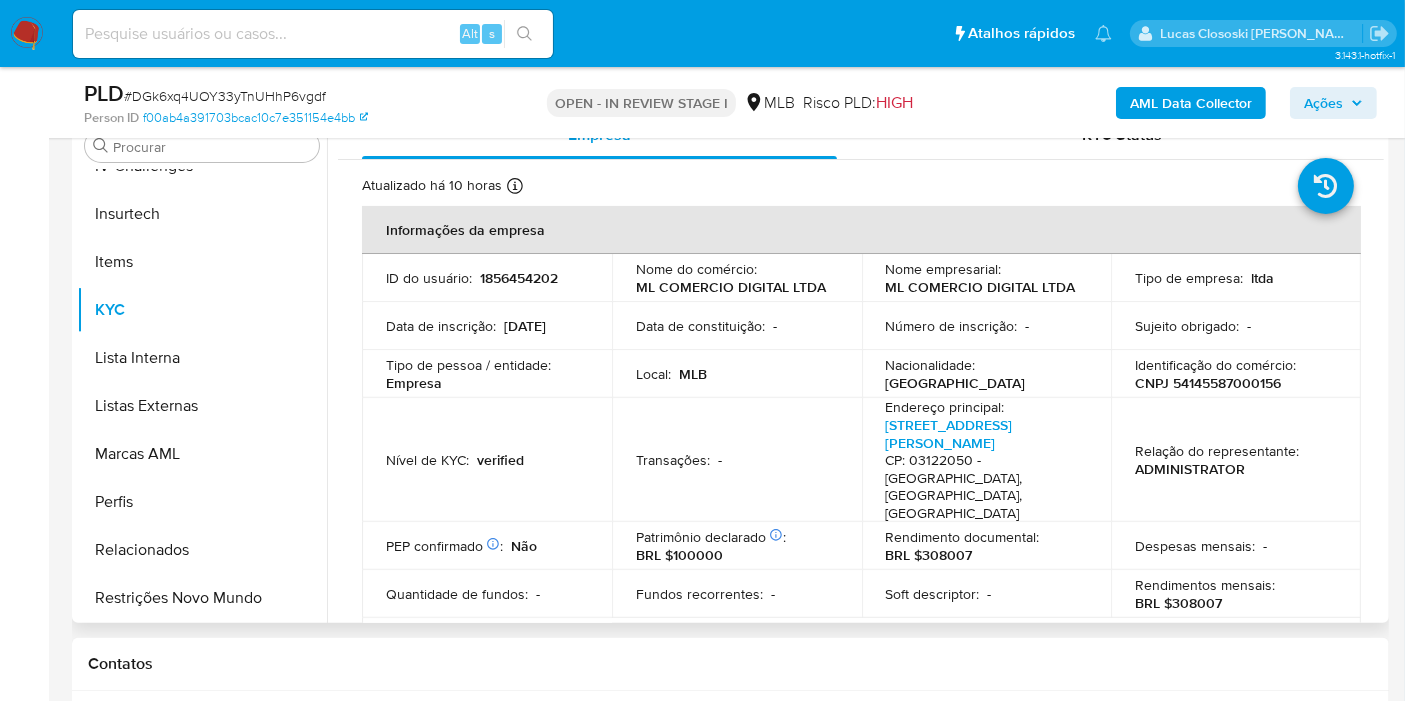 scroll, scrollTop: 333, scrollLeft: 0, axis: vertical 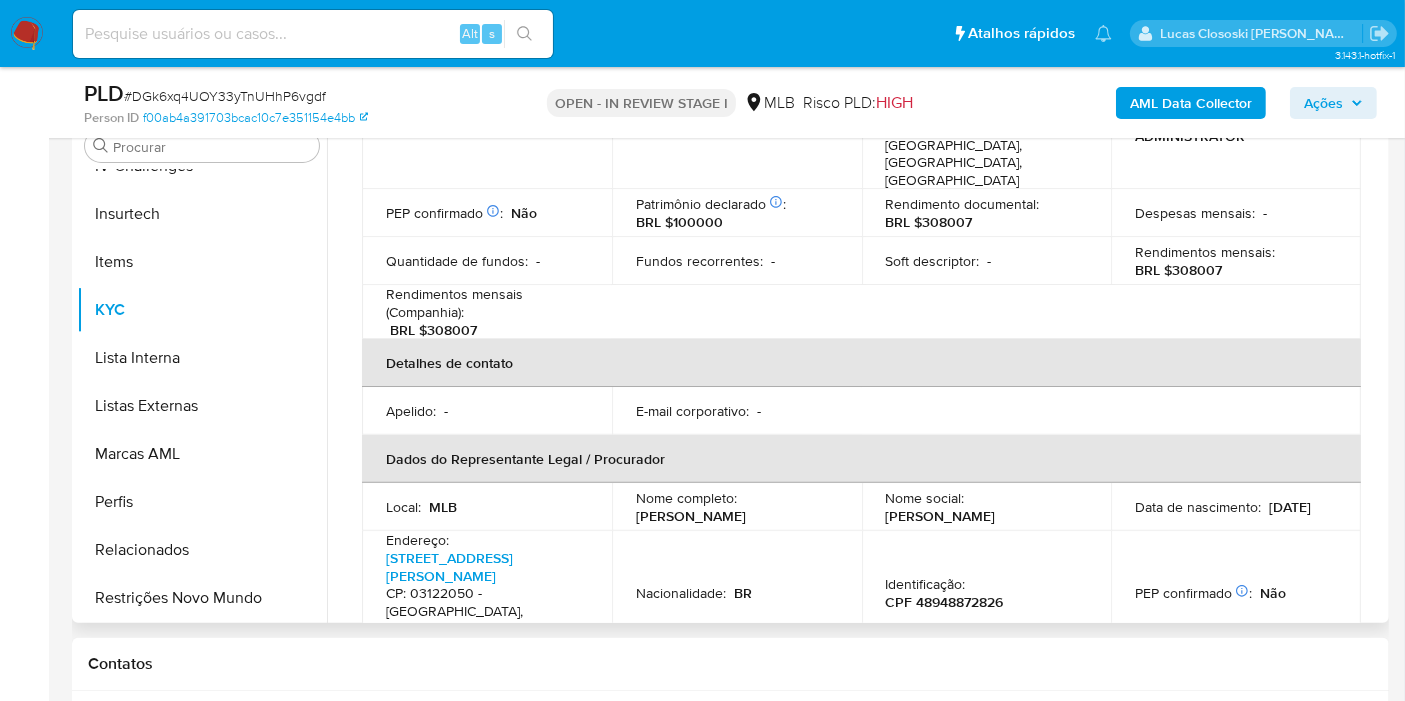 click on "[PERSON_NAME]" at bounding box center [691, 516] 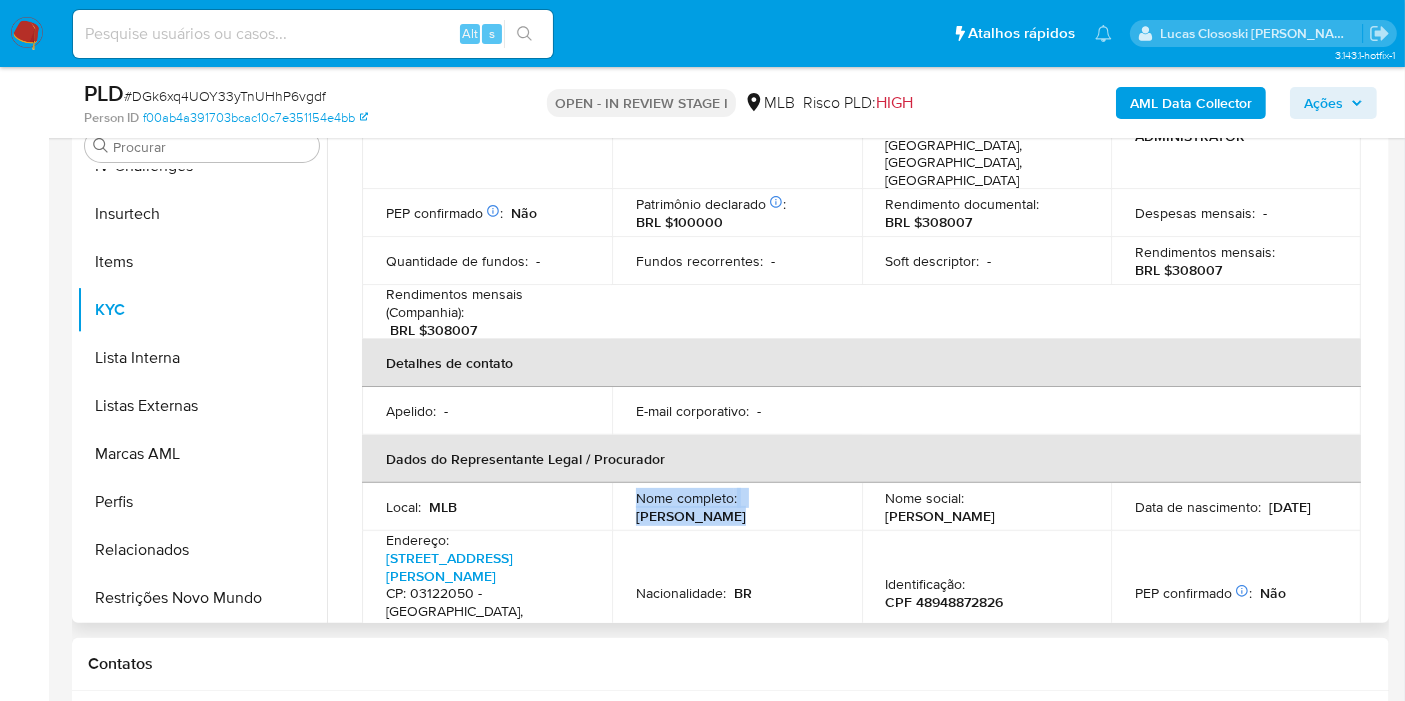 click on "[PERSON_NAME]" at bounding box center (691, 516) 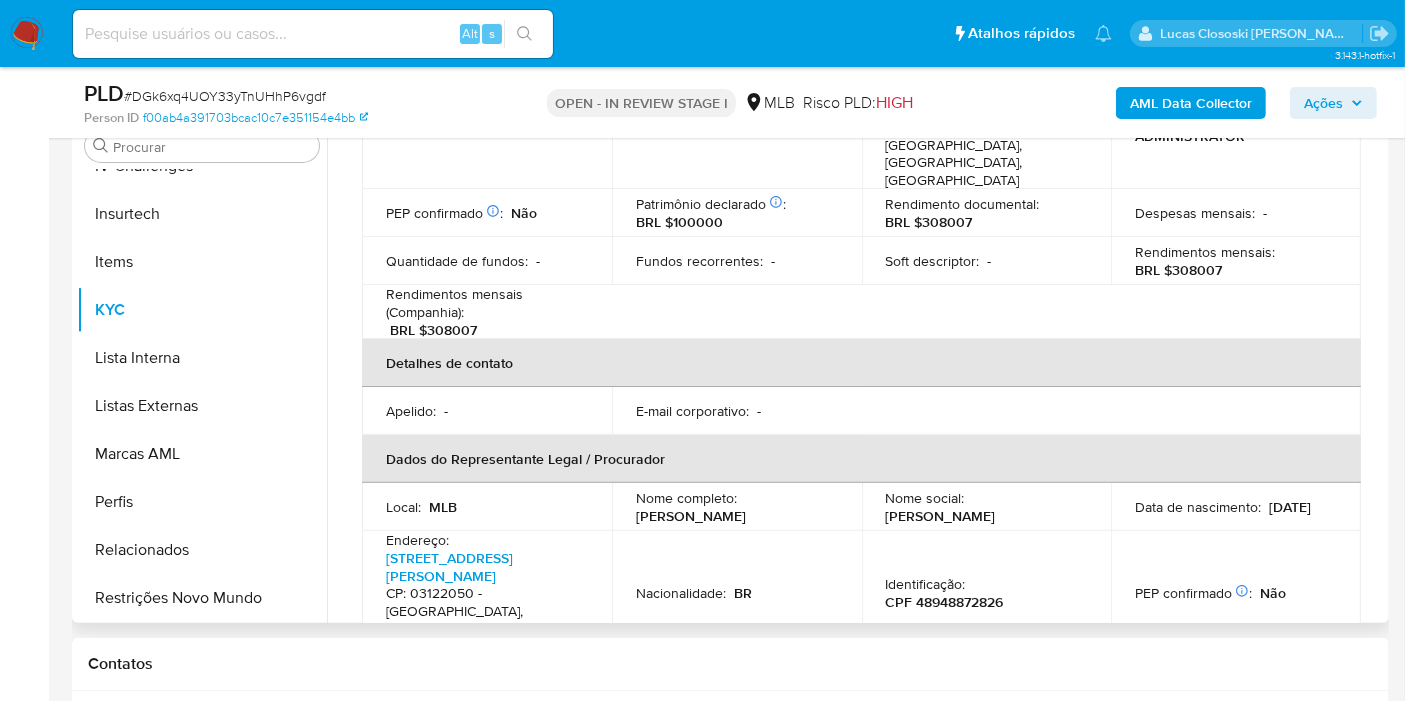 drag, startPoint x: 631, startPoint y: 483, endPoint x: 814, endPoint y: 232, distance: 310.6284 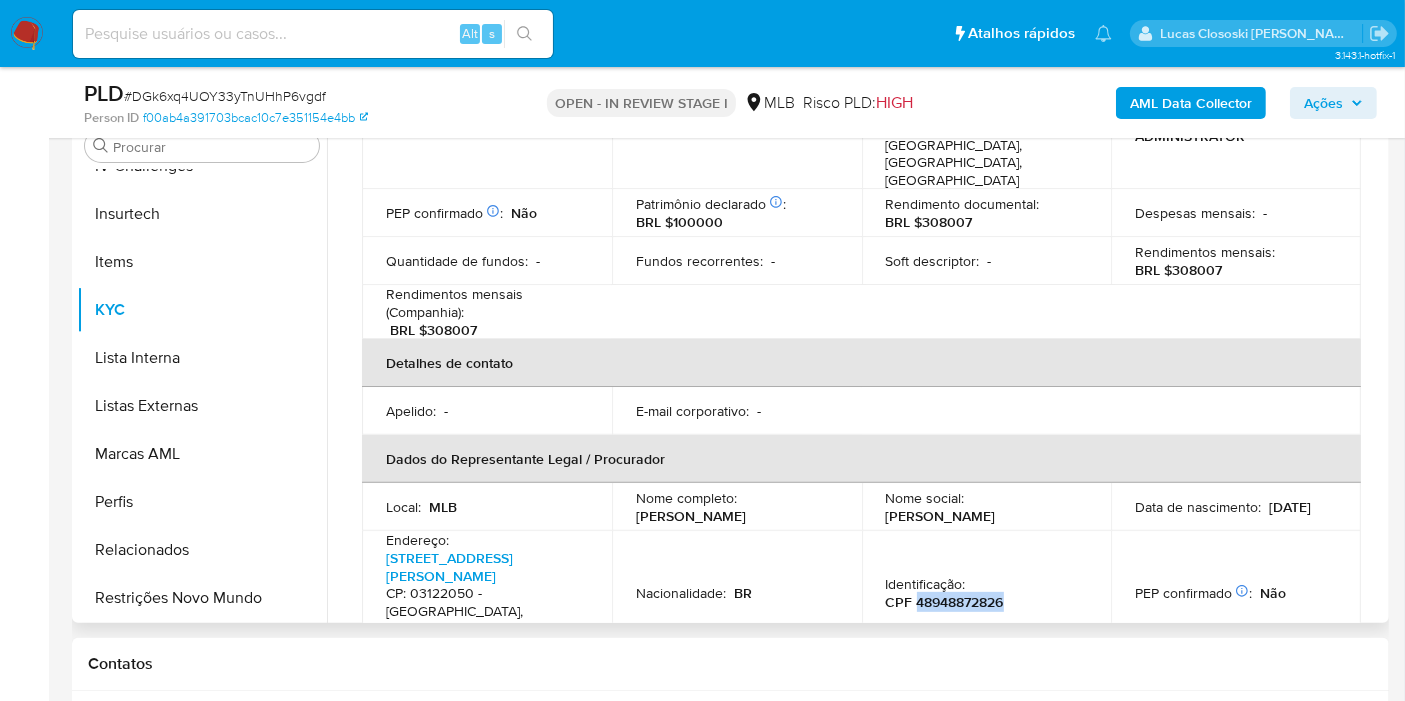 click on "CPF 48948872826" at bounding box center [945, 602] 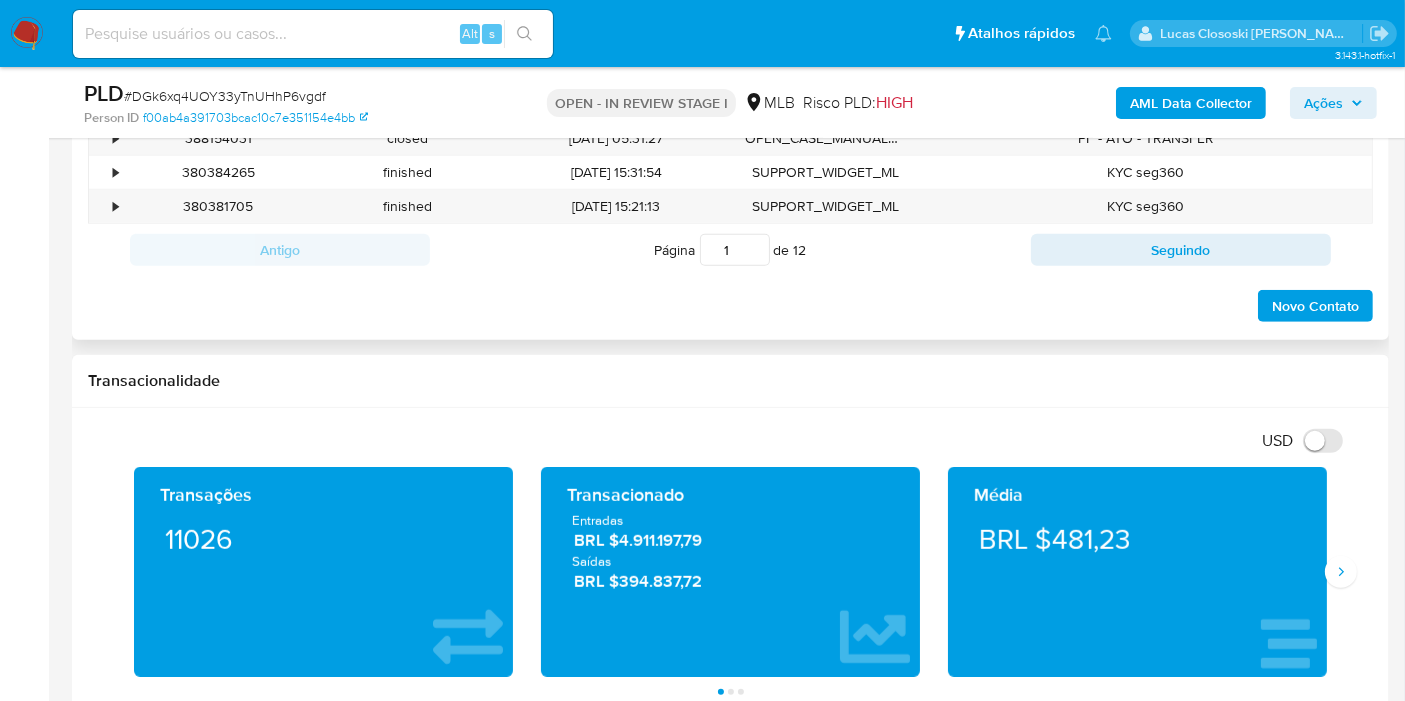 scroll, scrollTop: 1333, scrollLeft: 0, axis: vertical 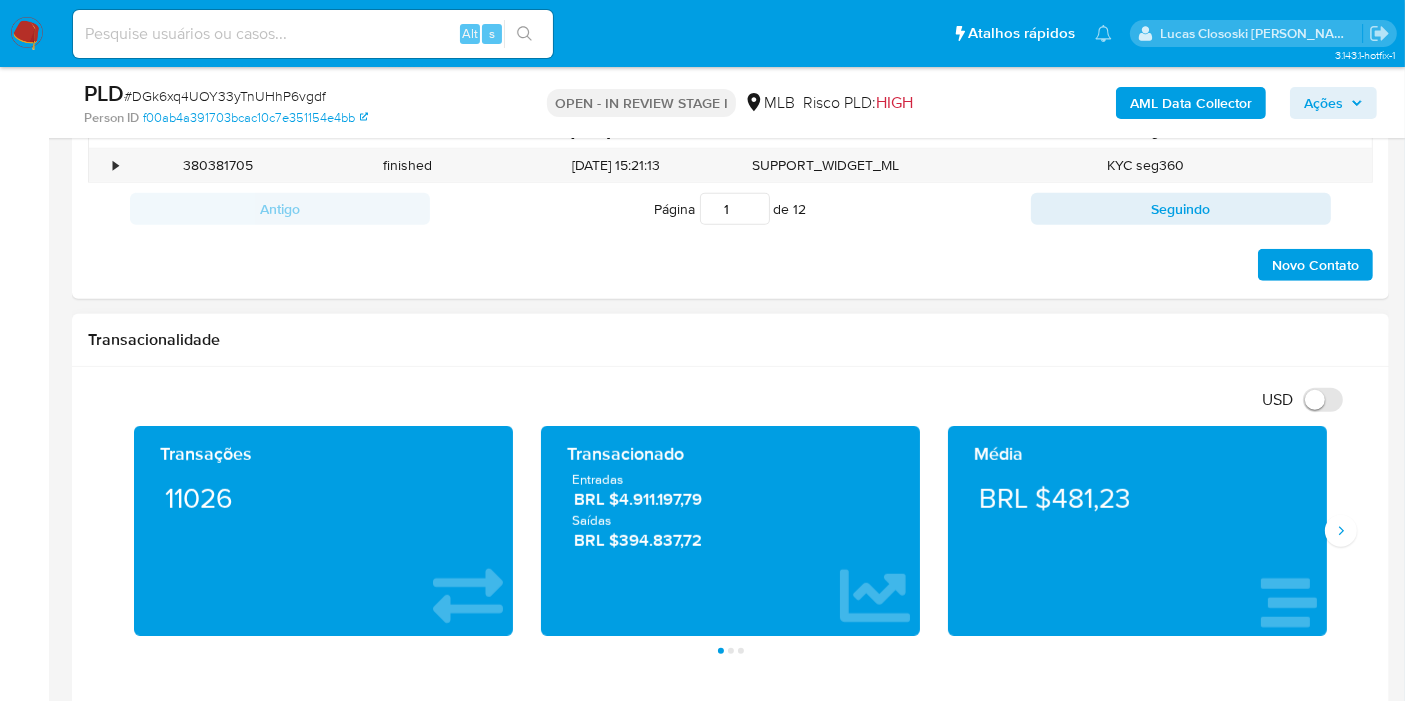 click on "Transações 11026 Transacionado Entradas BRL $4.911.197,79 Saídas BRL $394.837,72 Média BRL $481,23 Saldo MP Total BRL $615.332,71 Disponível BRL $132.085,18 Não disponível BRL $483.247,53 Saldo cripto Nenhum saldo cripto encontrado no balance do usuário Saldo investimentos Nenhum saldo investimentos encontrado no balance do usuário Saldo reserva Nenhum saldo reserva encontrado no balance do usuário Página 1 Página 2 Página 3" at bounding box center (730, 540) 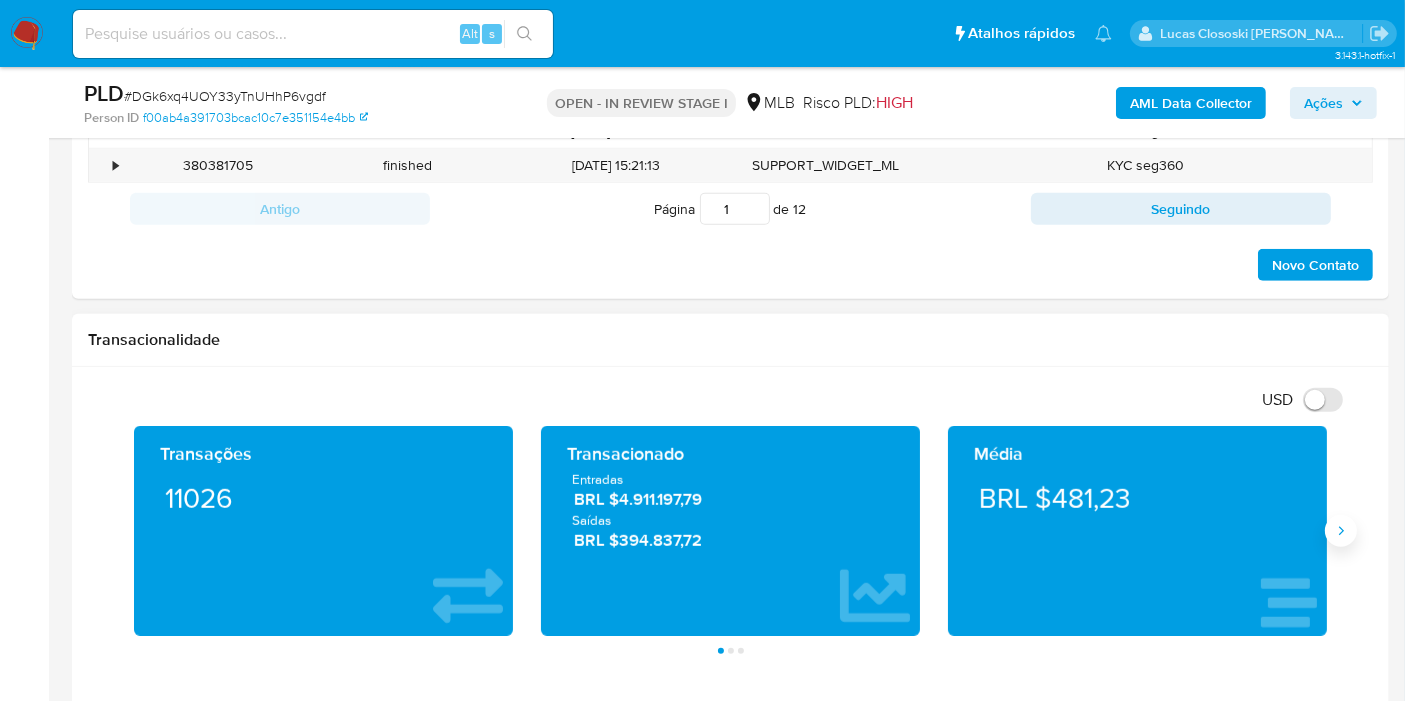 click at bounding box center (1341, 531) 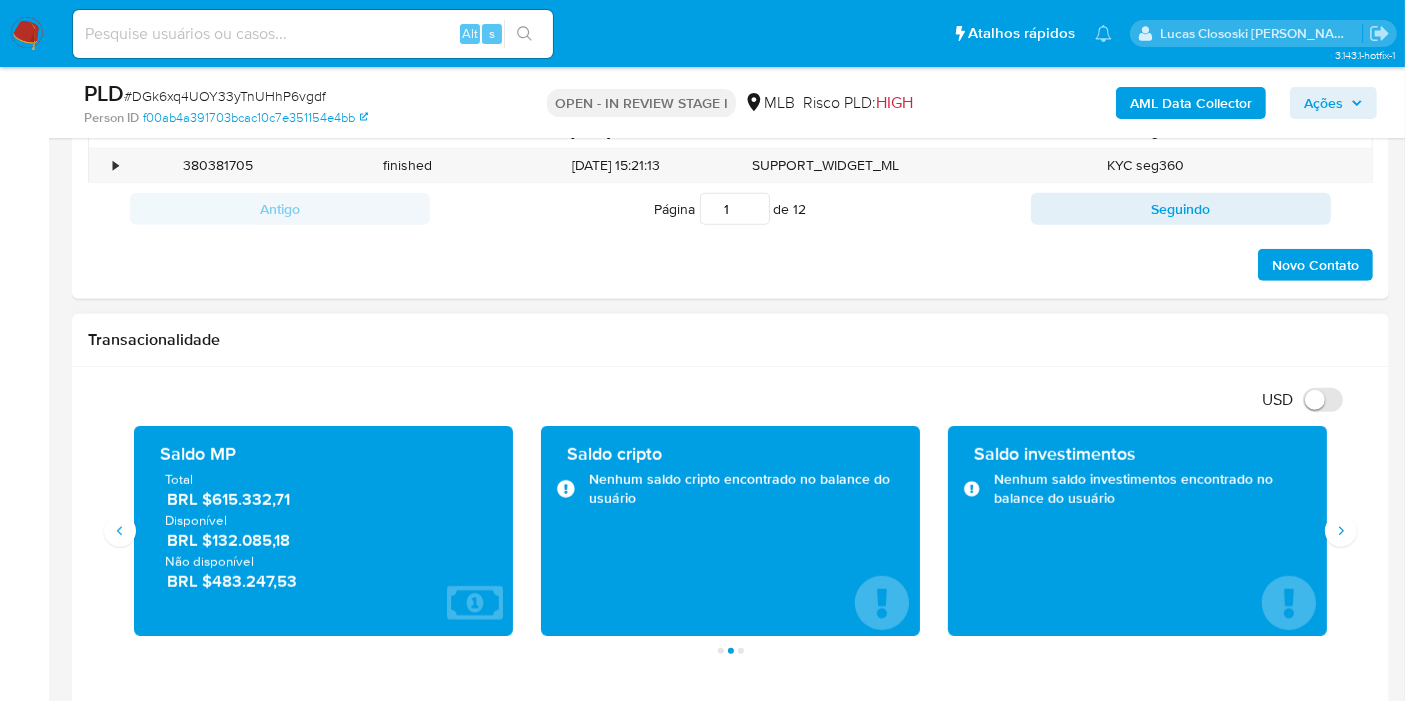 drag, startPoint x: 313, startPoint y: 502, endPoint x: 206, endPoint y: 505, distance: 107.042046 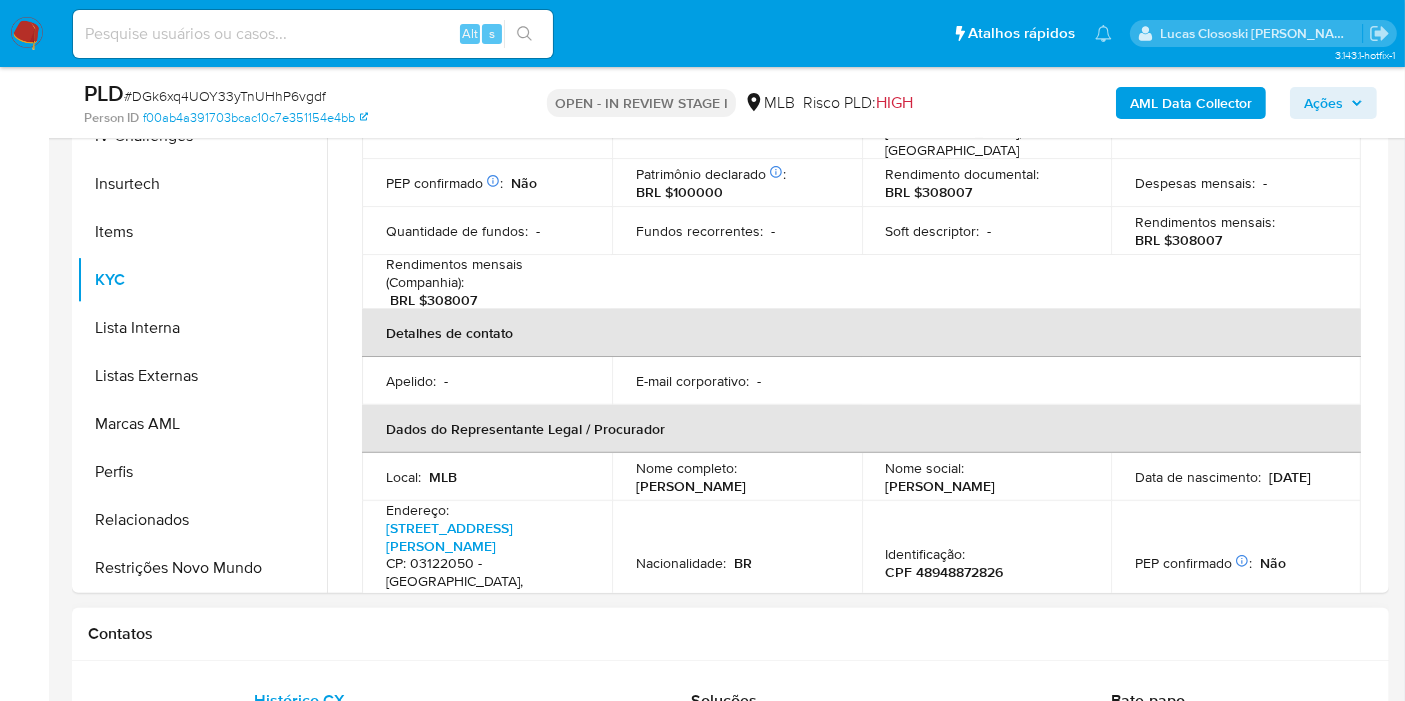 scroll, scrollTop: 666, scrollLeft: 0, axis: vertical 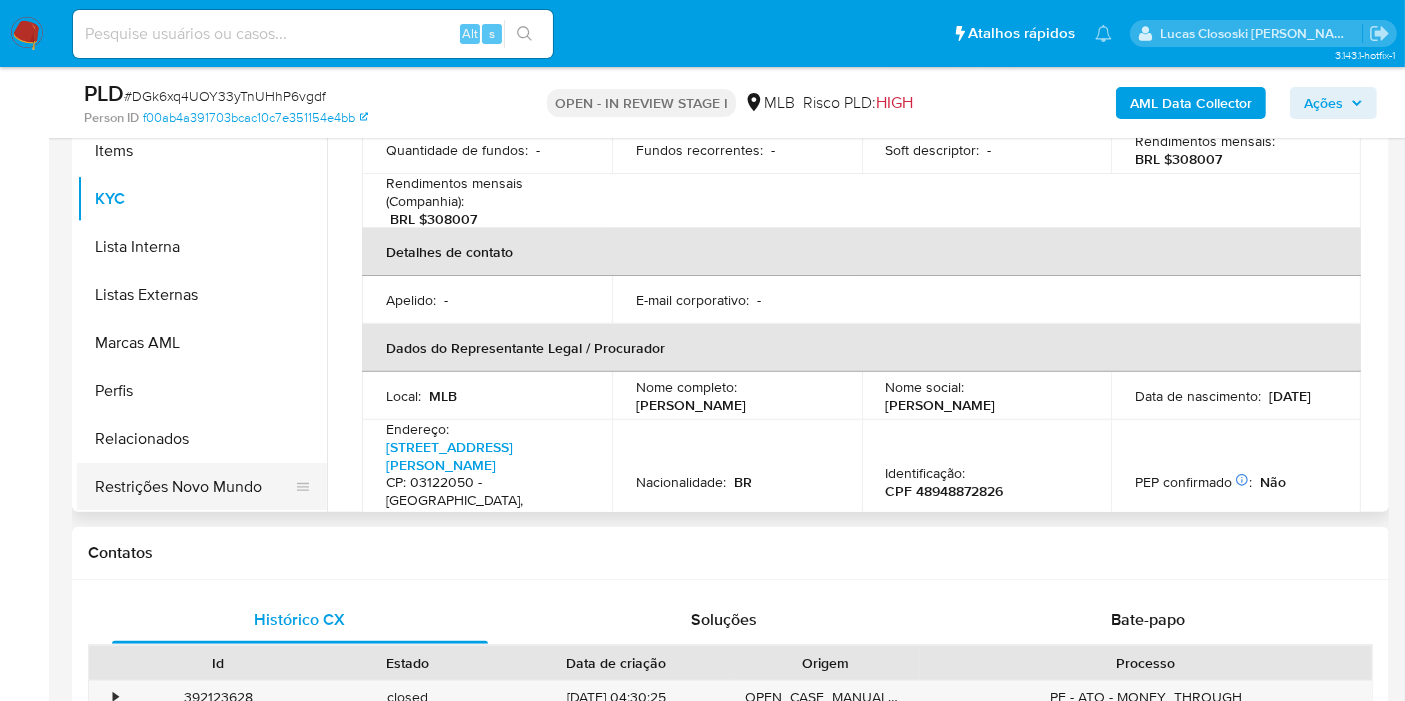 click on "Restrições Novo Mundo" at bounding box center [194, 487] 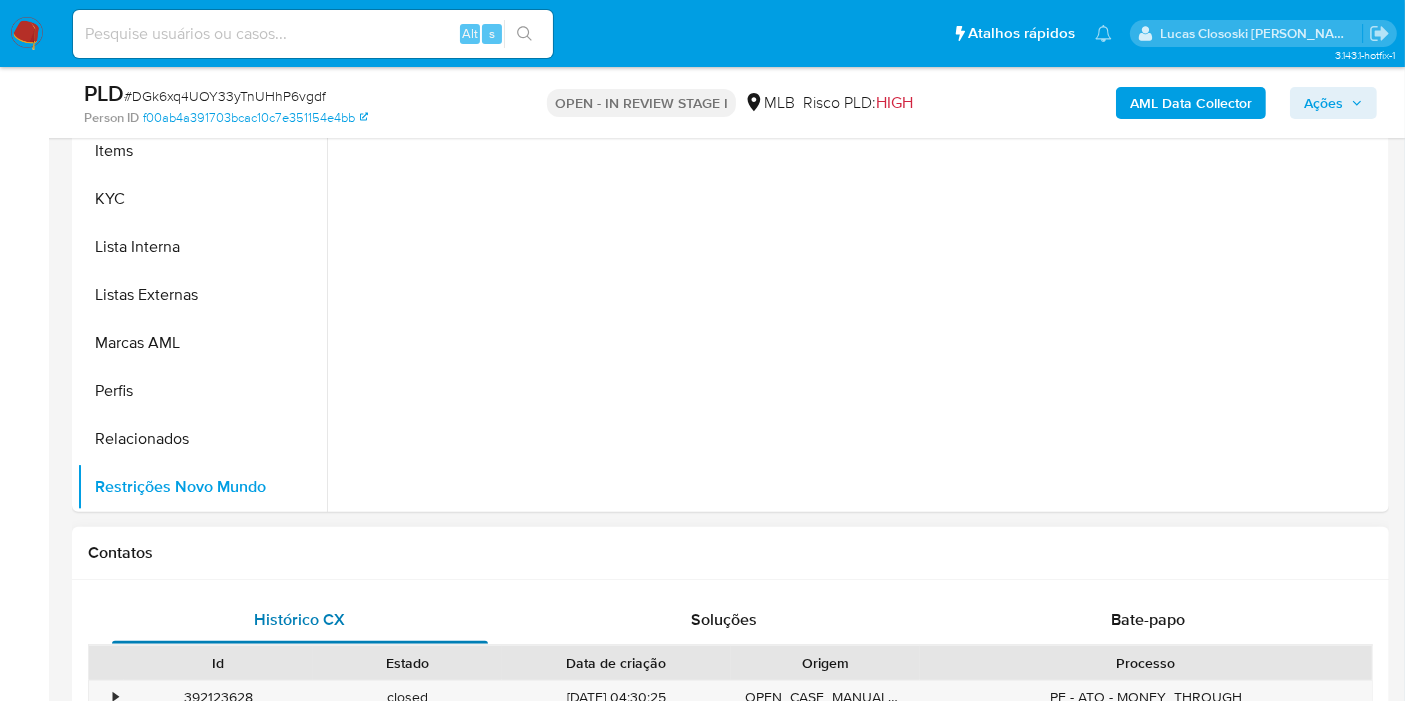 scroll, scrollTop: 0, scrollLeft: 0, axis: both 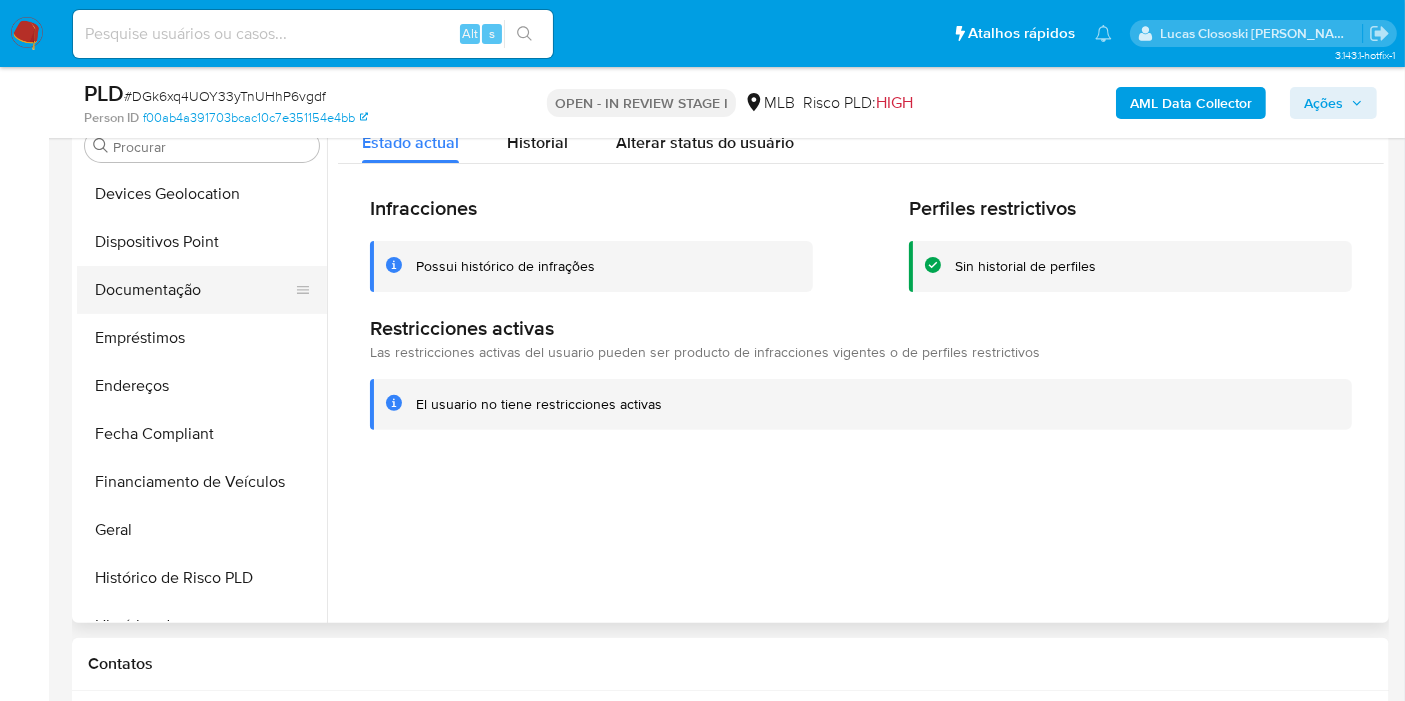 click on "Documentação" at bounding box center [194, 290] 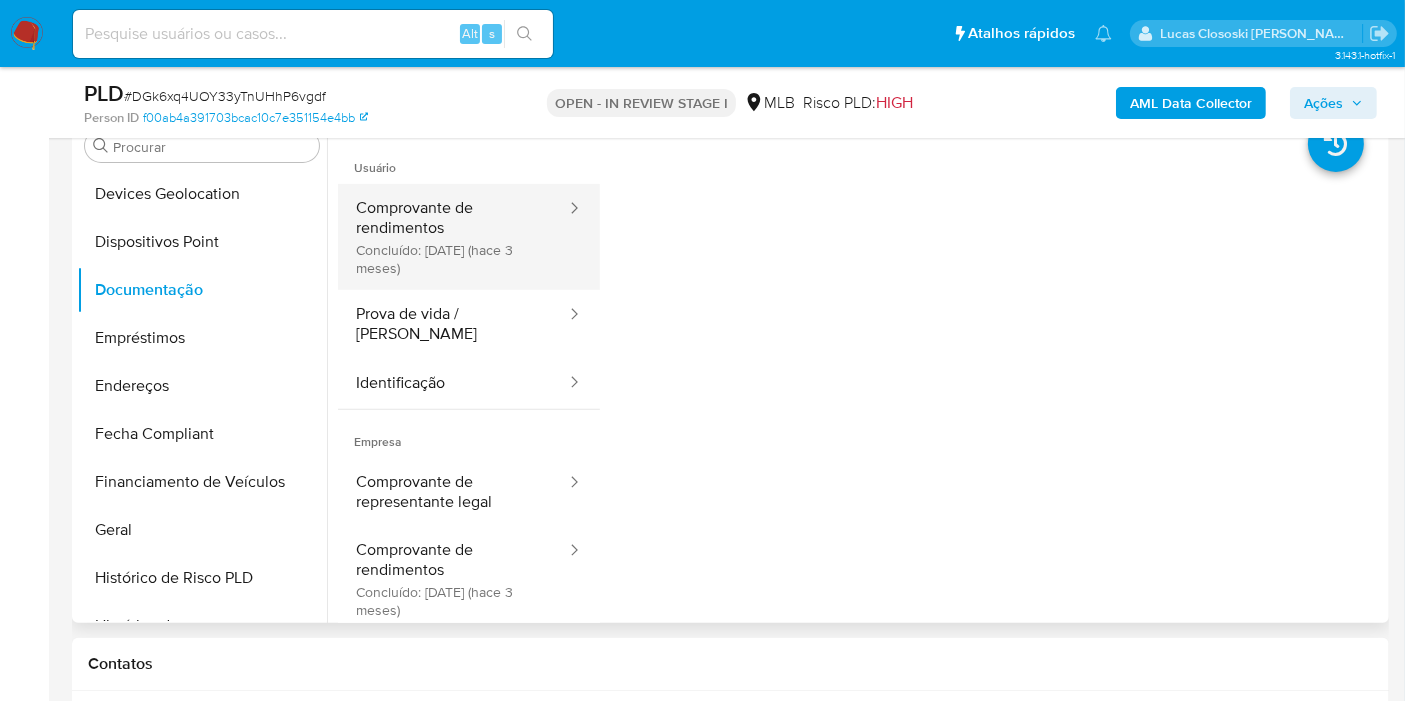 click on "Comprovante de rendimentos Concluído: [DATE] (hace 3 meses)" at bounding box center [453, 237] 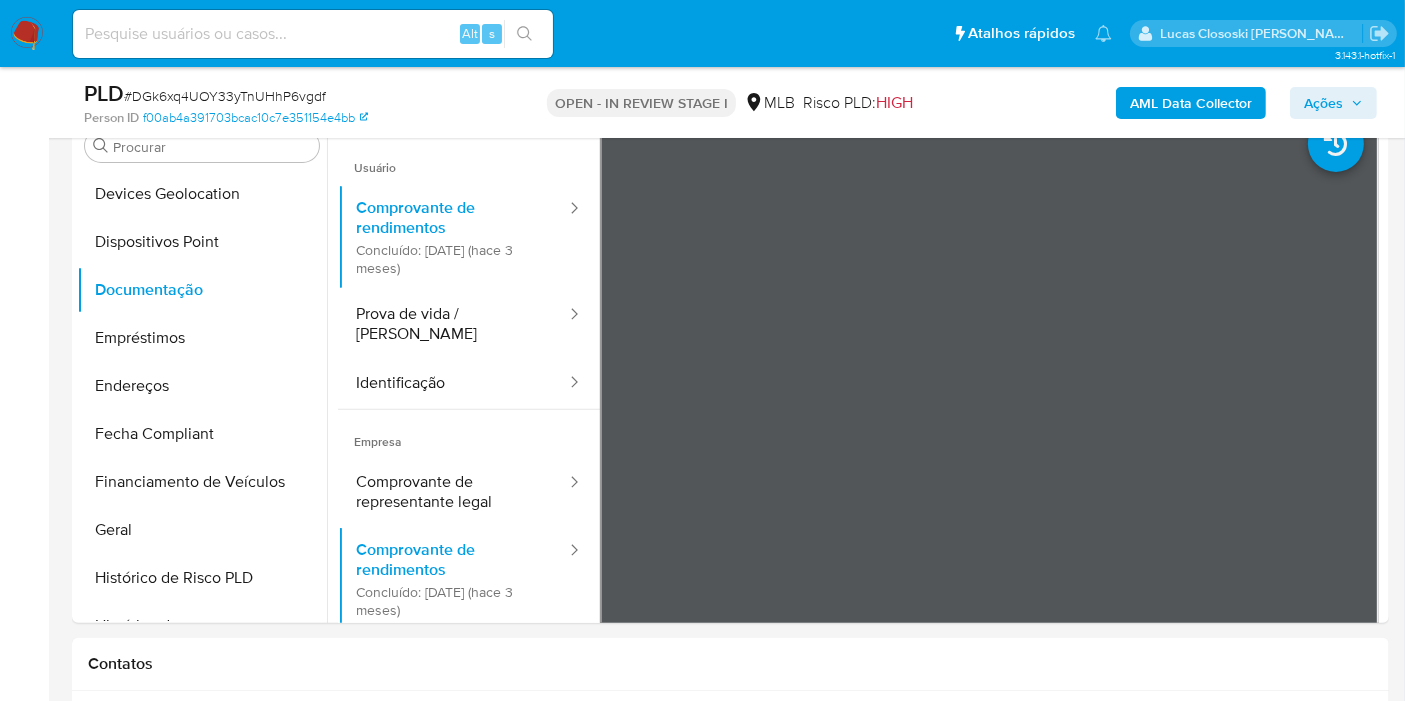 click on "Ações" at bounding box center [1333, 103] 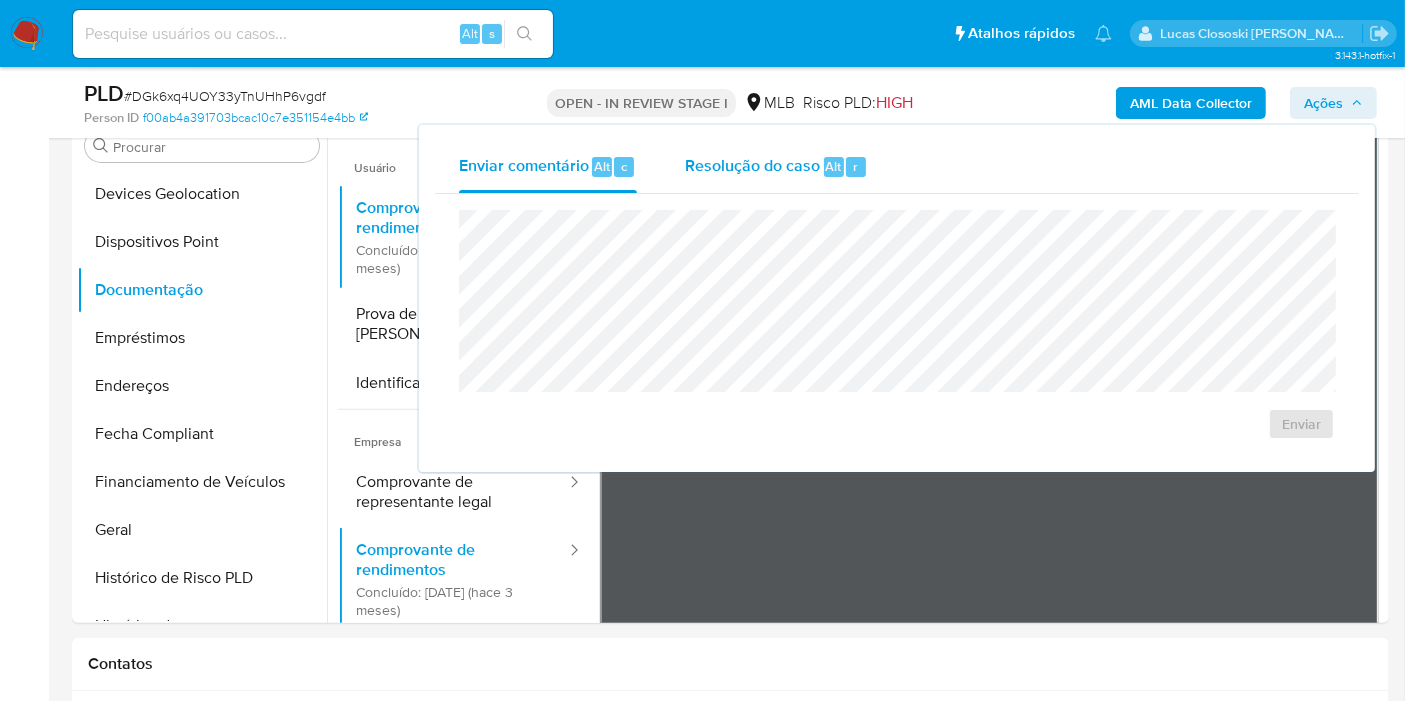 click on "Resolução do caso Alt r" at bounding box center [776, 167] 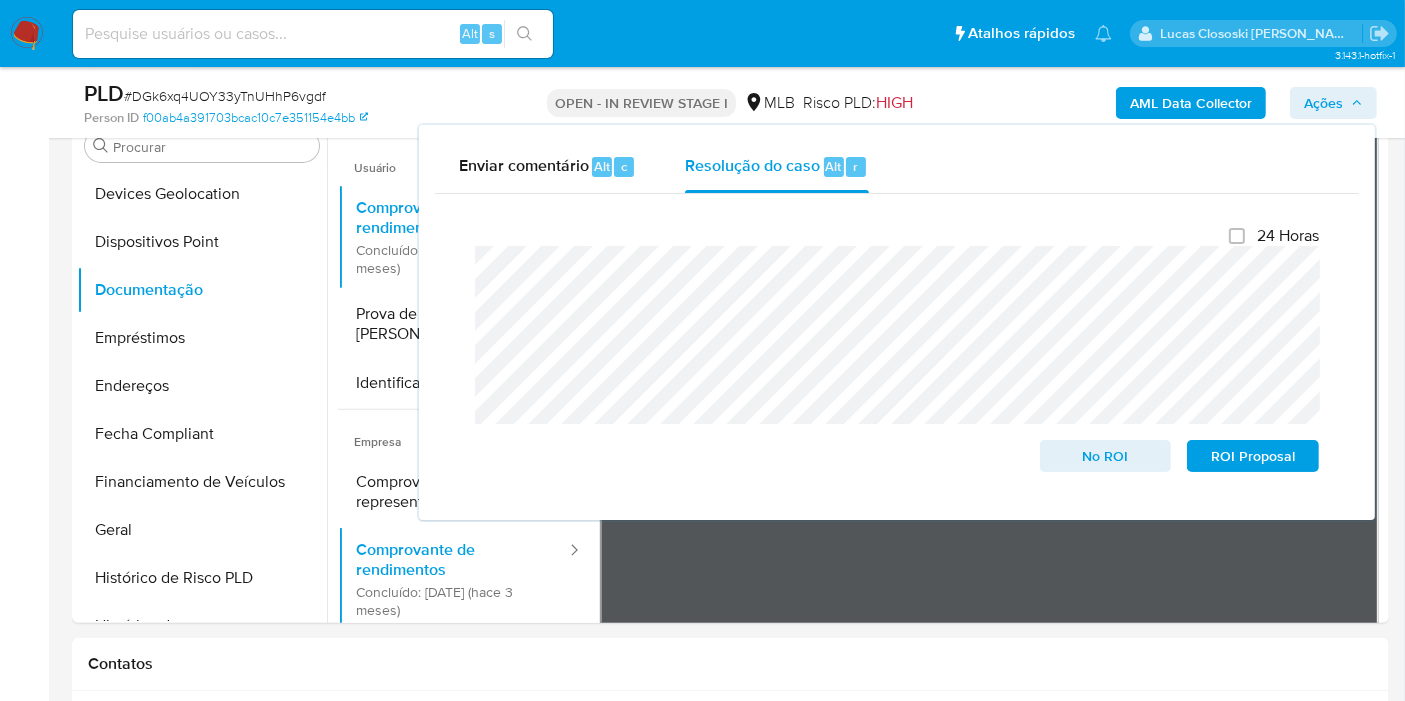 click on "Fechamento do caso 24 Horas No ROI ROI Proposal" at bounding box center [897, 349] 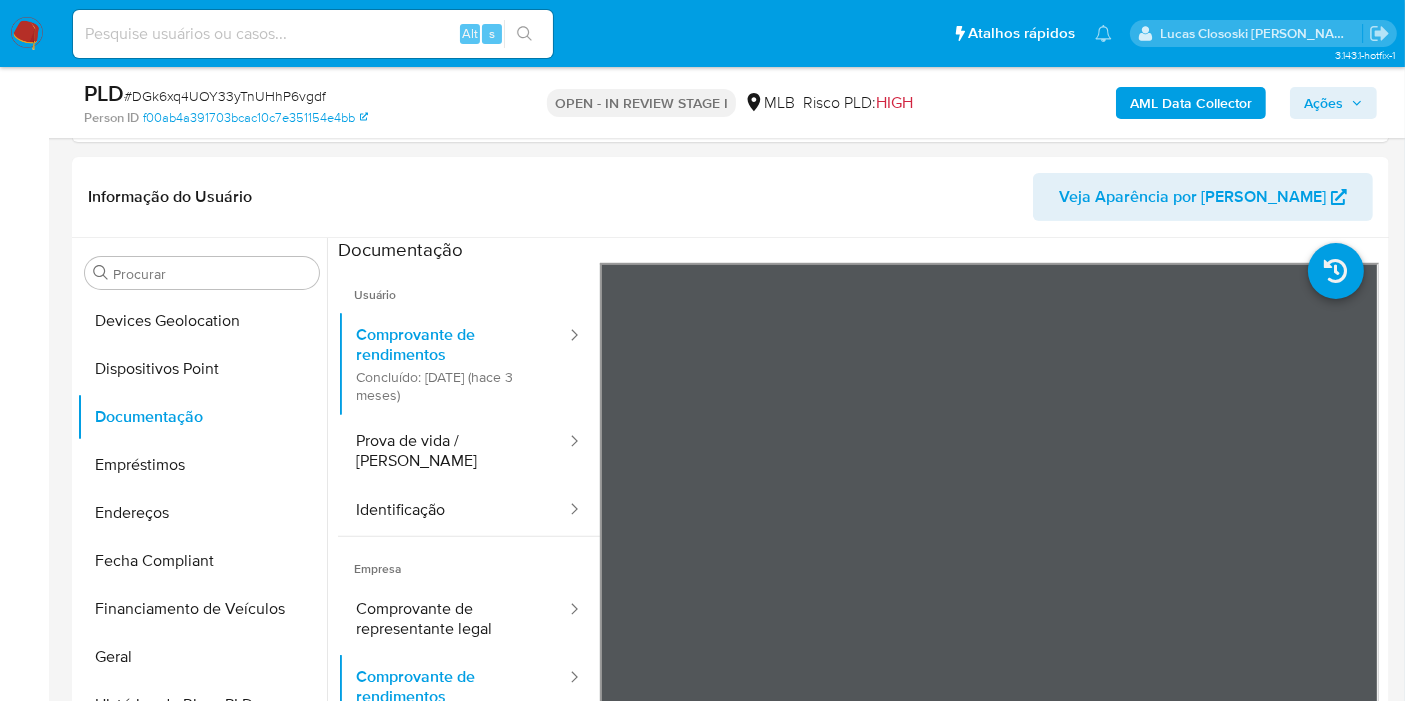 scroll, scrollTop: 444, scrollLeft: 0, axis: vertical 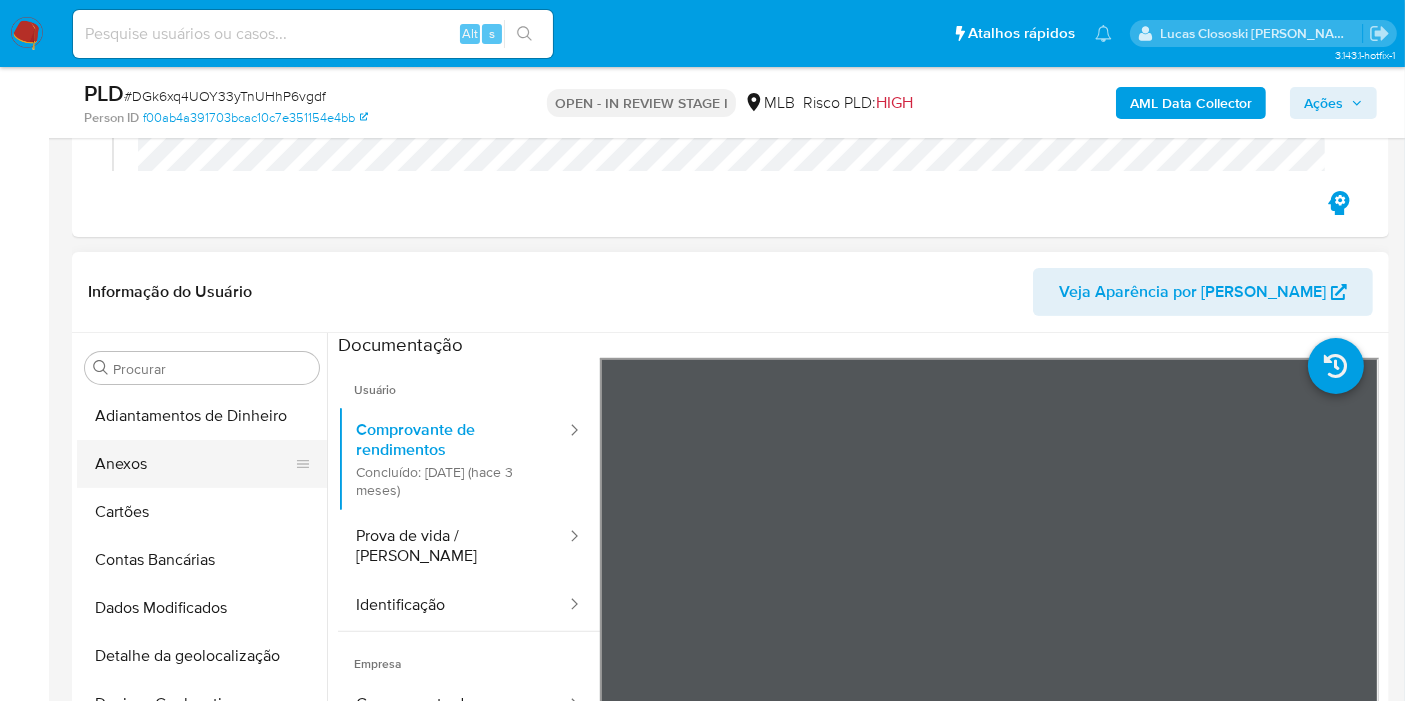 click on "Anexos" at bounding box center (194, 464) 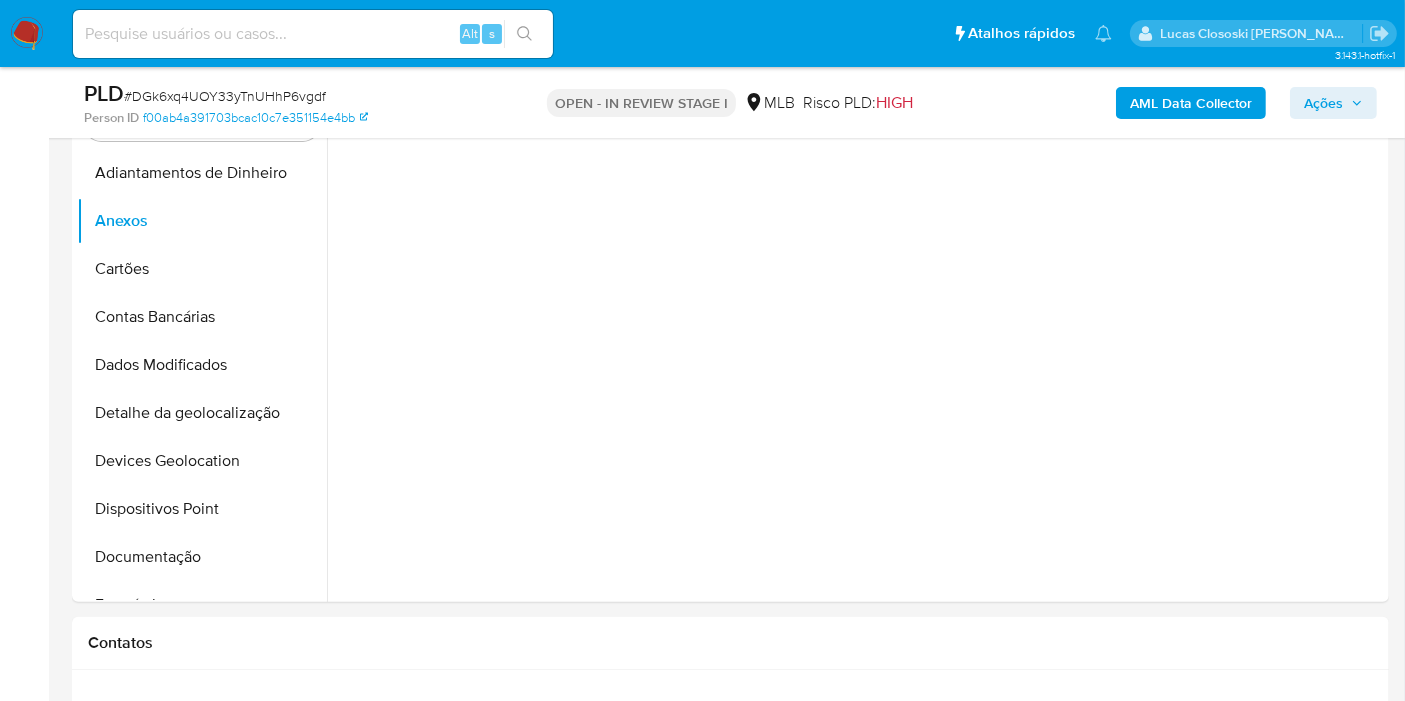 scroll, scrollTop: 555, scrollLeft: 0, axis: vertical 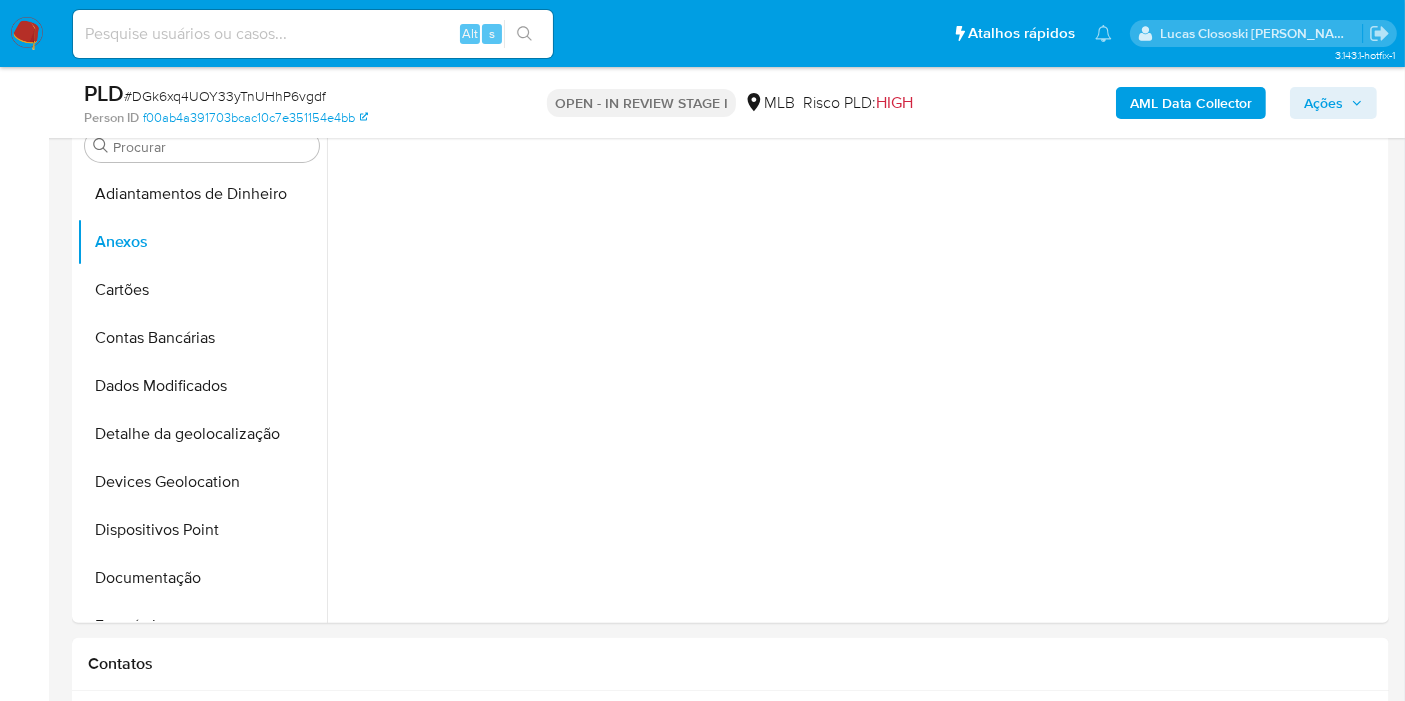 click on "Bandeja Painel Screening Pesquisa em Listas Watchlist Ferramentas Operações em massa relatórios Mulan Localizador de pessoas Consolidado" at bounding box center [24, 1538] 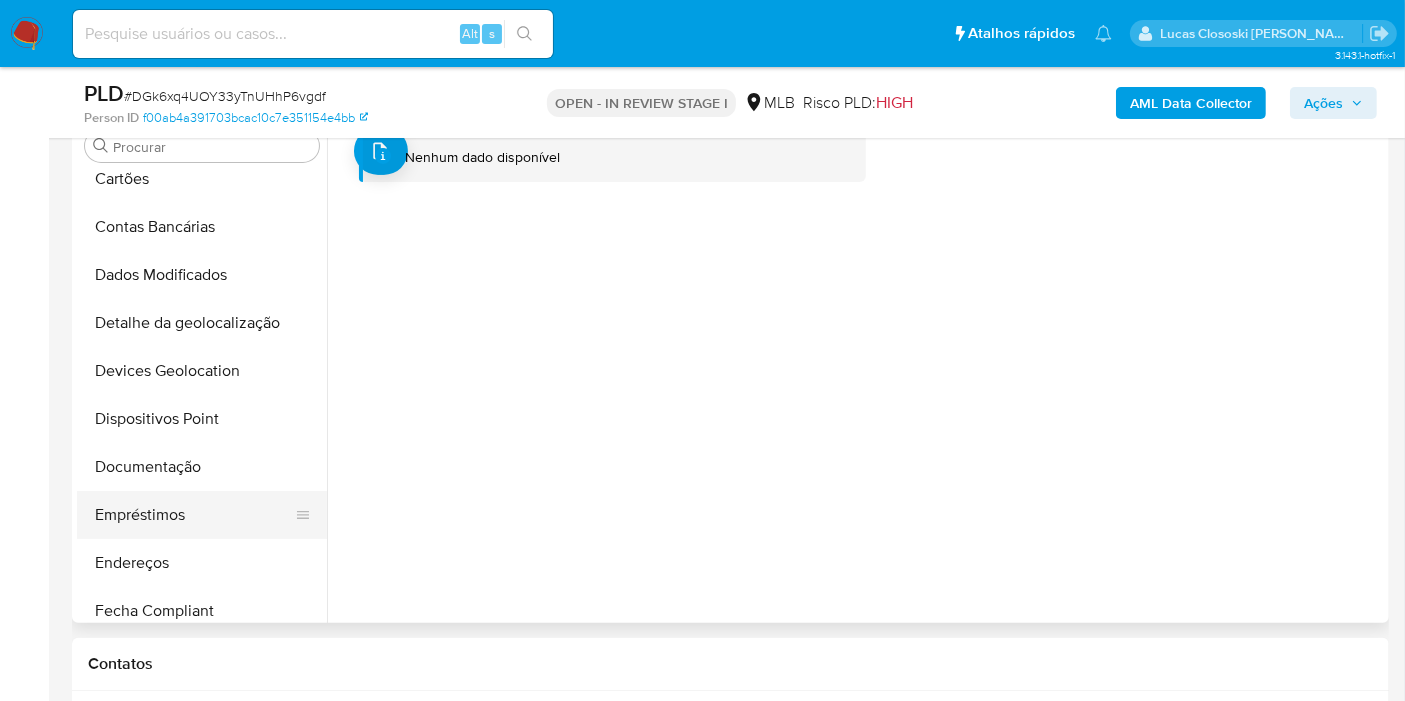 scroll, scrollTop: 444, scrollLeft: 0, axis: vertical 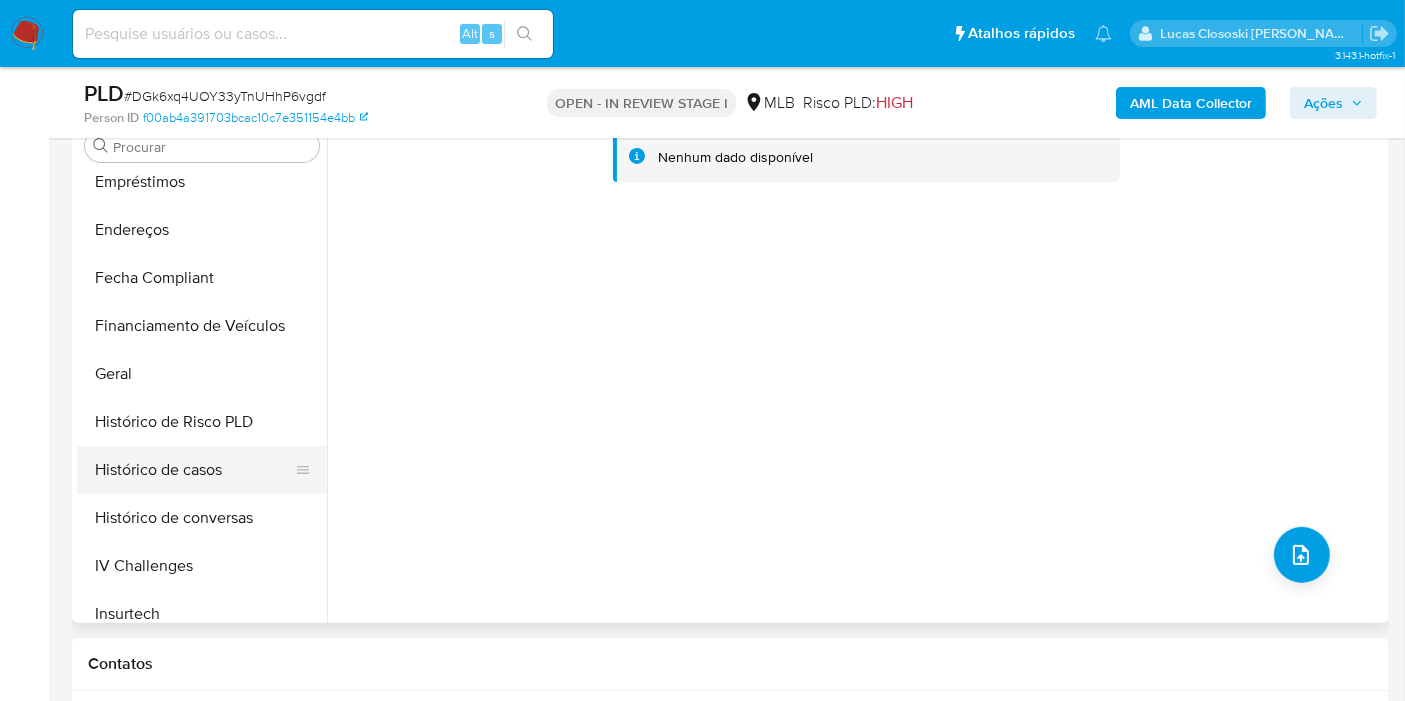 click on "Histórico de casos" at bounding box center [194, 470] 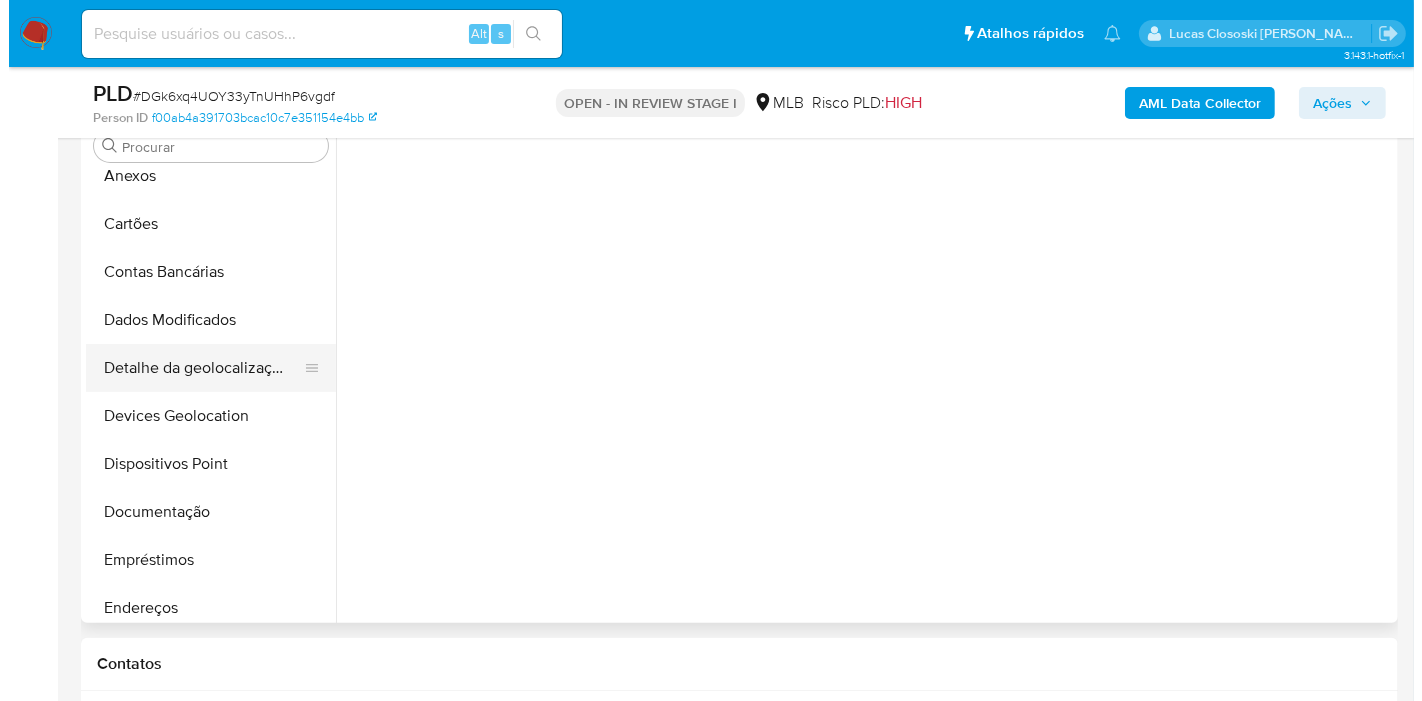 scroll, scrollTop: 0, scrollLeft: 0, axis: both 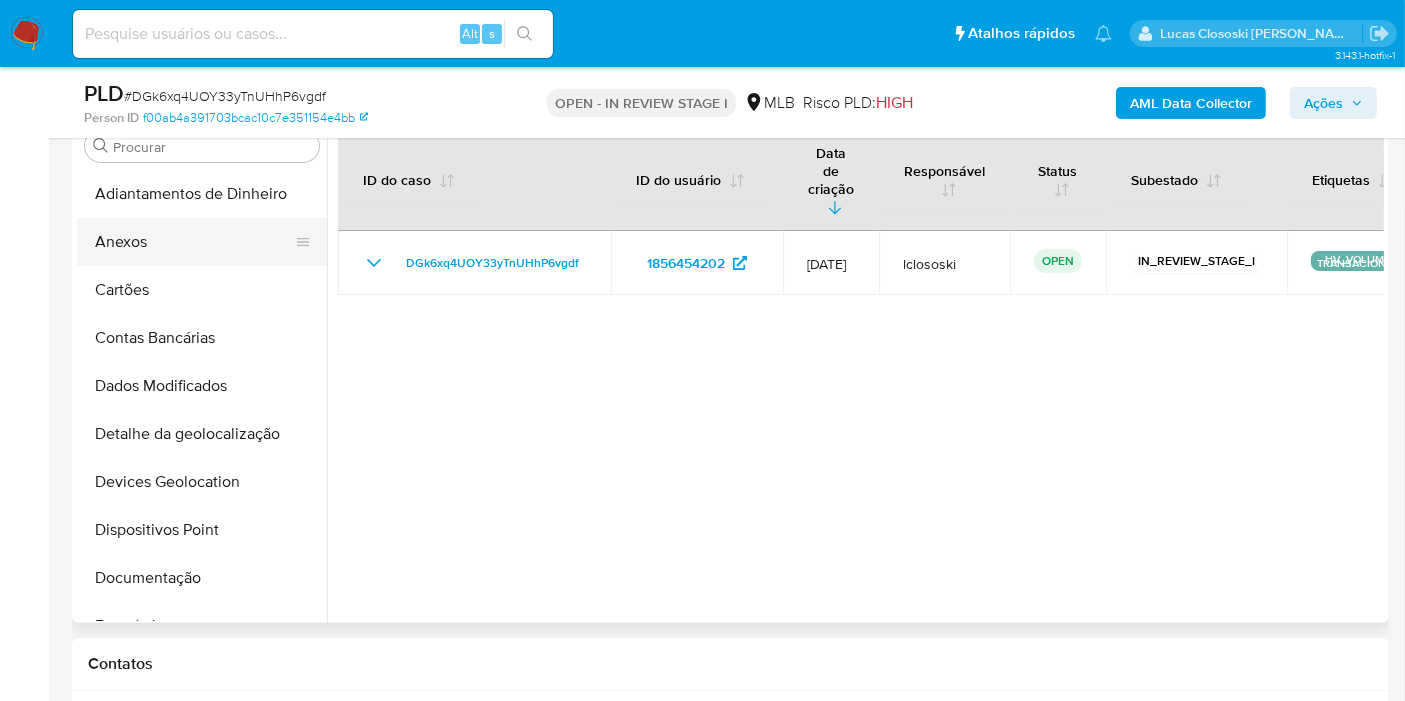 click on "Anexos" at bounding box center [194, 242] 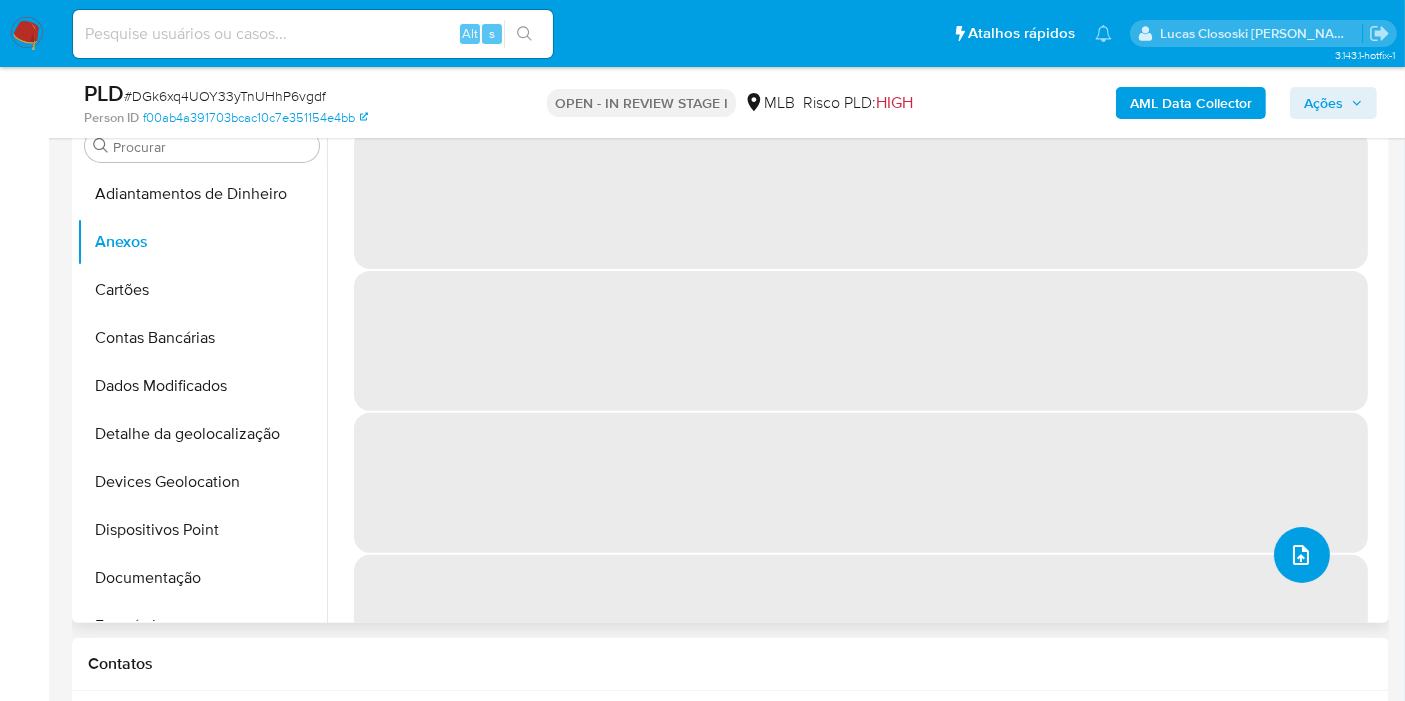 click at bounding box center [1302, 555] 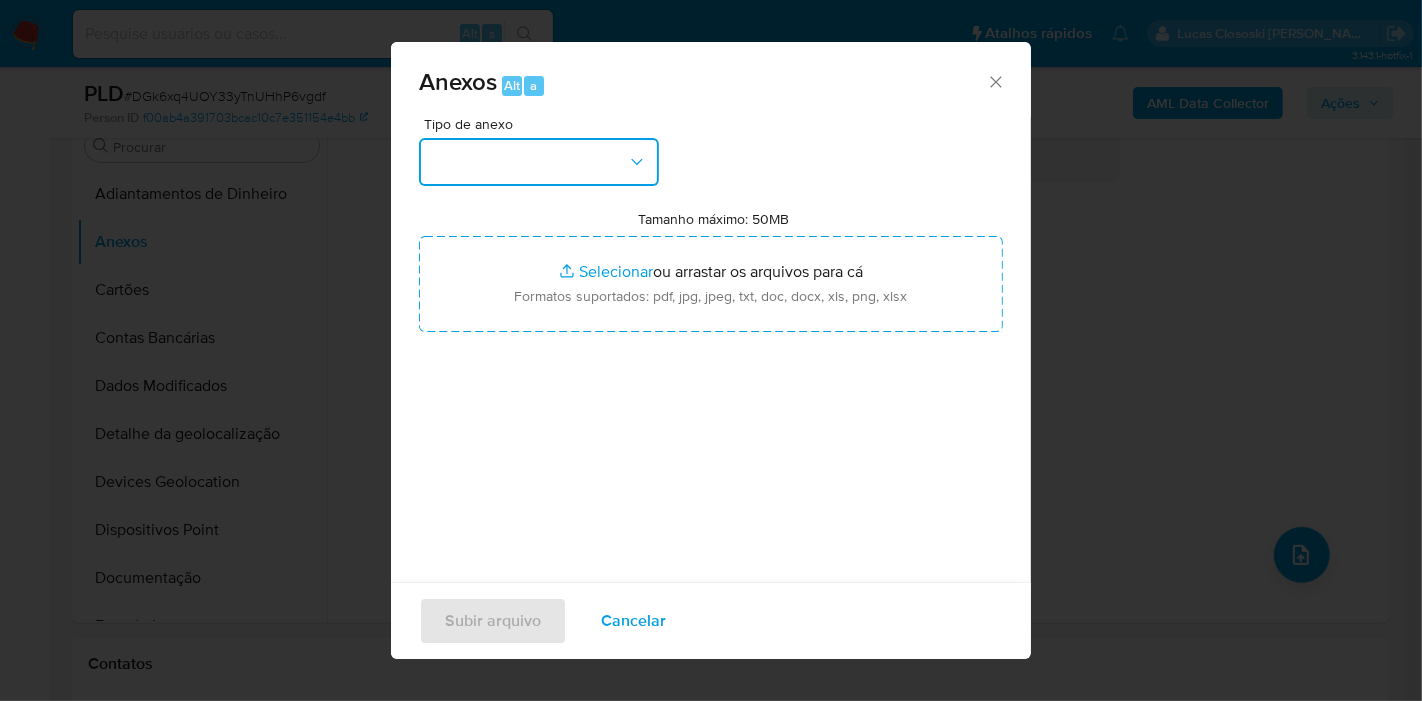 click at bounding box center [539, 162] 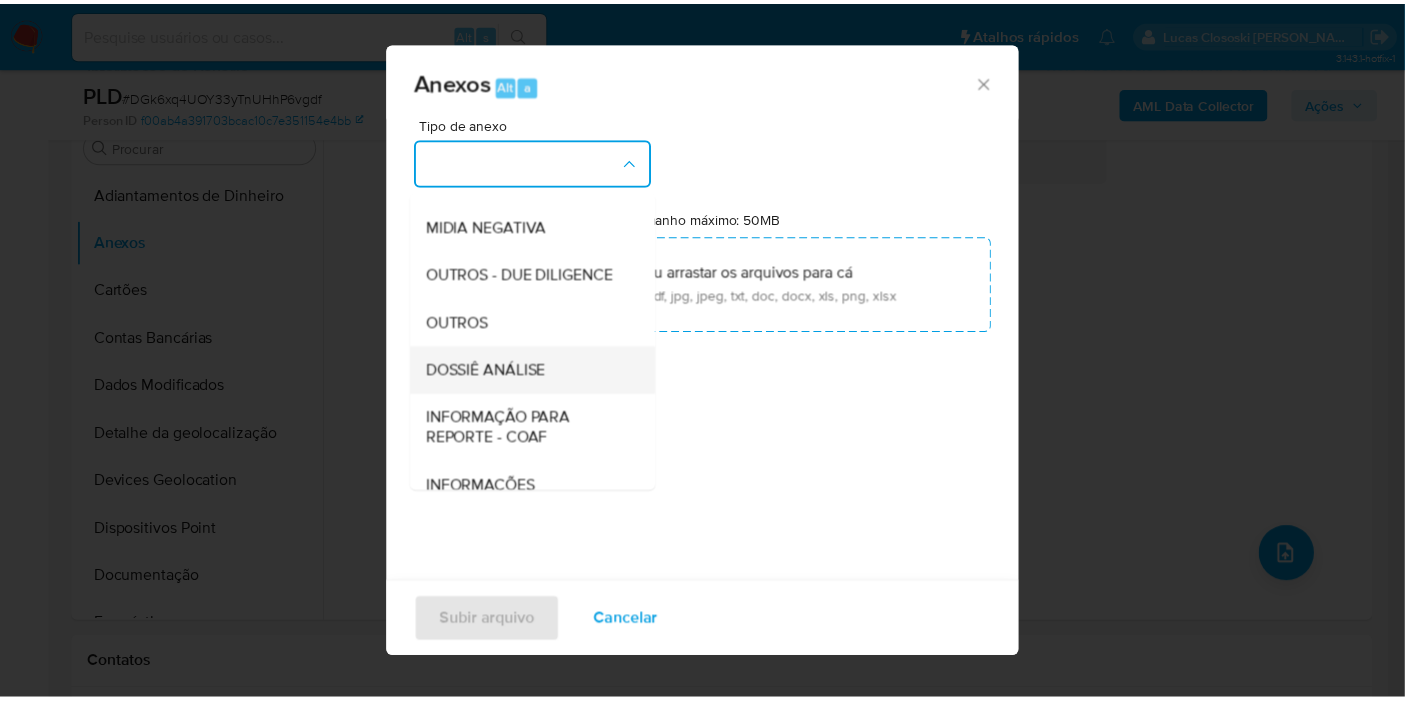 scroll, scrollTop: 307, scrollLeft: 0, axis: vertical 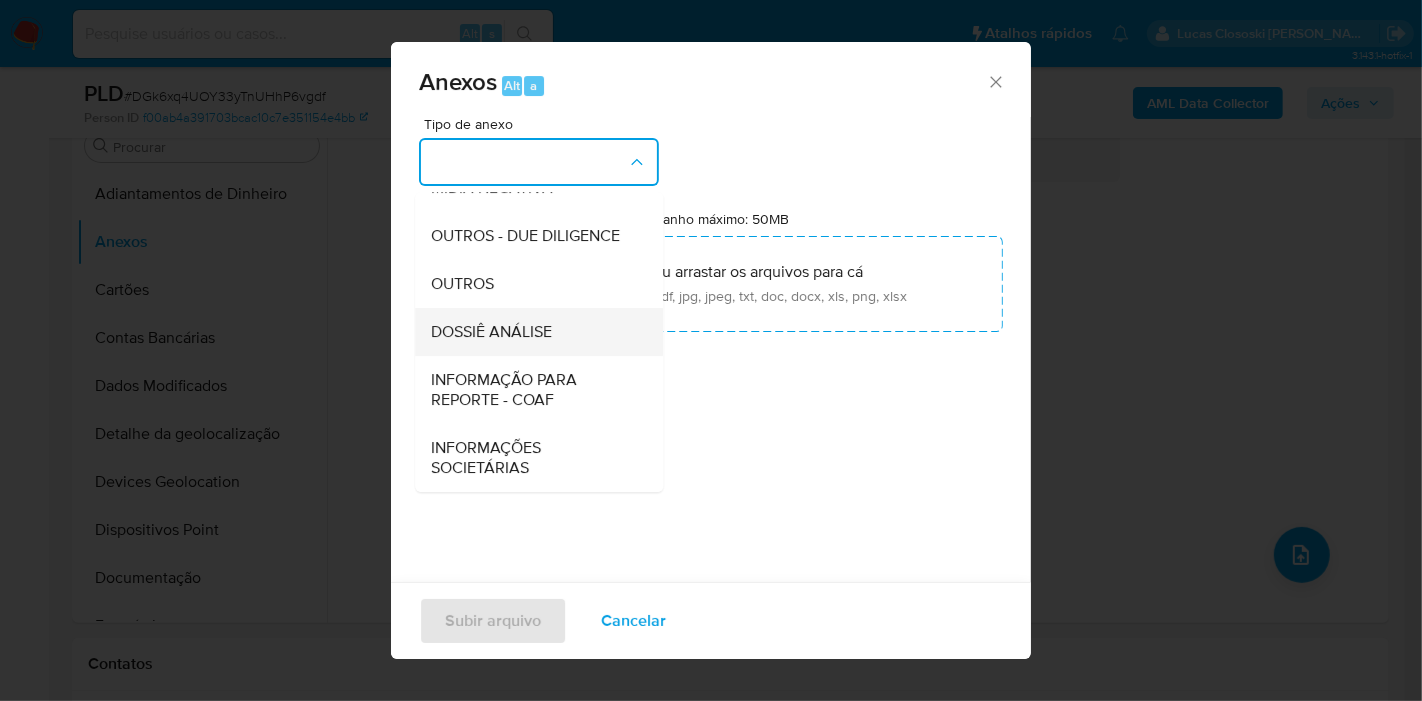 drag, startPoint x: 558, startPoint y: 341, endPoint x: 569, endPoint y: 295, distance: 47.296936 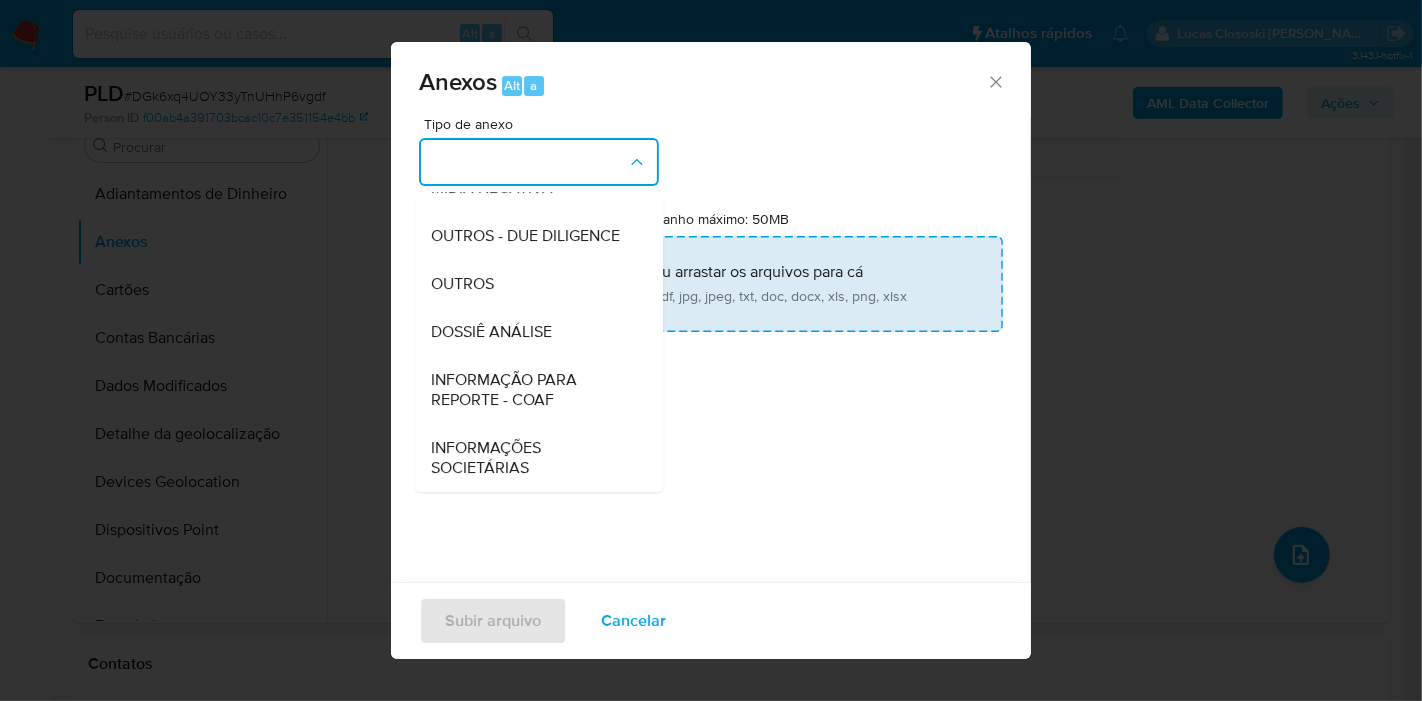 click on "DOSSIÊ ANÁLISE" at bounding box center (533, 332) 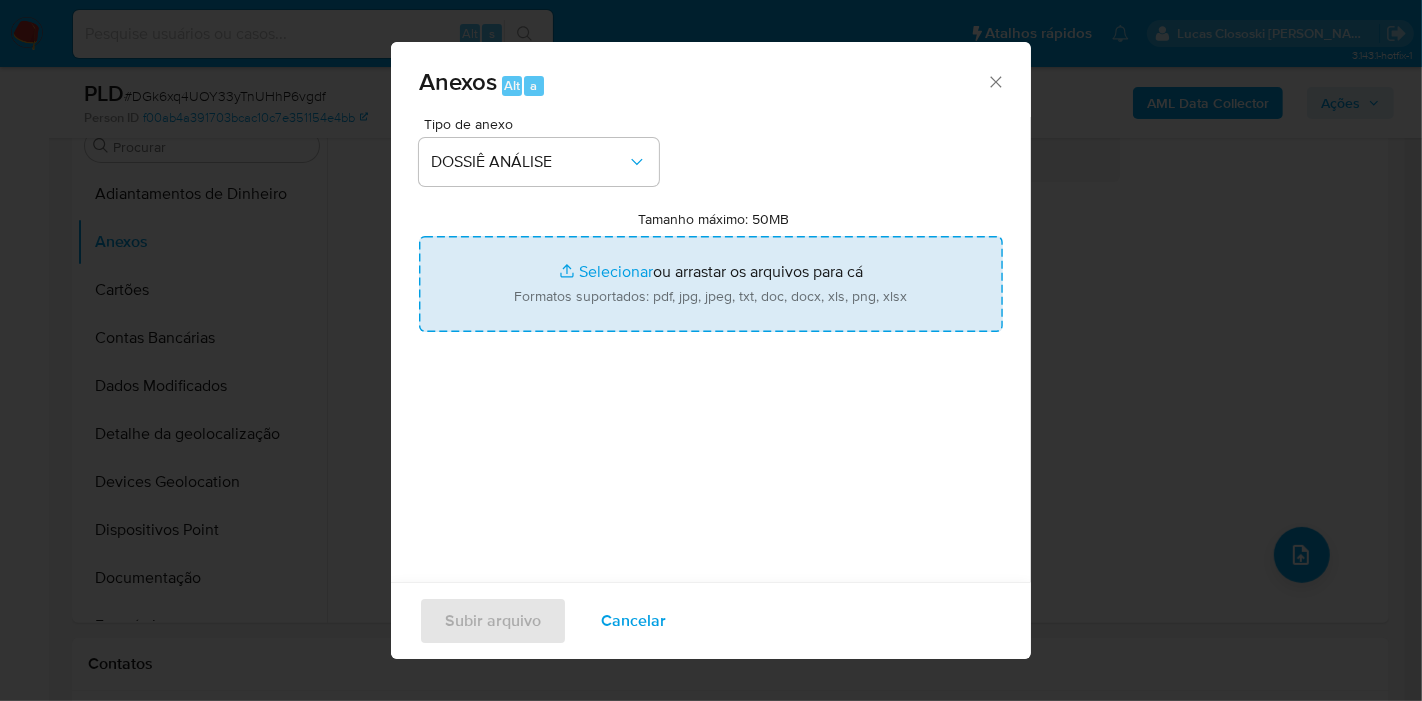 click on "Tamanho máximo: 50MB Selecionar arquivos" at bounding box center (711, 284) 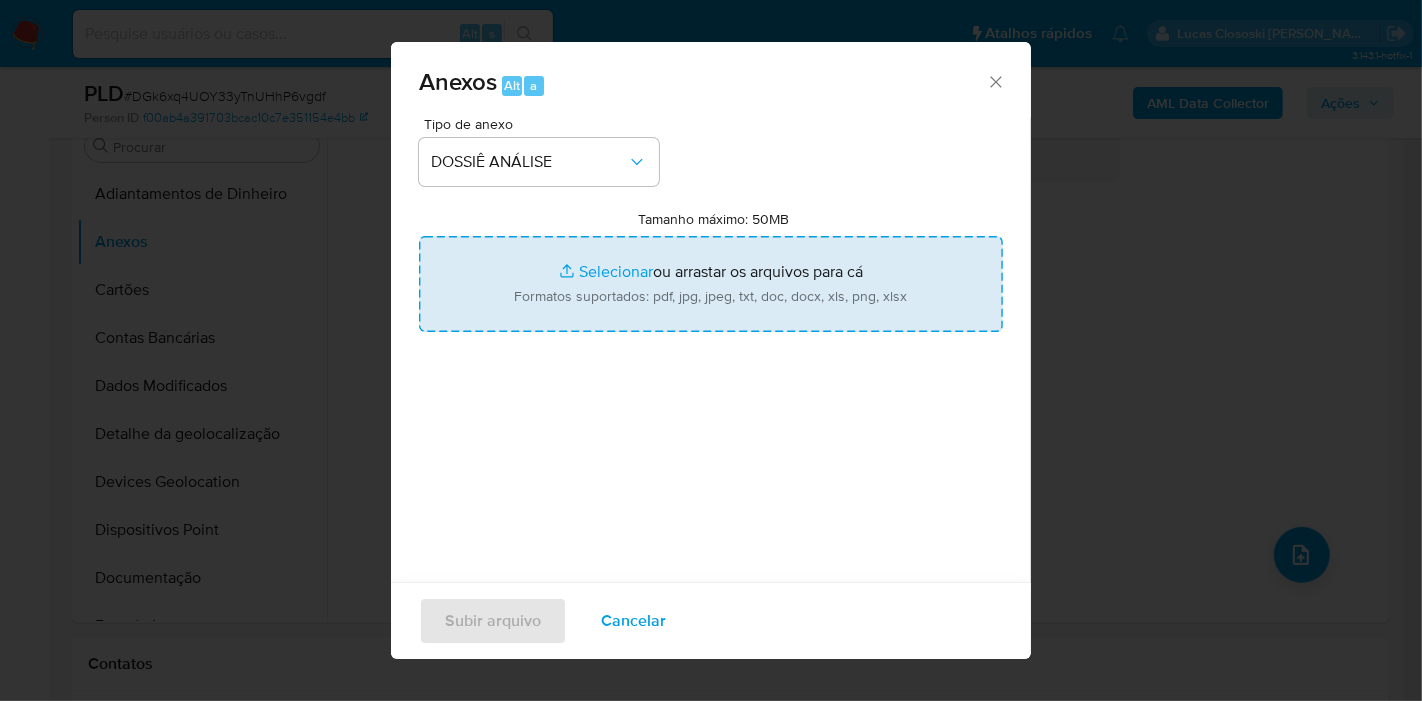 type on "C:\fakepath\Mulan 1856454202_2025_07_03_06_46_24.xlsx" 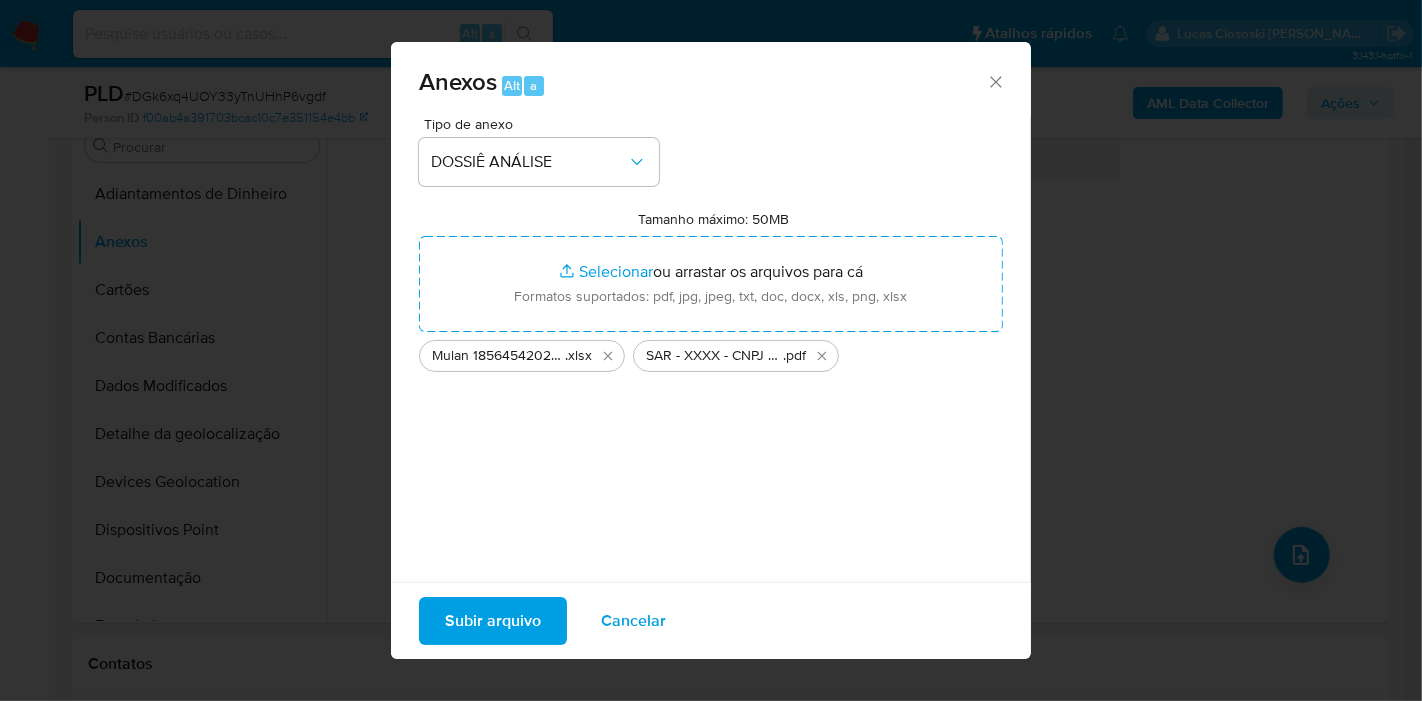 click on "Subir arquivo" at bounding box center [493, 621] 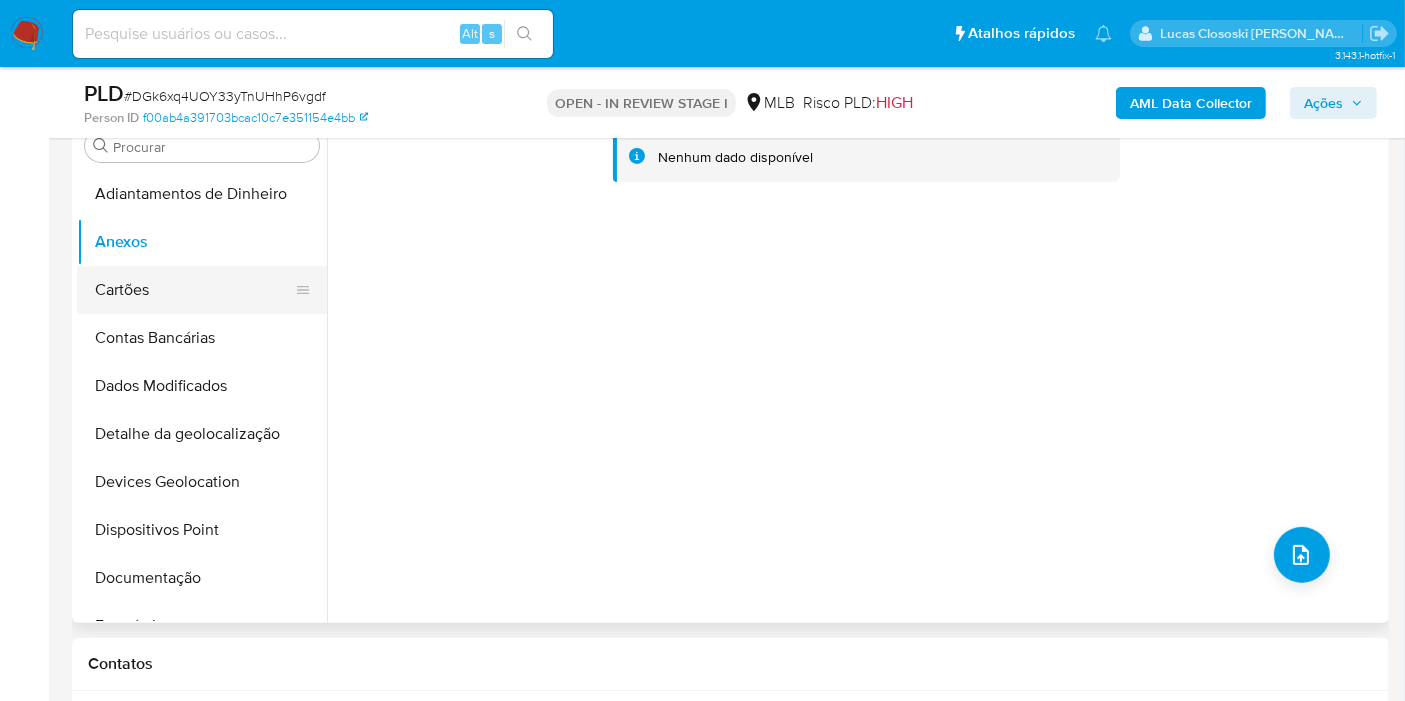 click on "Cartões" at bounding box center [194, 290] 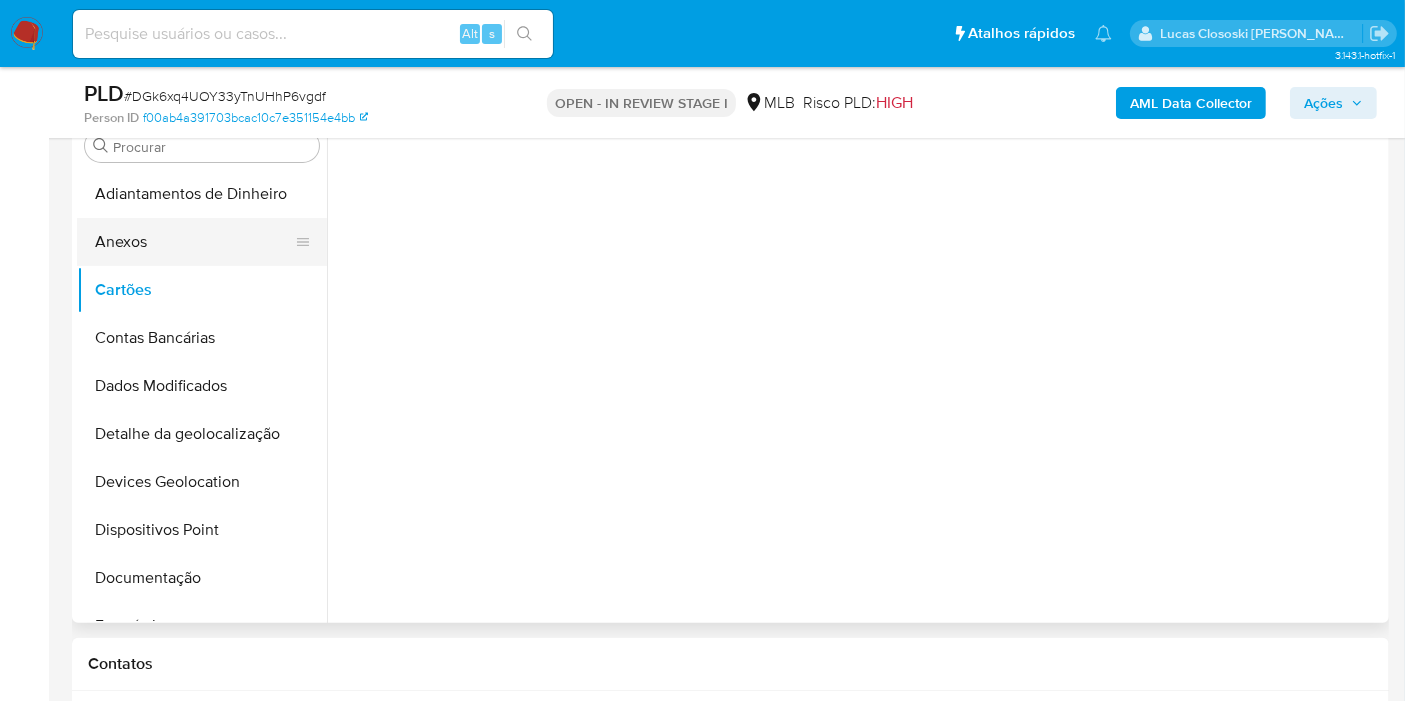 click on "Anexos" at bounding box center (194, 242) 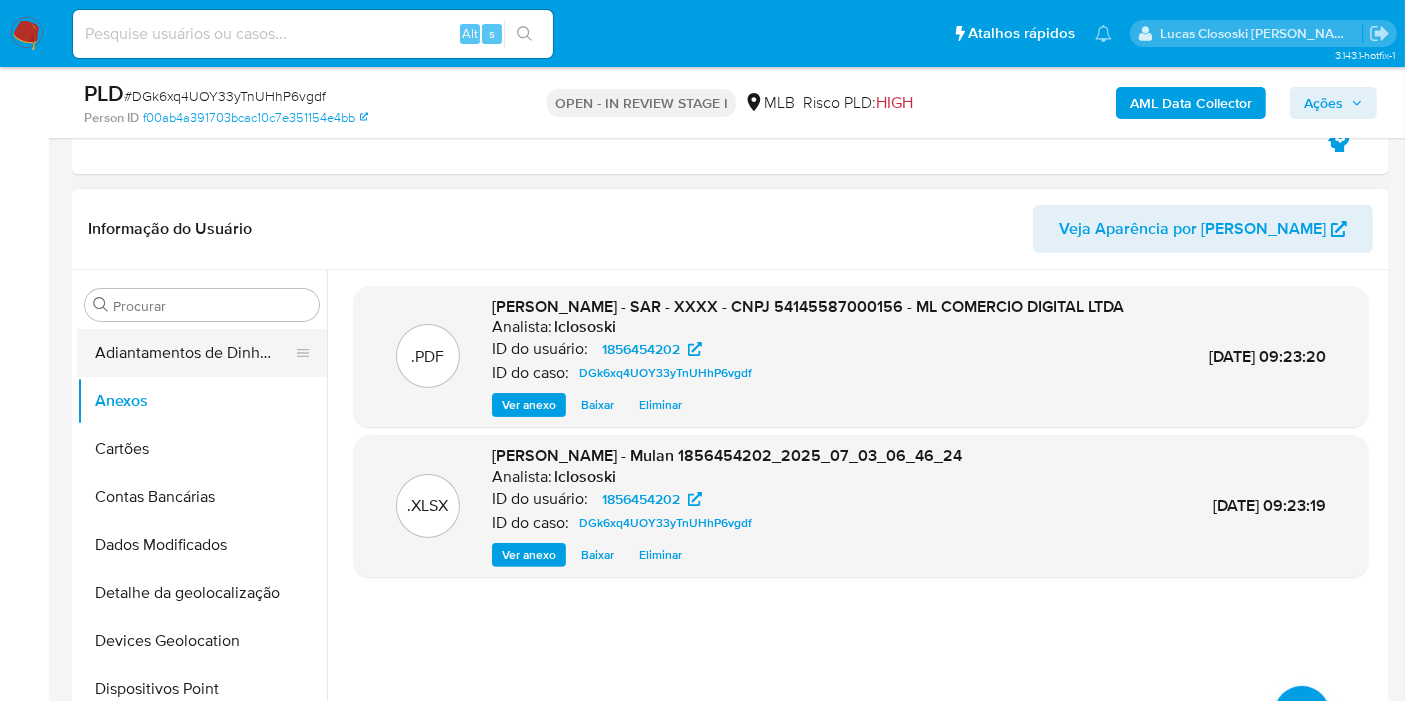 scroll, scrollTop: 333, scrollLeft: 0, axis: vertical 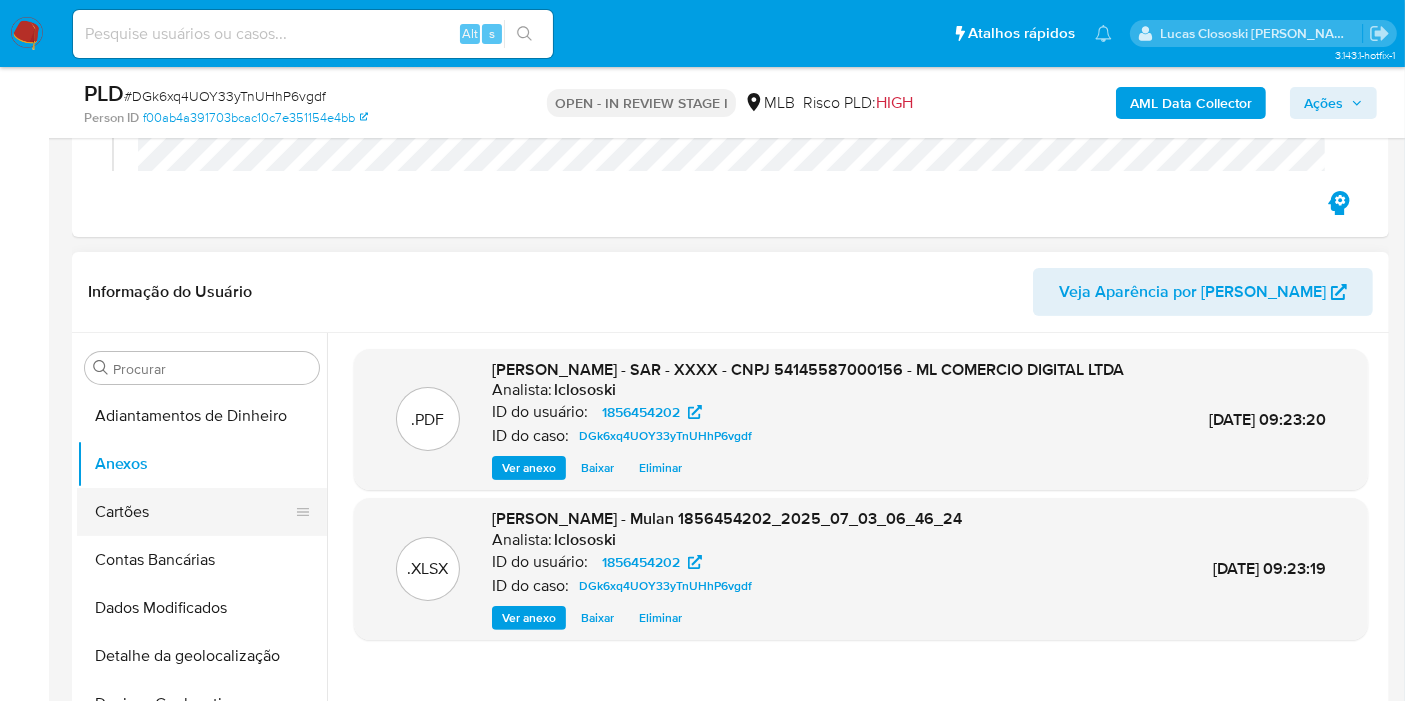 click on "Cartões" at bounding box center [194, 512] 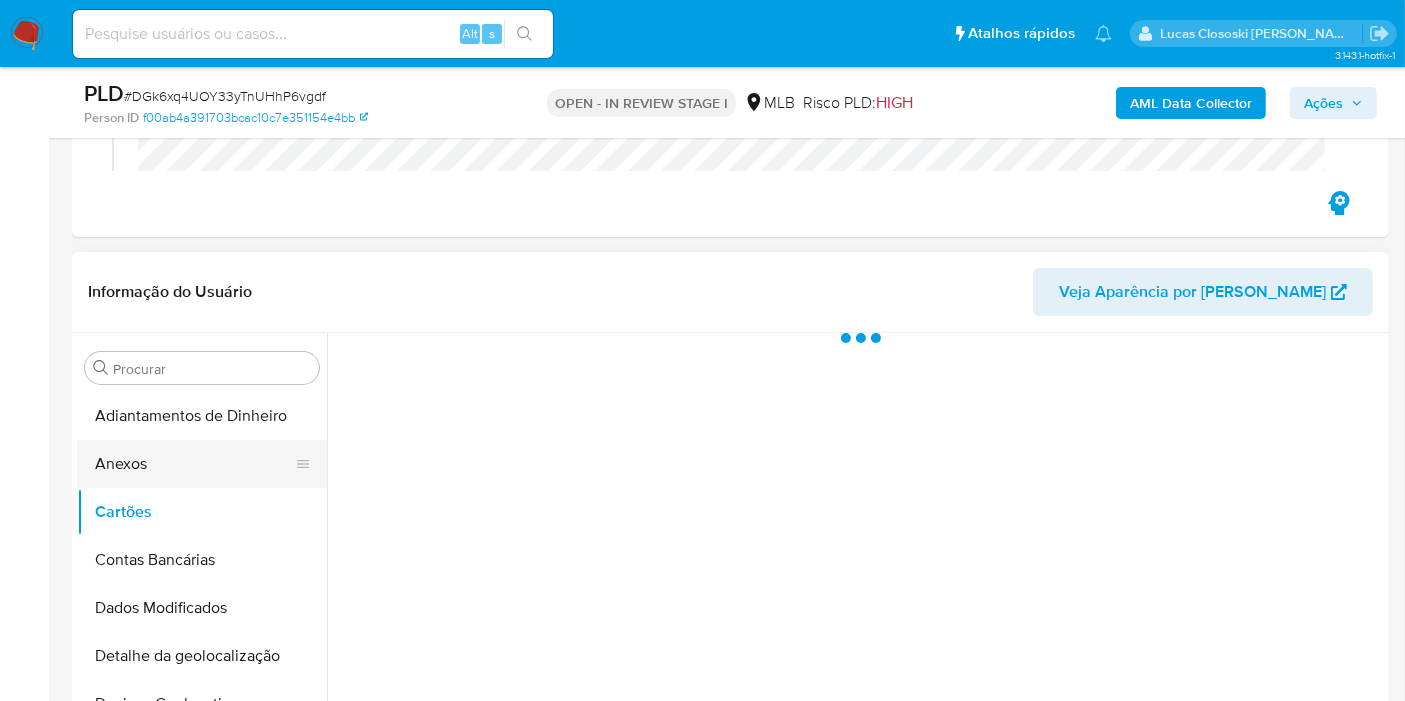 click on "Anexos" at bounding box center (194, 464) 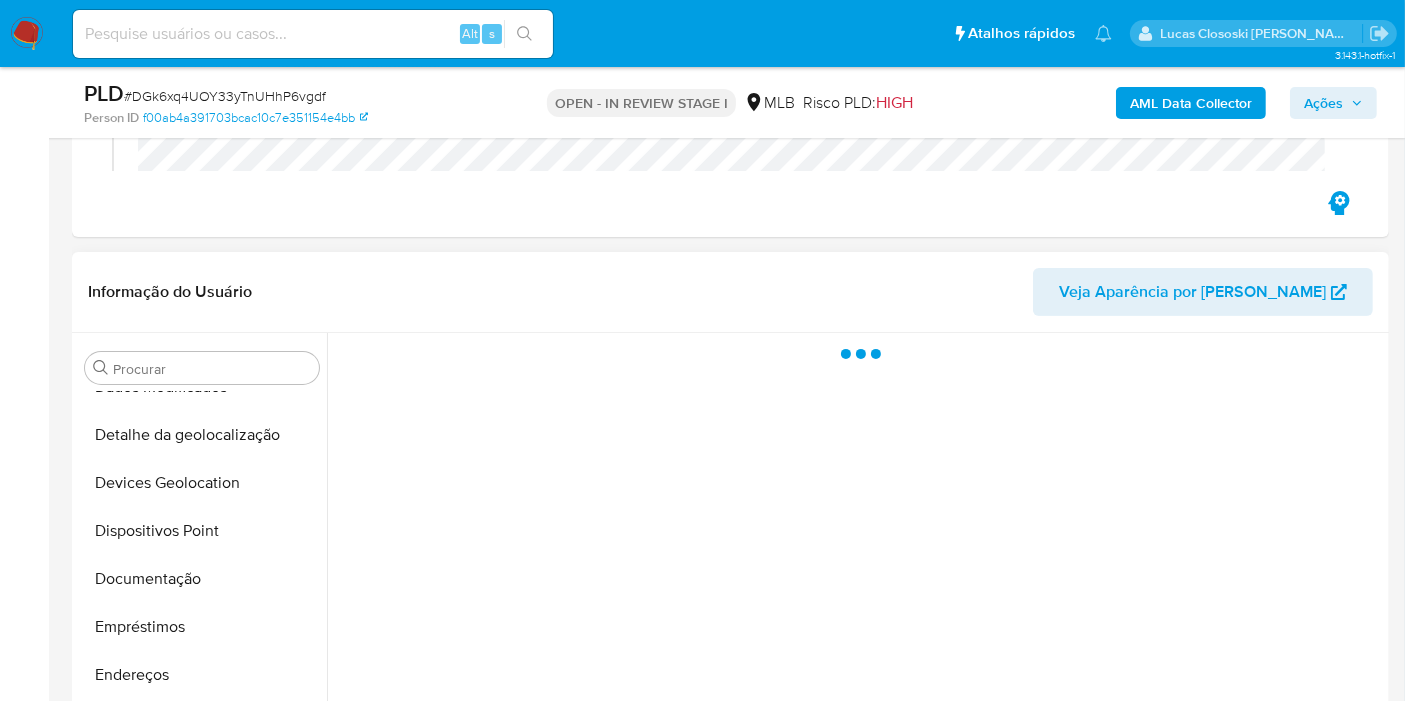 scroll, scrollTop: 222, scrollLeft: 0, axis: vertical 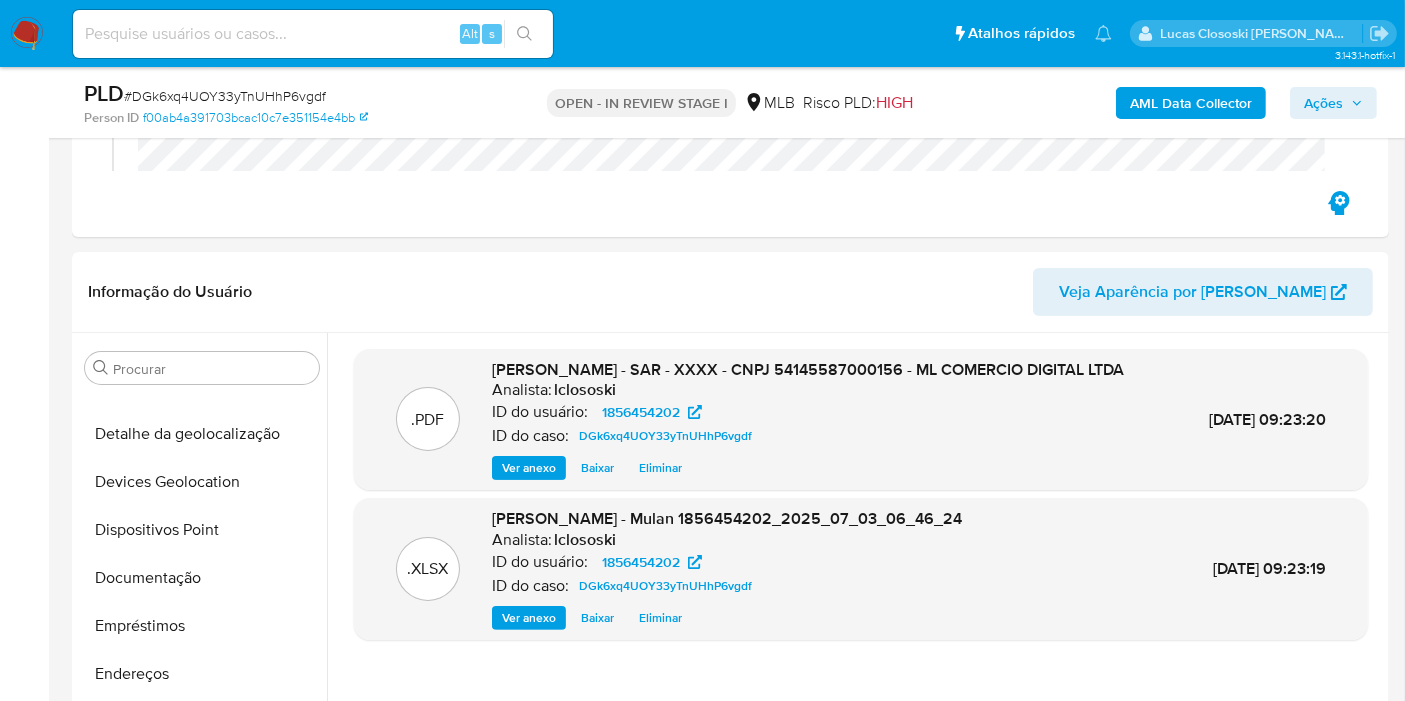 click on "Ações" at bounding box center (1333, 103) 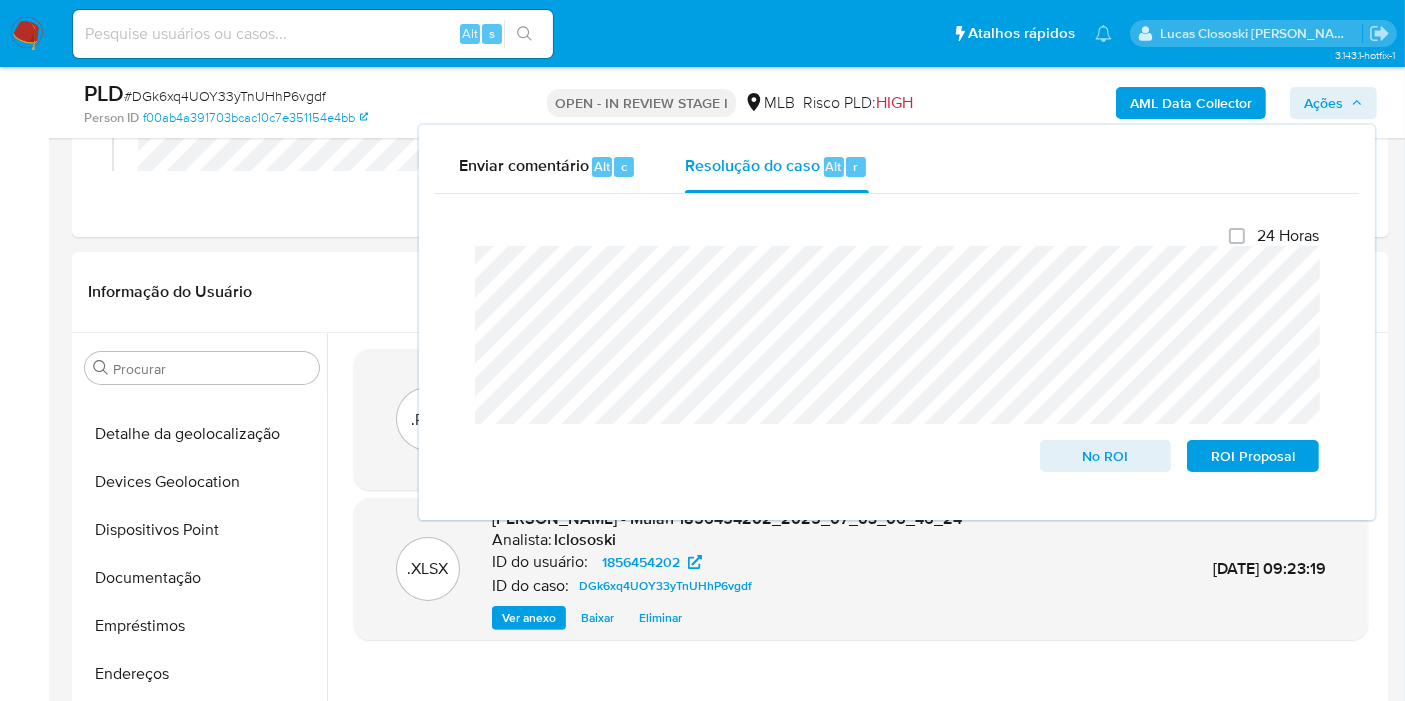 click on "Ações" at bounding box center [1323, 103] 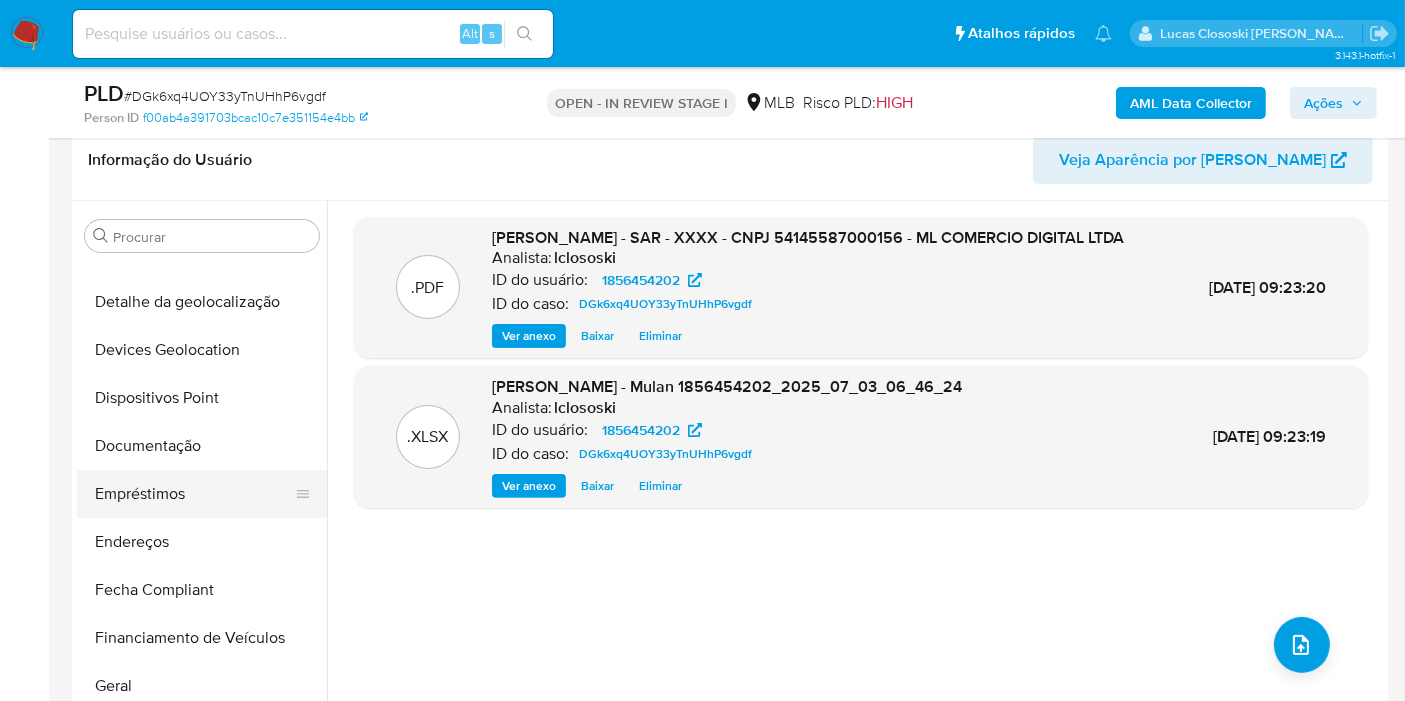 scroll, scrollTop: 555, scrollLeft: 0, axis: vertical 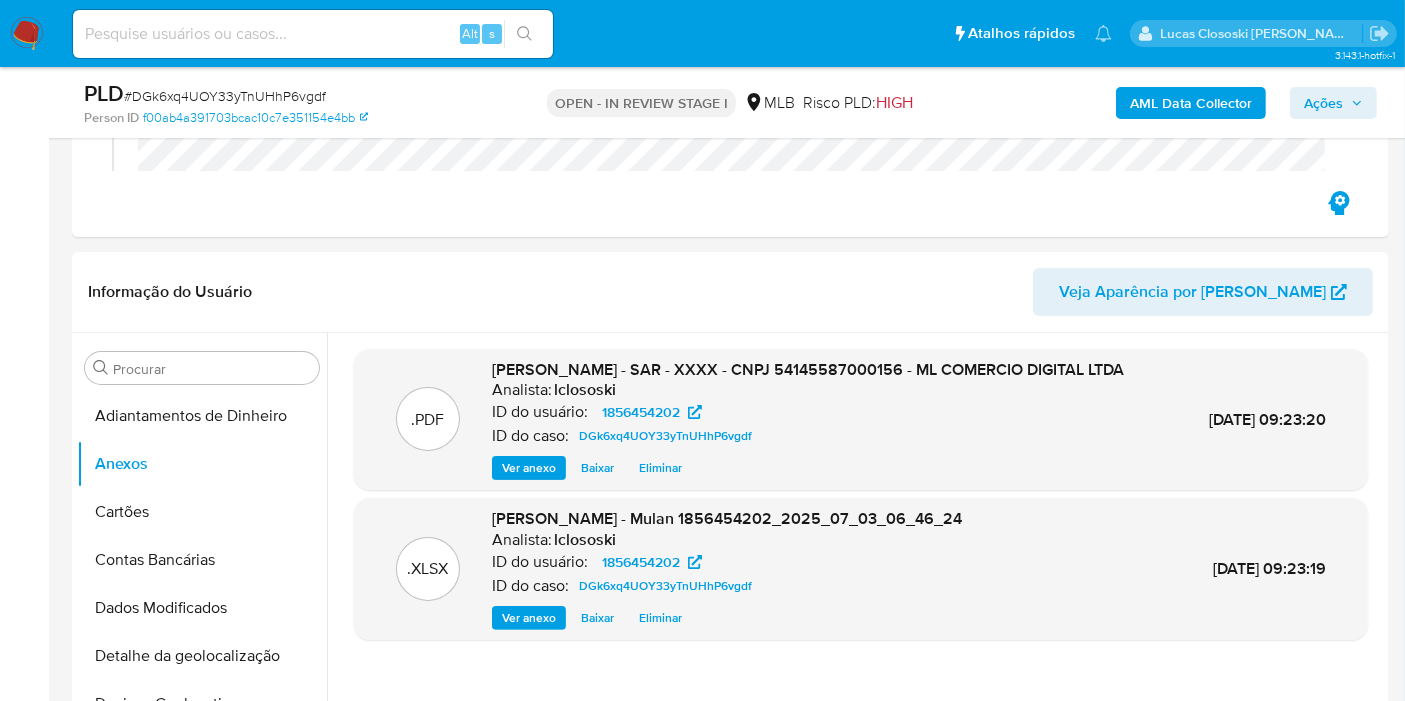 click on "Ações" at bounding box center [1333, 103] 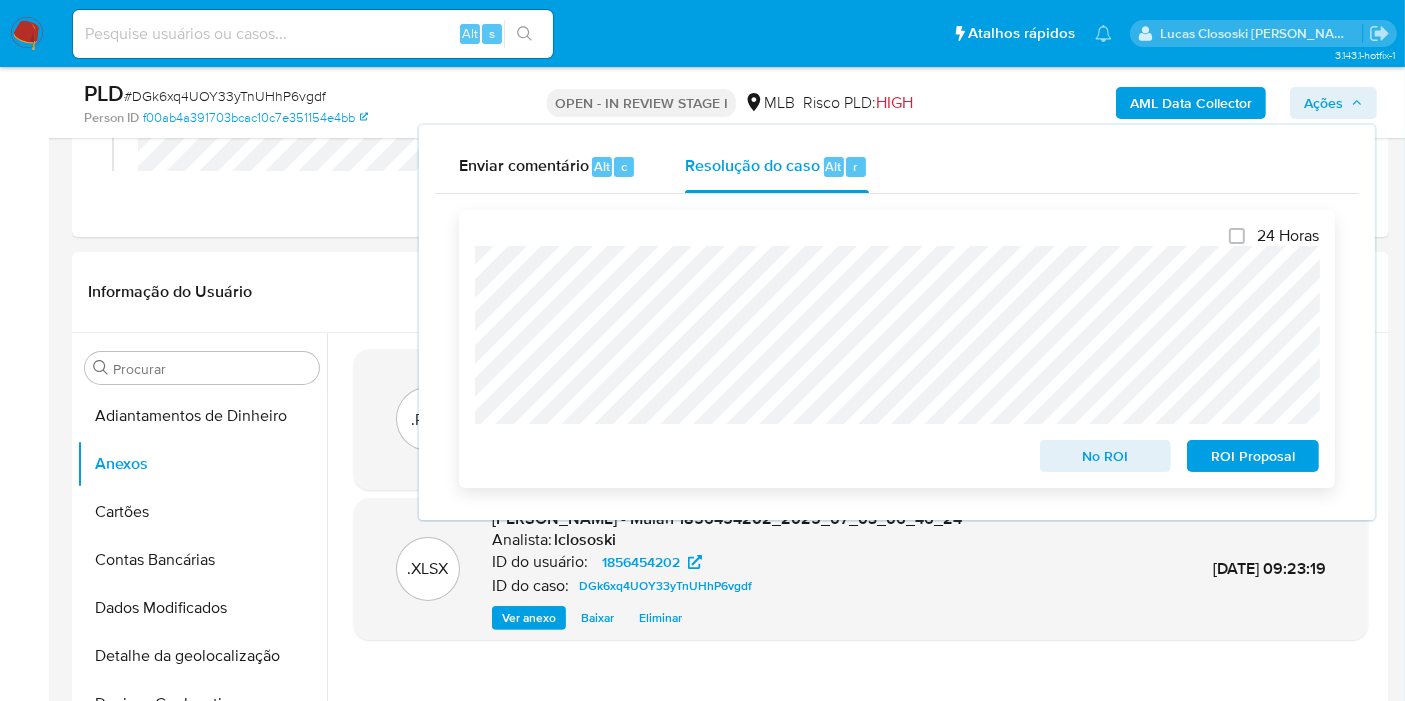 click on "ROI Proposal" at bounding box center (1253, 456) 